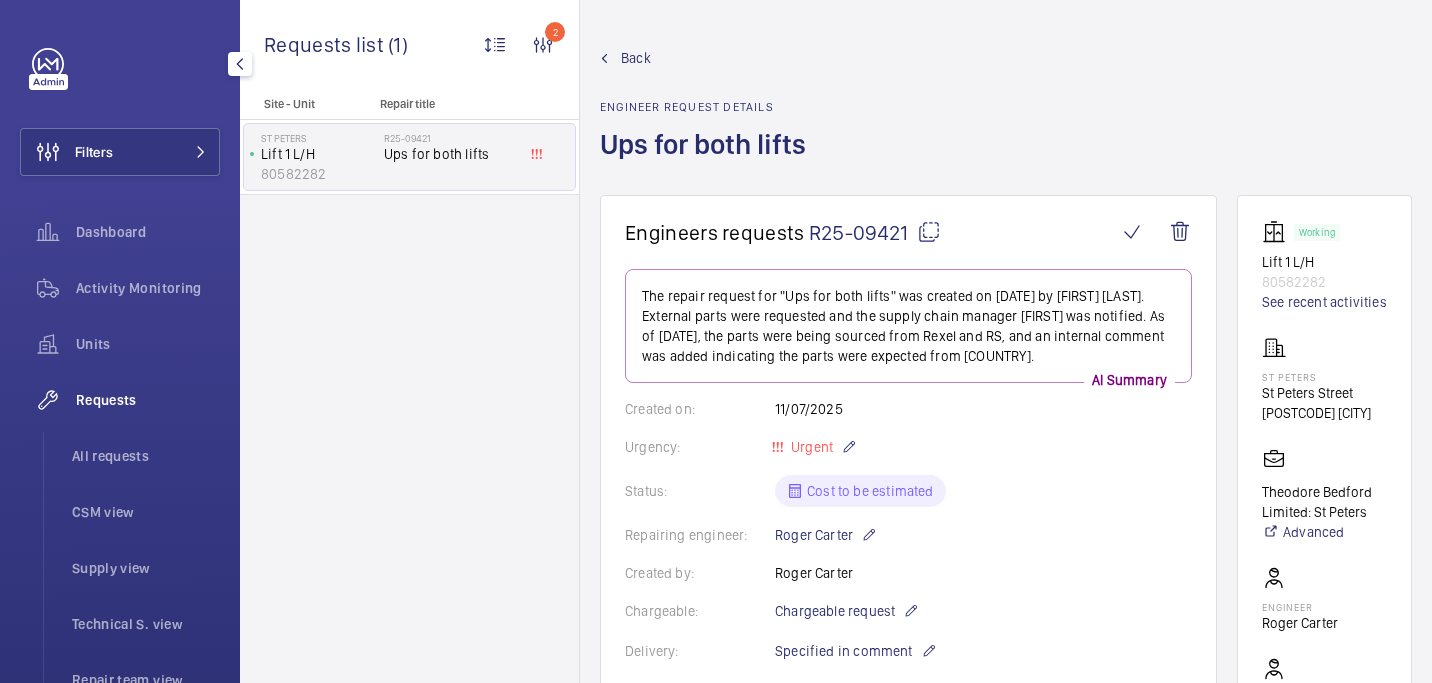 scroll, scrollTop: 0, scrollLeft: 0, axis: both 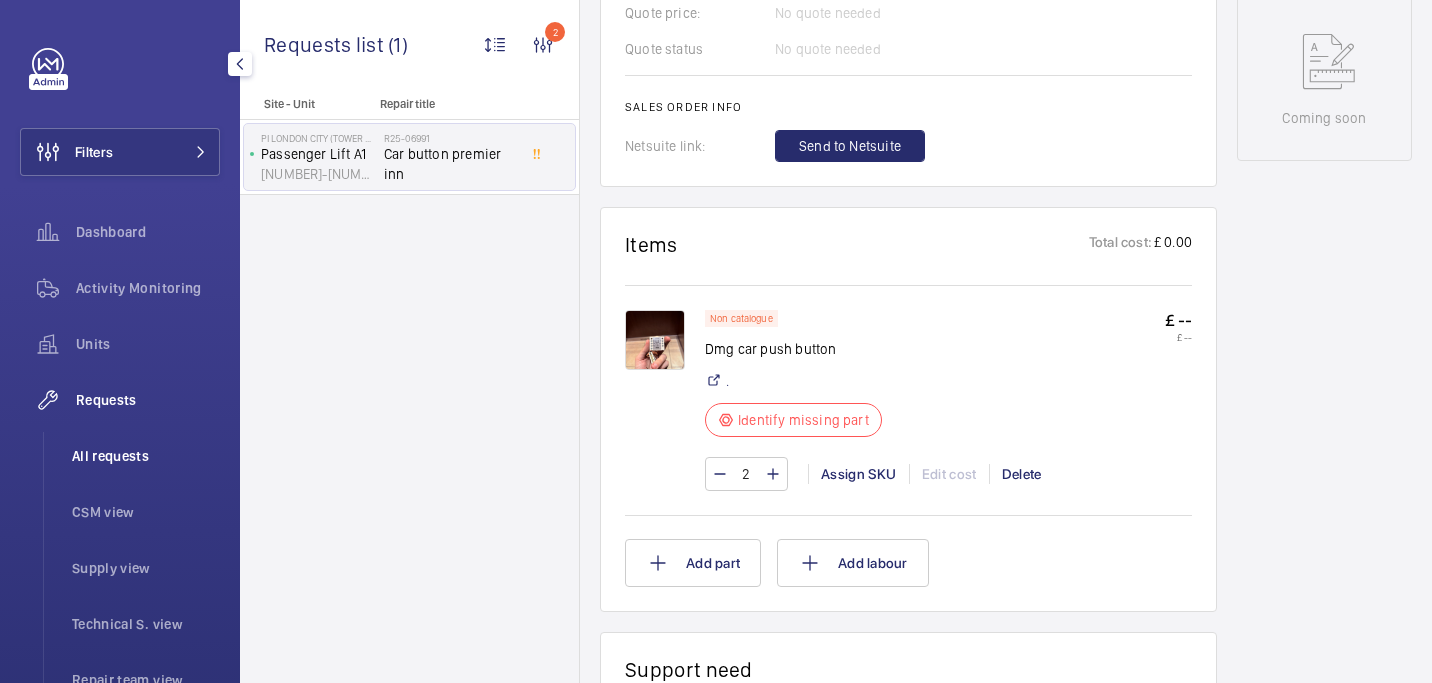click on "All requests" 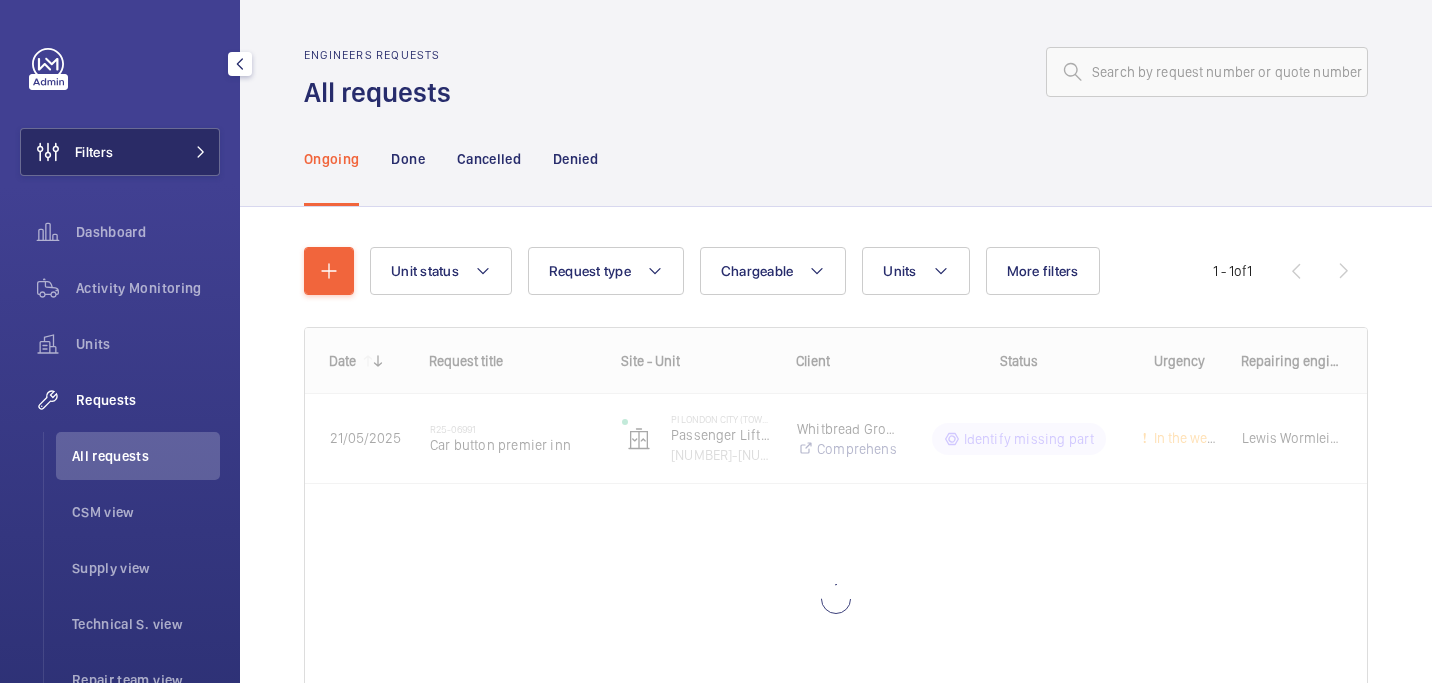 click on "Filters" 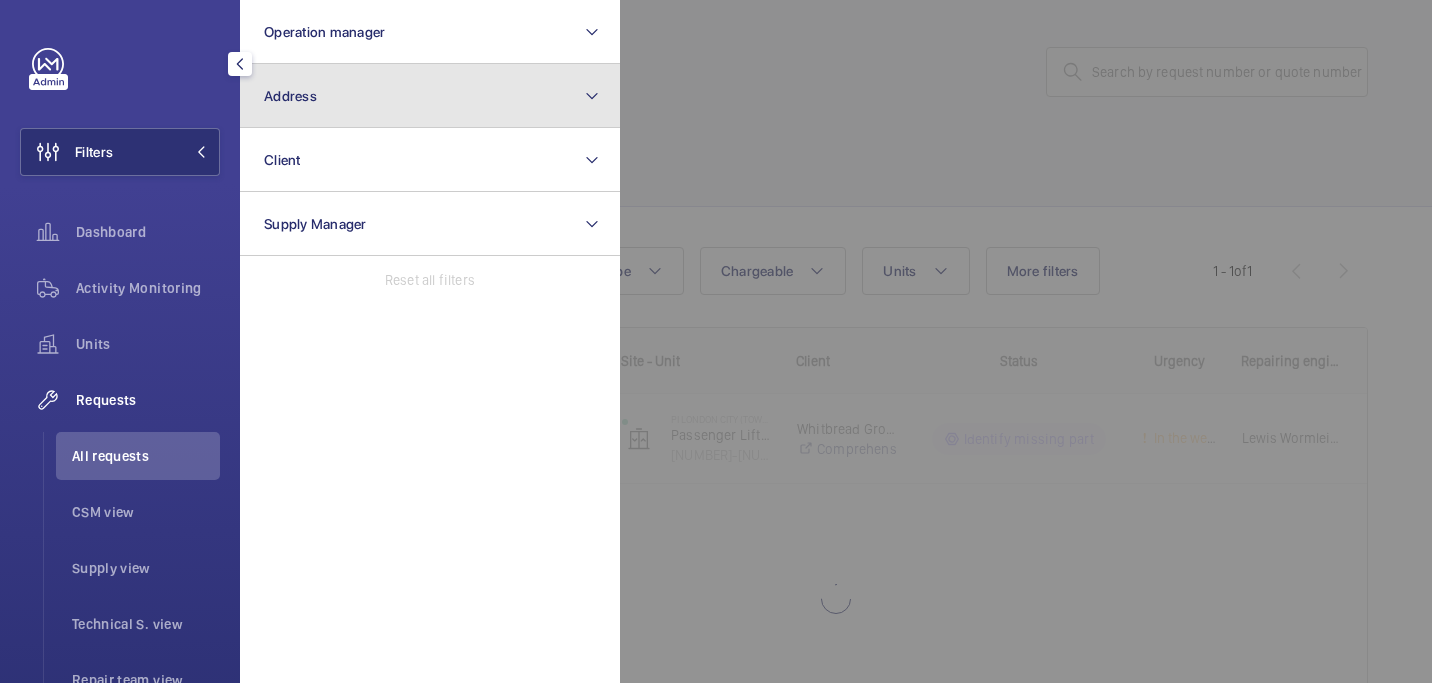 click on "Address" 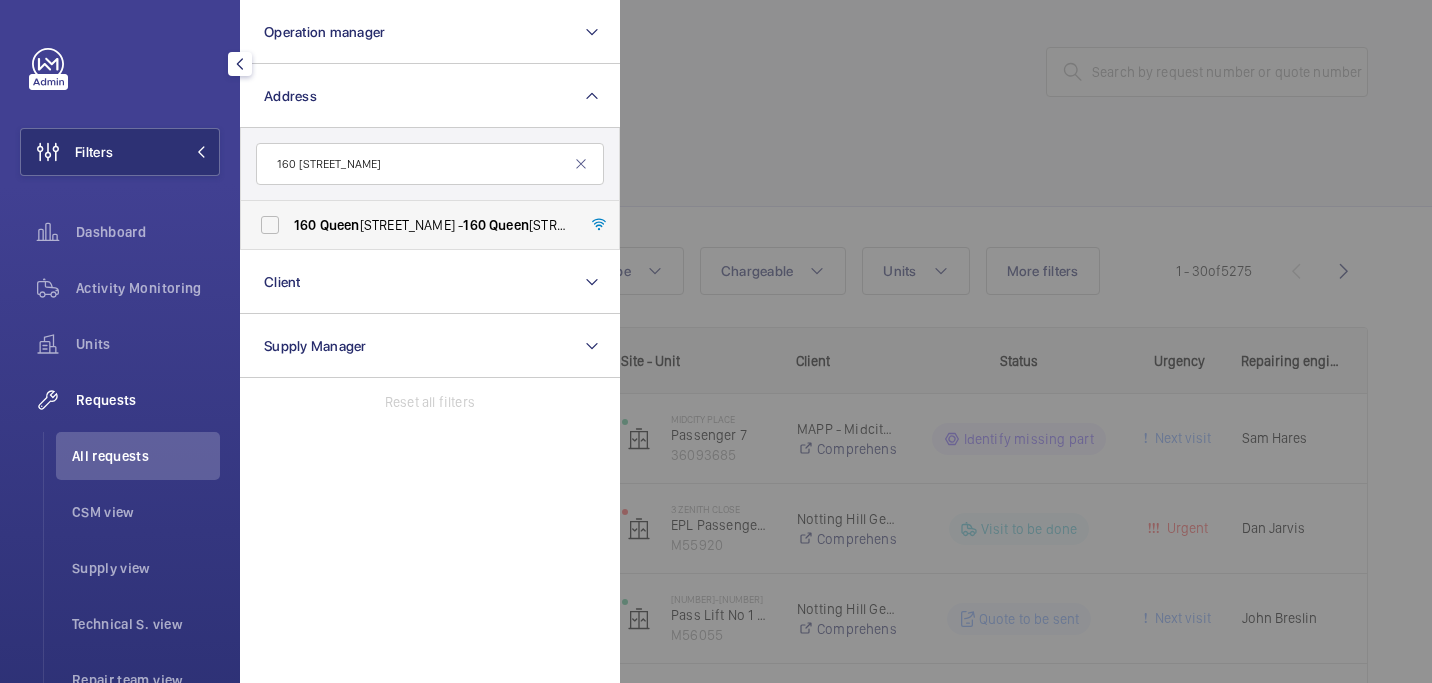 type on "160 queen" 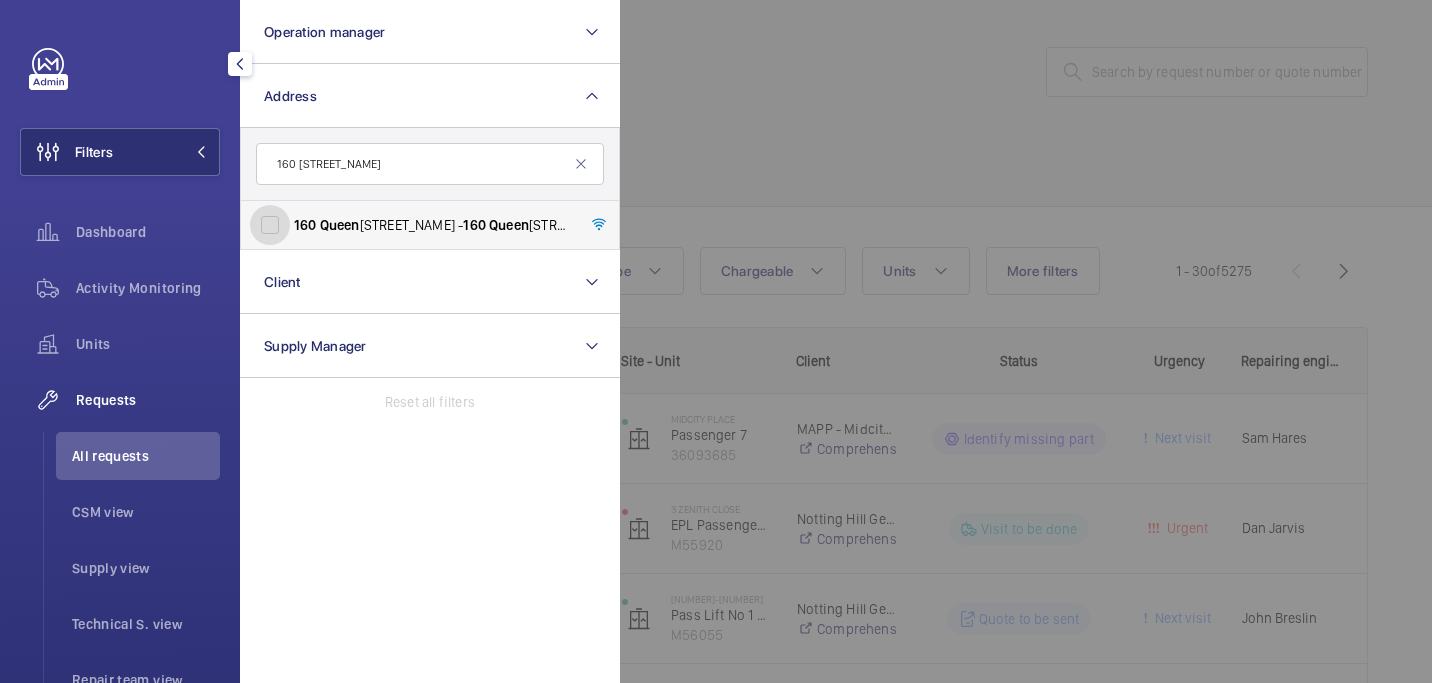click on "160   Queen  Victoria Street -  160   Queen  Victoria Street, LONDON EC4V 4BF" at bounding box center (270, 225) 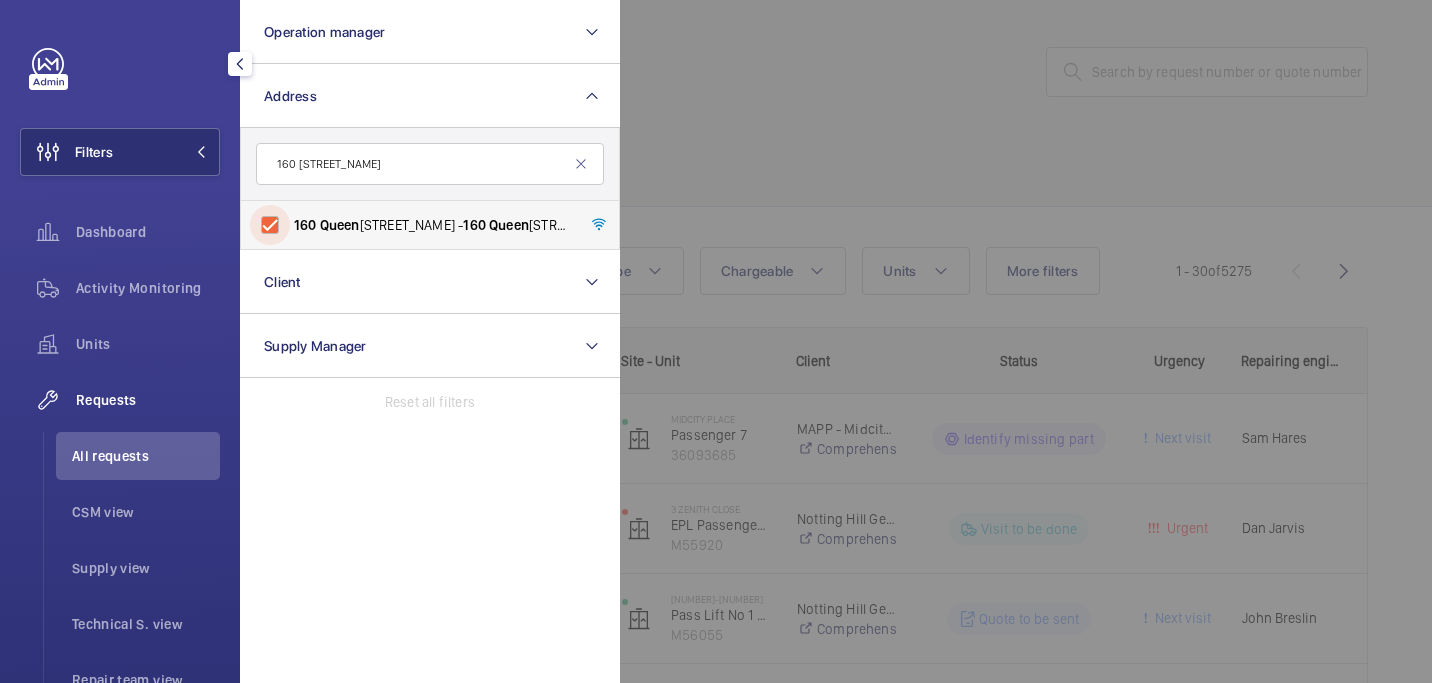 checkbox on "true" 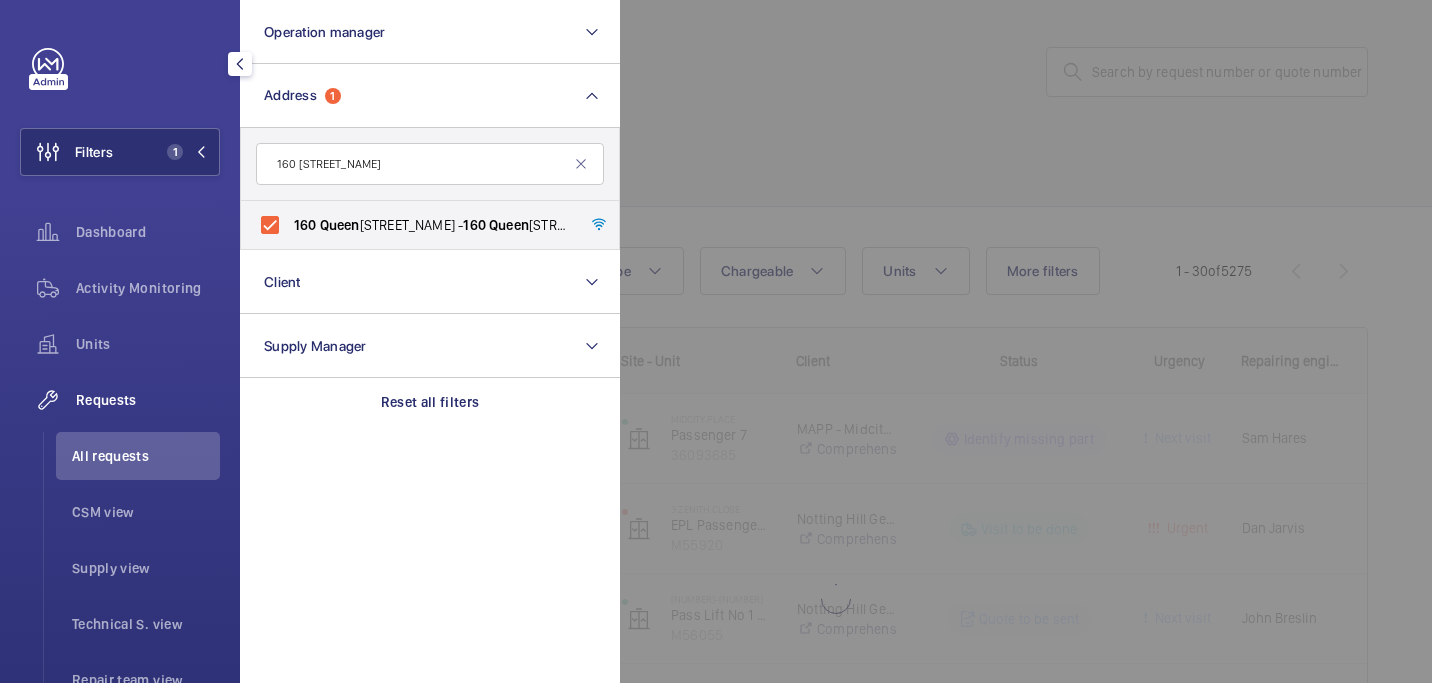 click 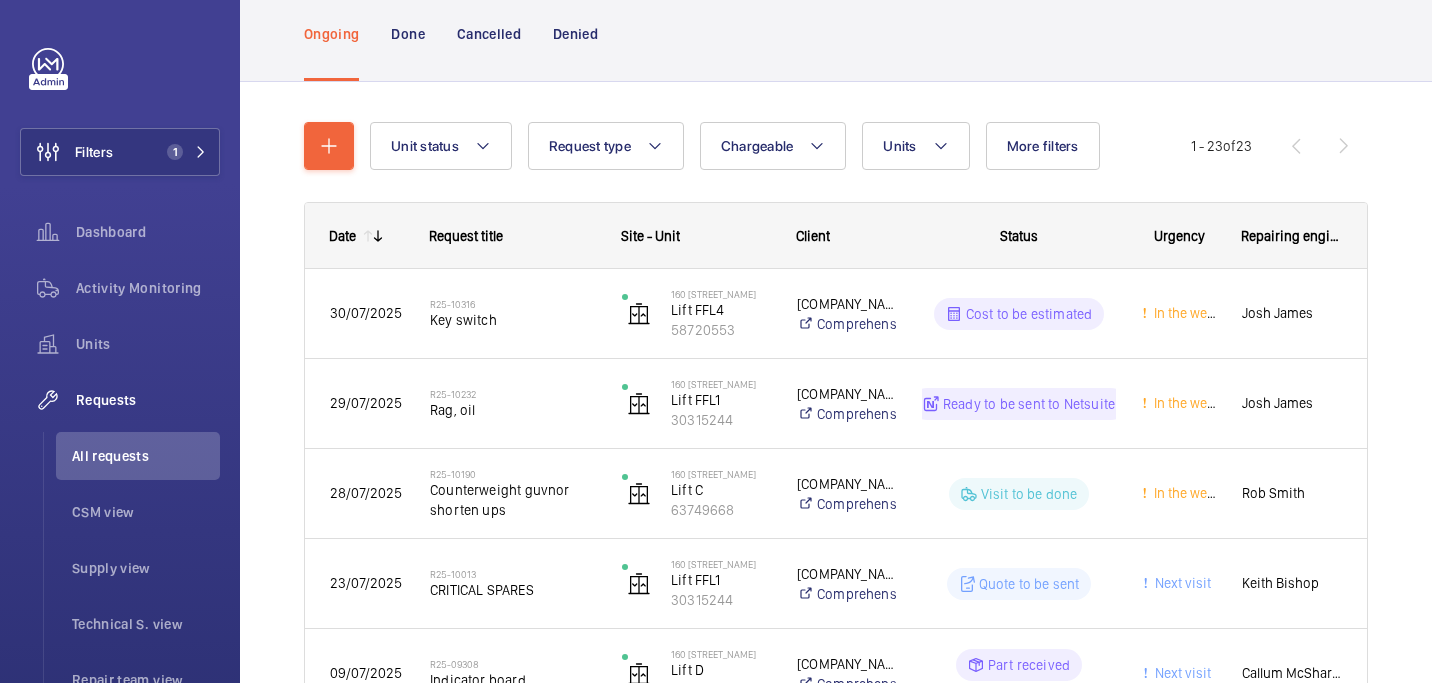 scroll, scrollTop: 68, scrollLeft: 0, axis: vertical 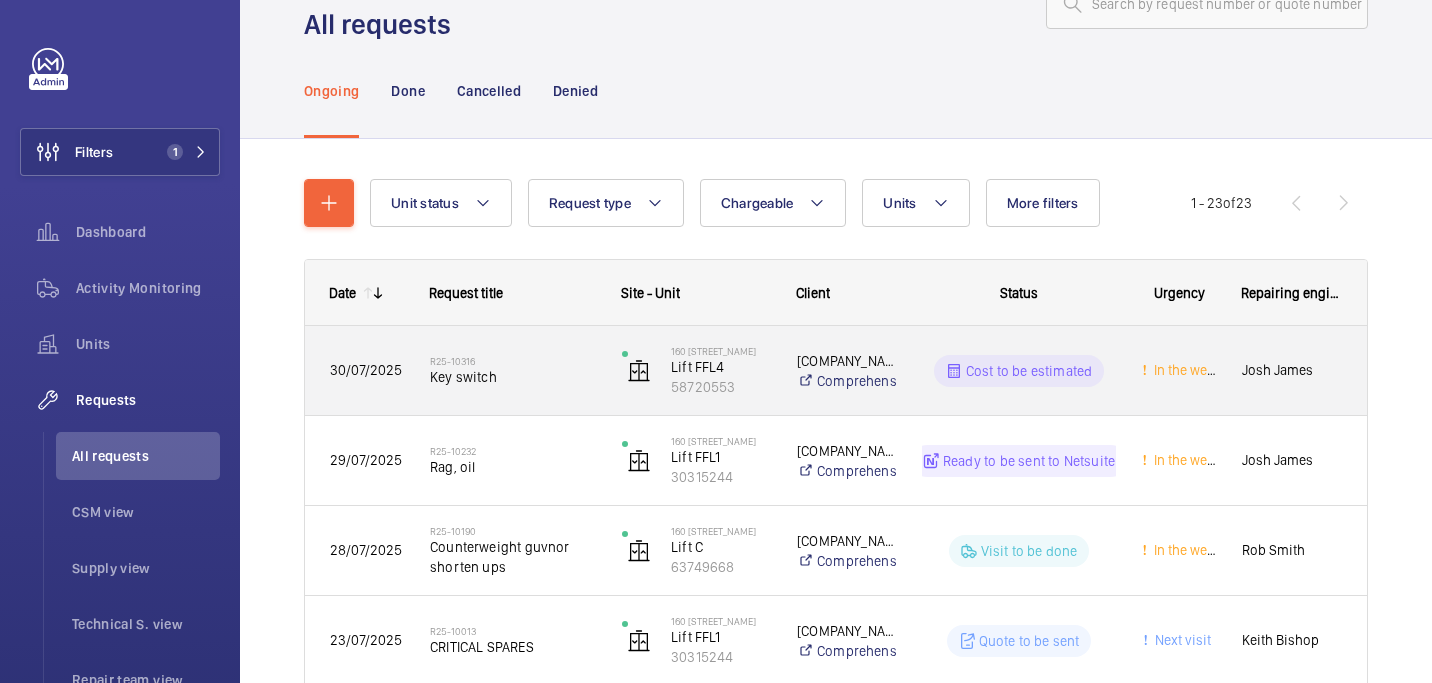 click on "Key switch" 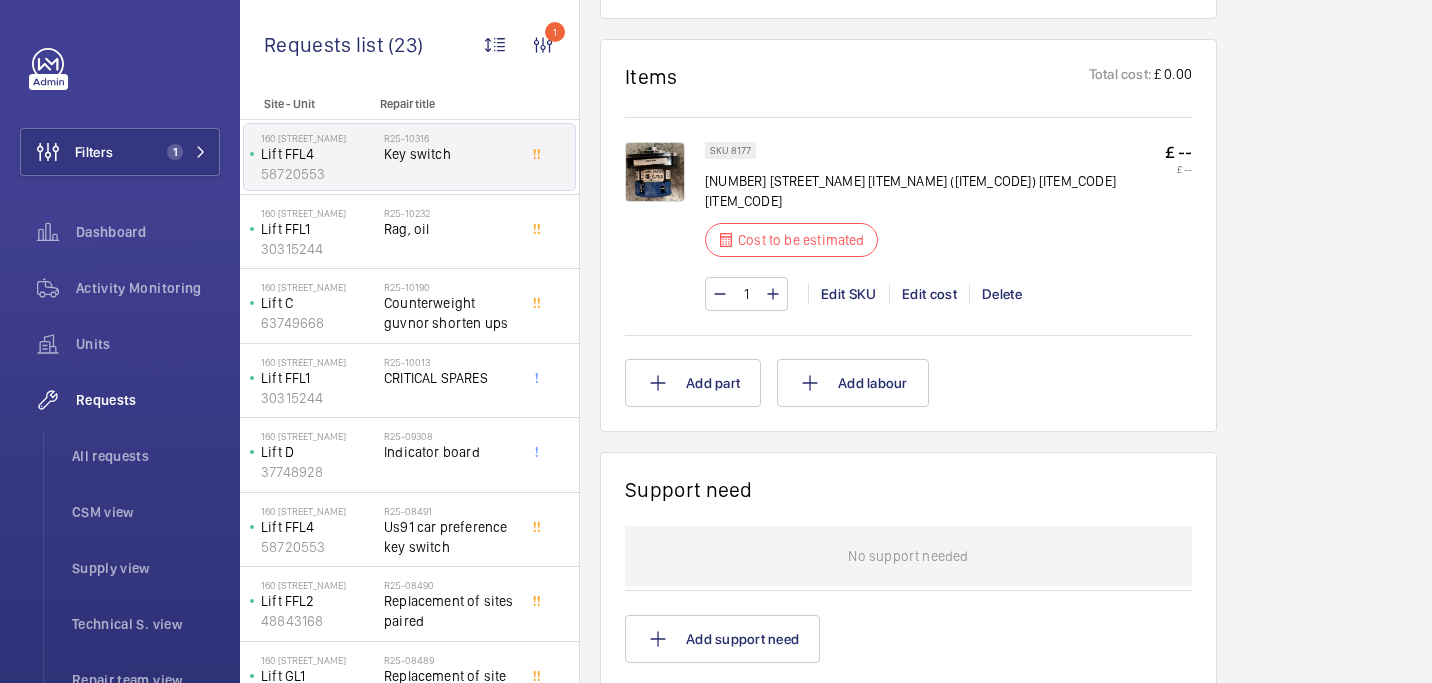 scroll, scrollTop: 1133, scrollLeft: 0, axis: vertical 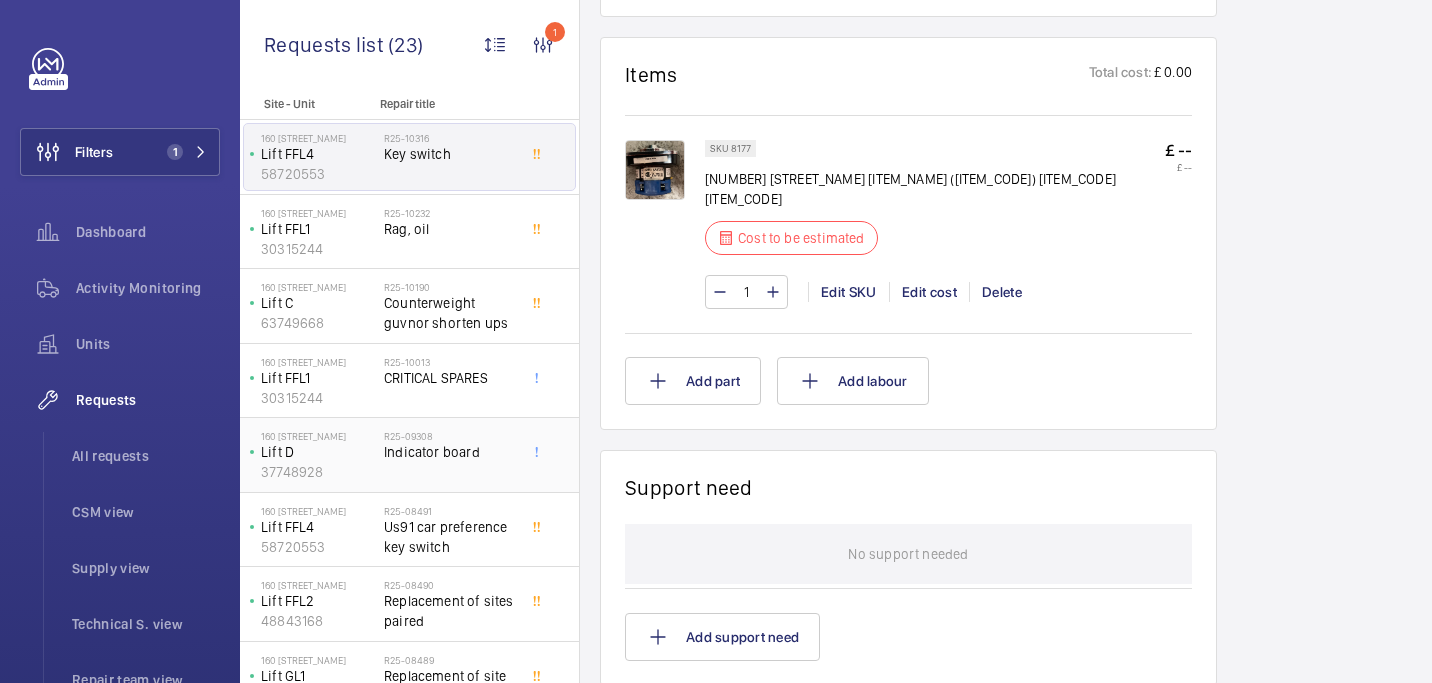 click on "Indicator board" 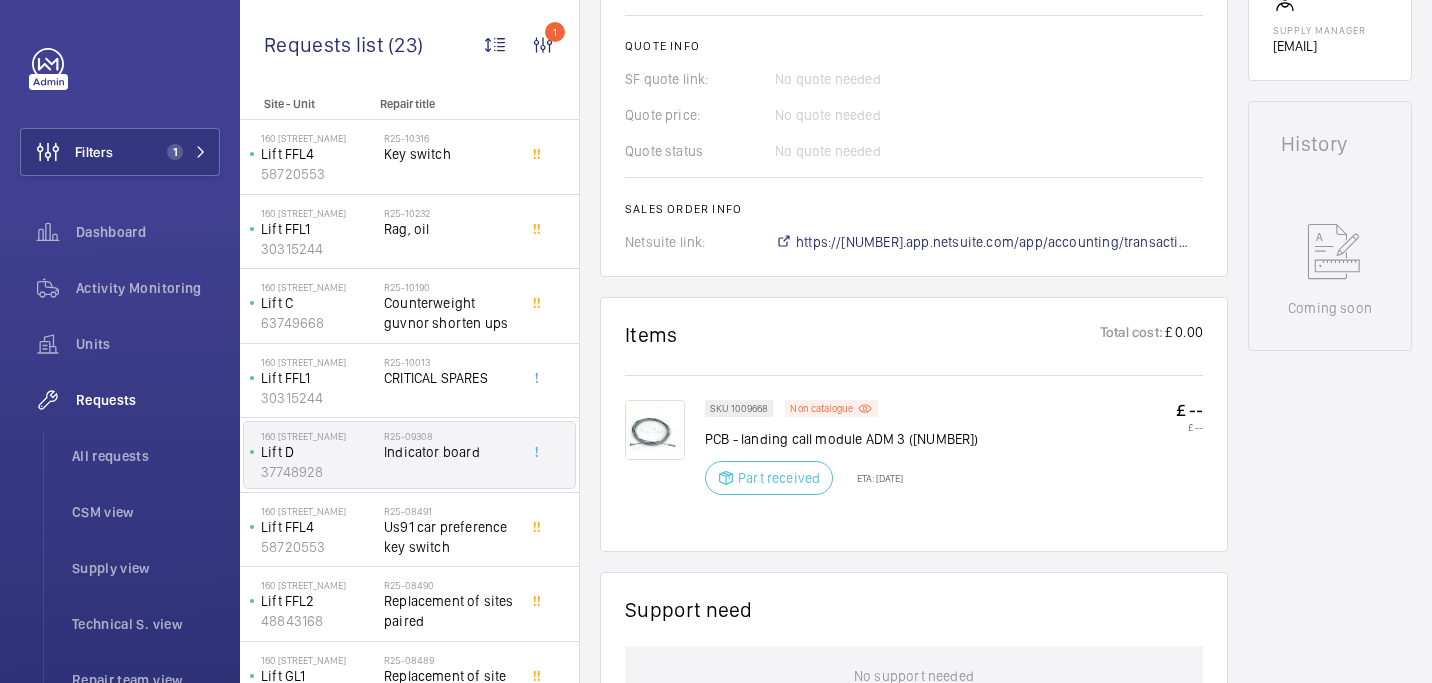 scroll, scrollTop: 871, scrollLeft: 0, axis: vertical 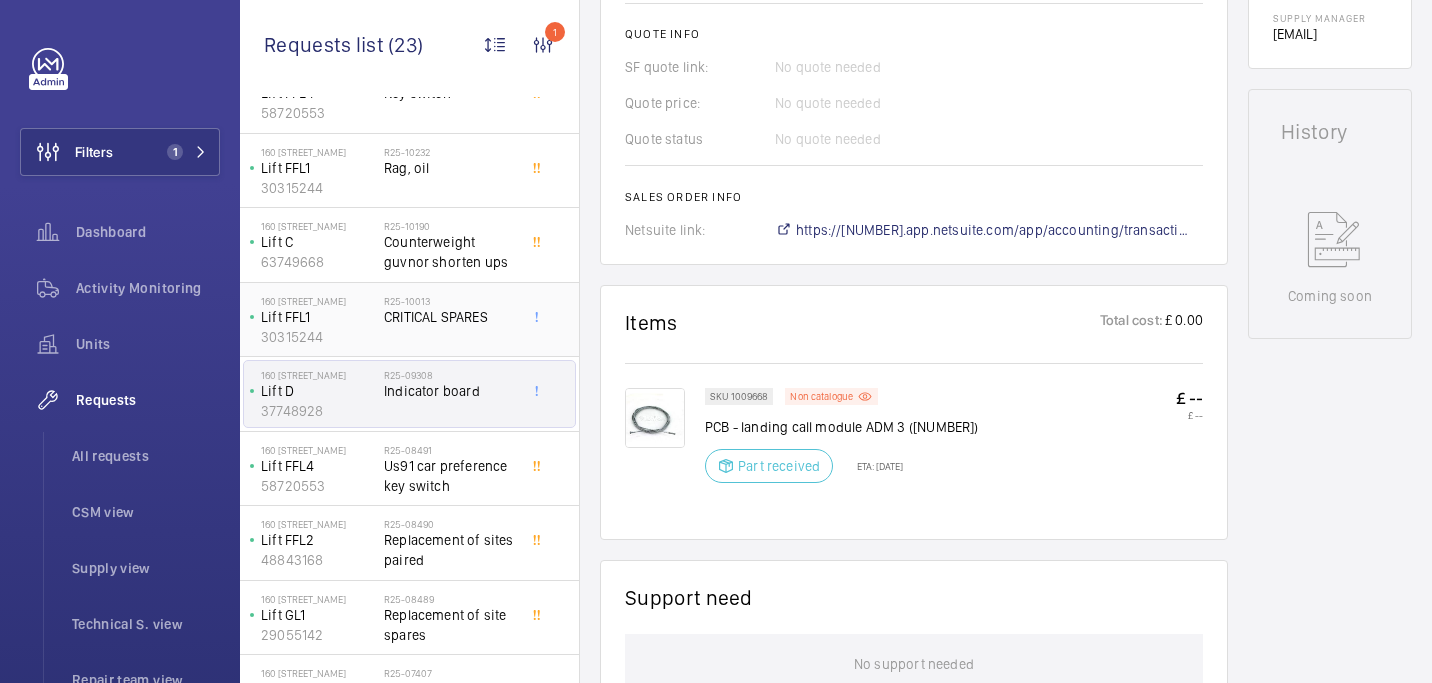 click on "CRITICAL SPARES" 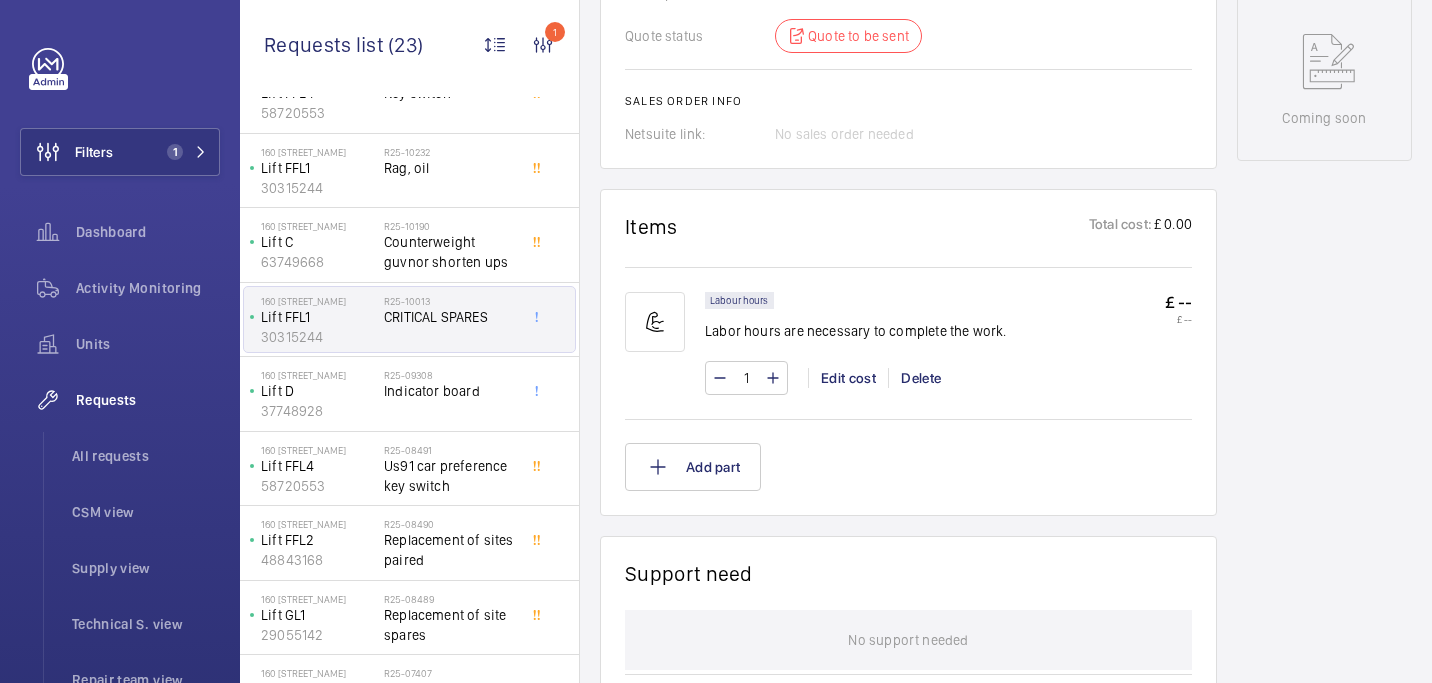 scroll, scrollTop: 952, scrollLeft: 0, axis: vertical 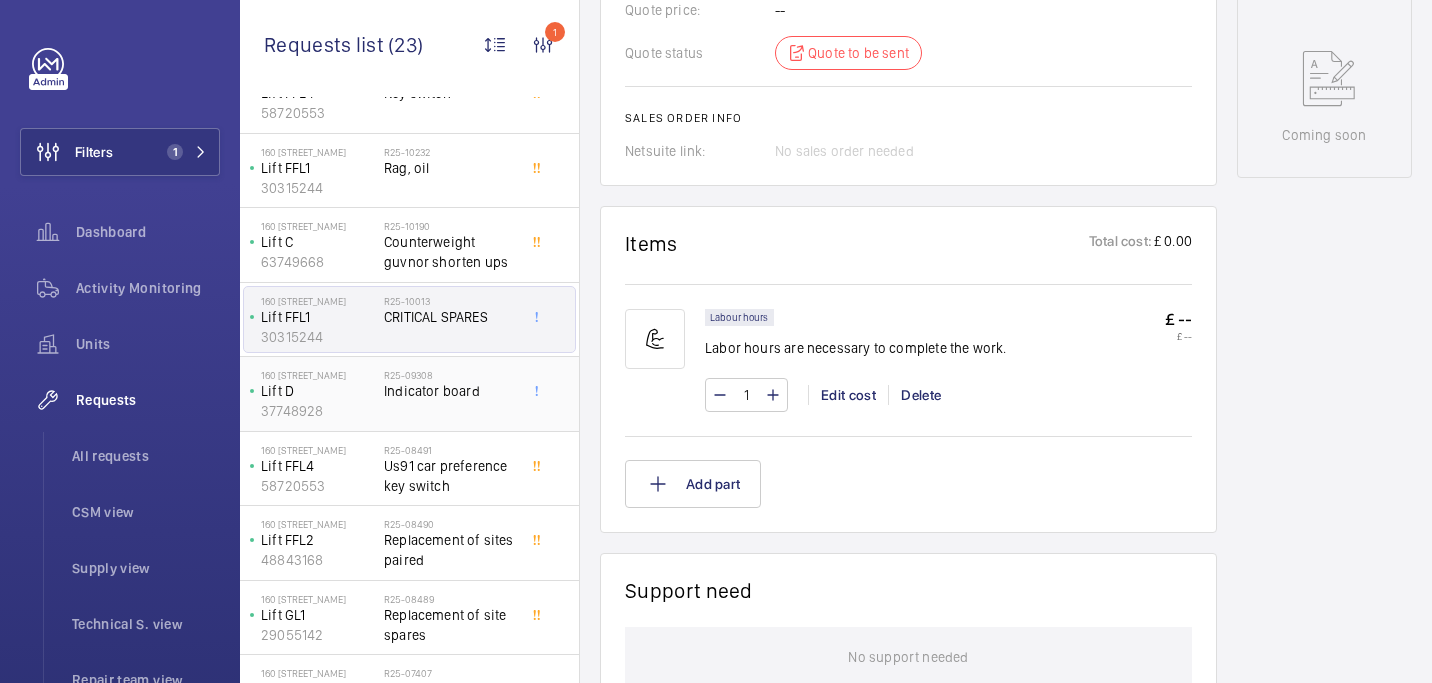 click on "R25-09308   Indicator board" 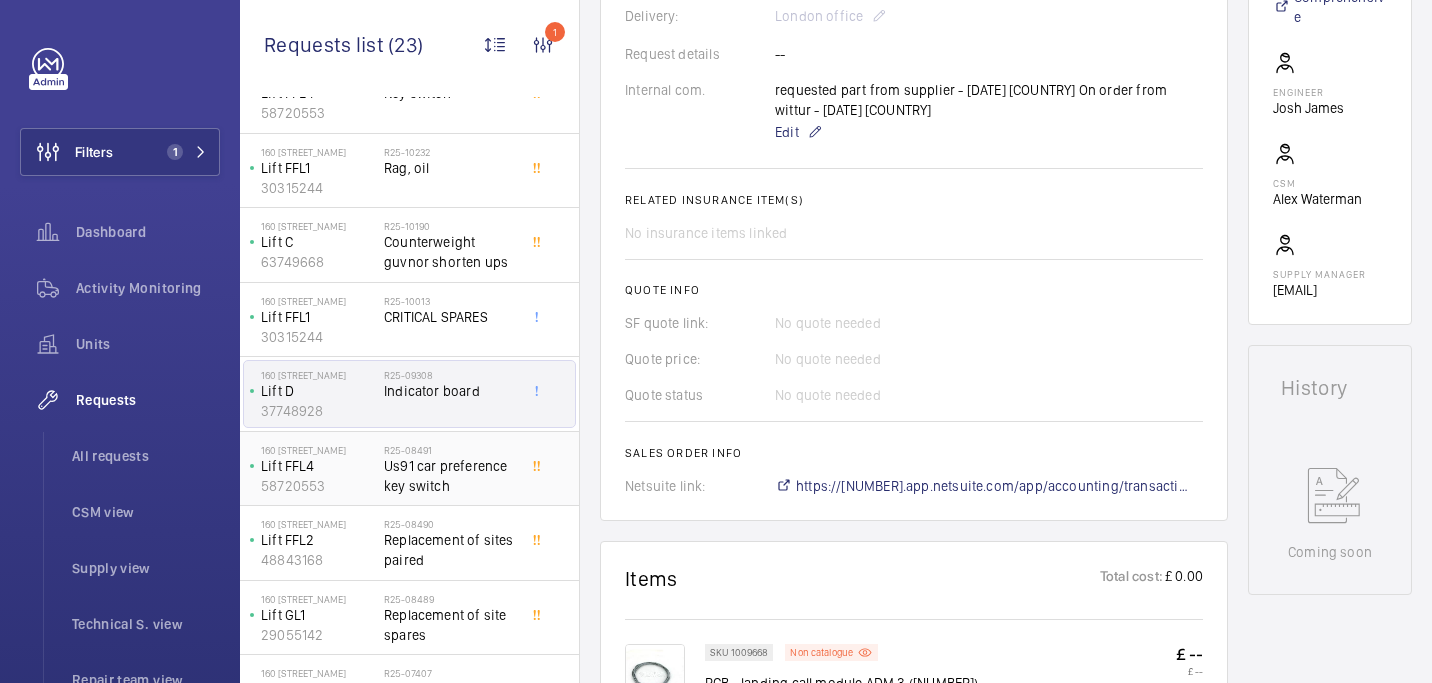 scroll, scrollTop: 761, scrollLeft: 0, axis: vertical 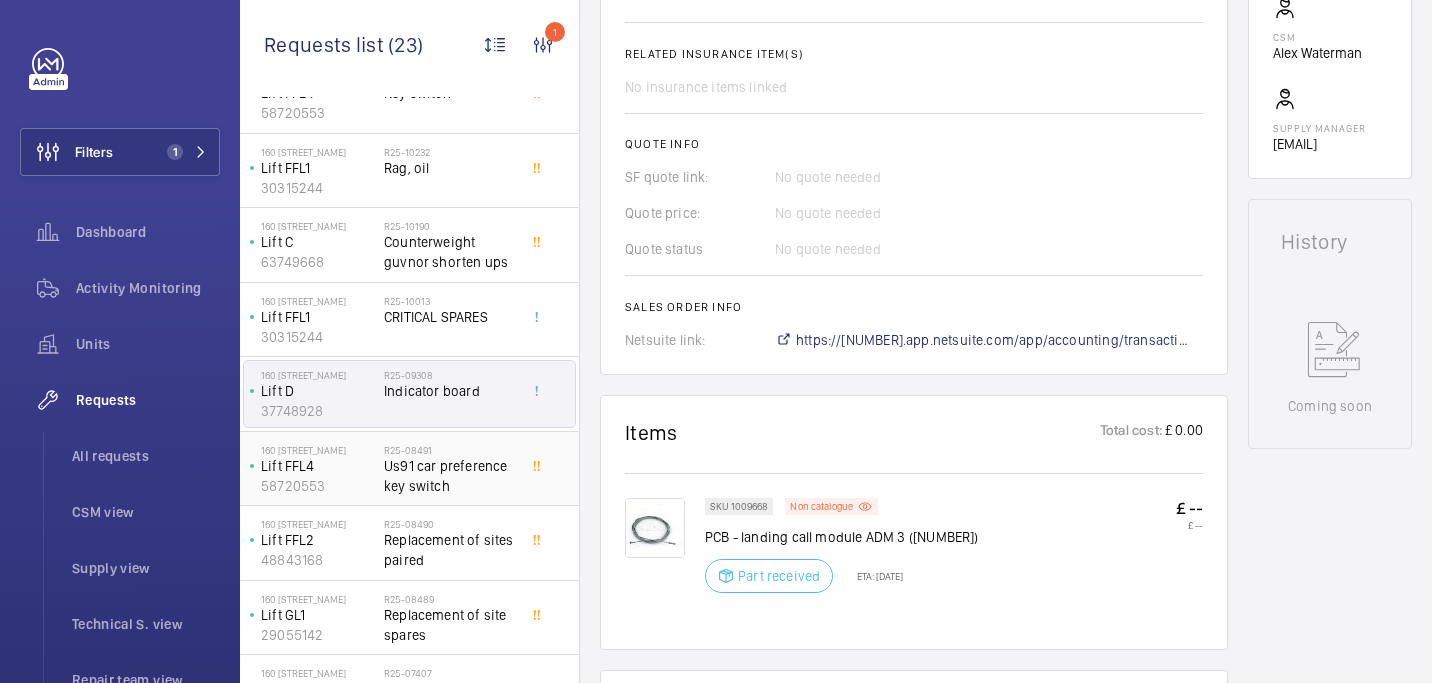 click on "Us91 car preference key switch" 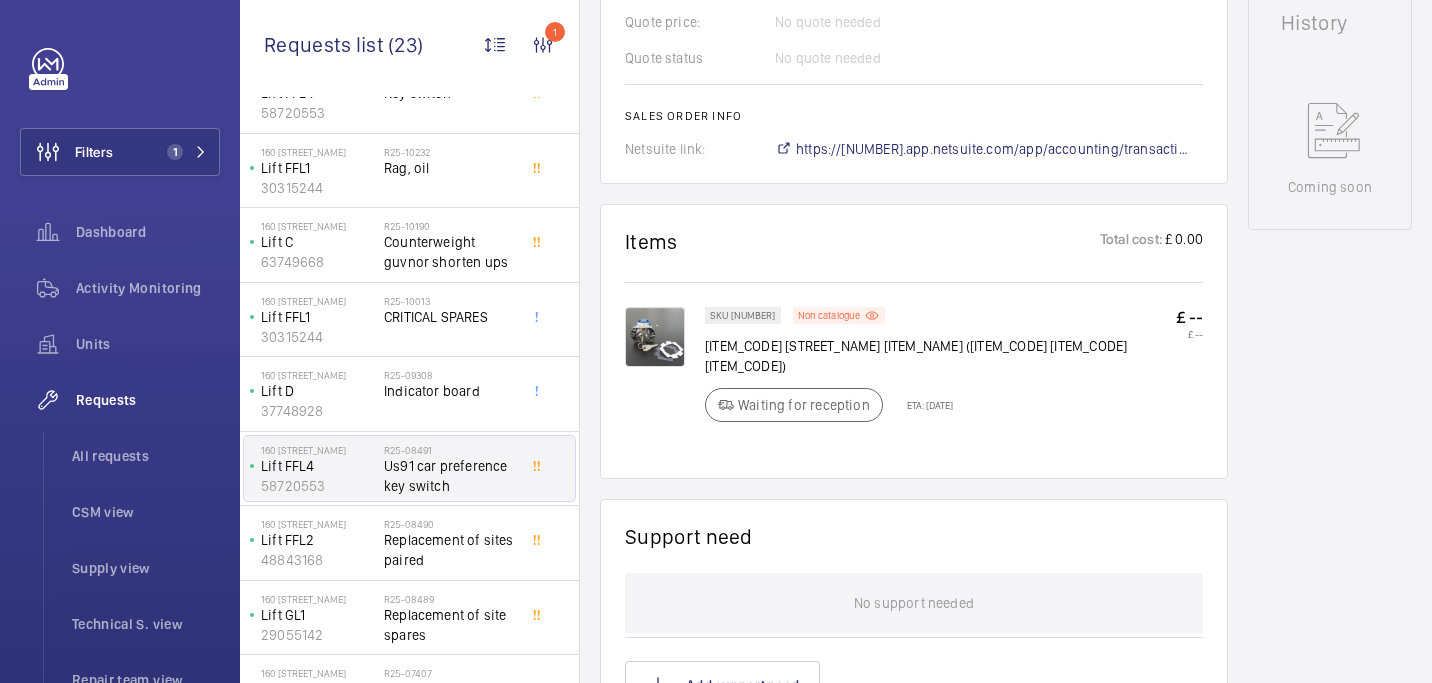 scroll, scrollTop: 981, scrollLeft: 0, axis: vertical 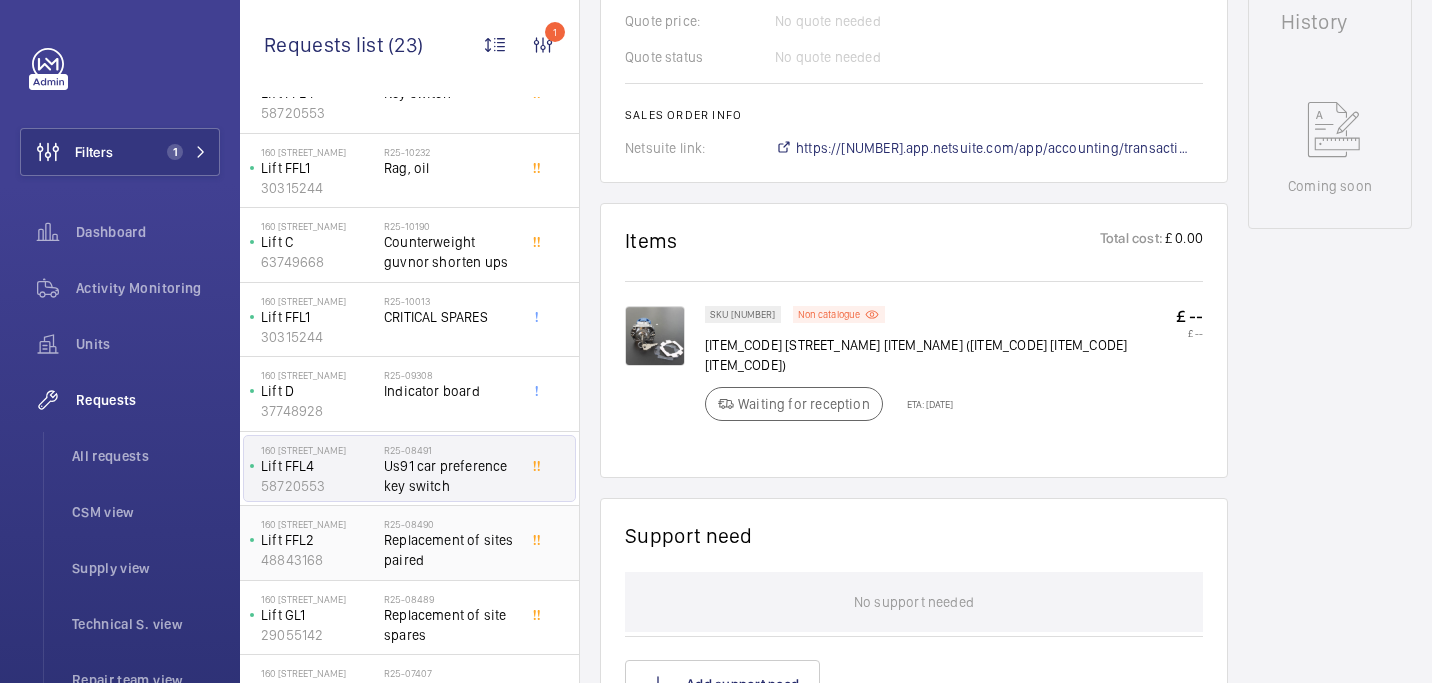 click on "R25-08490" 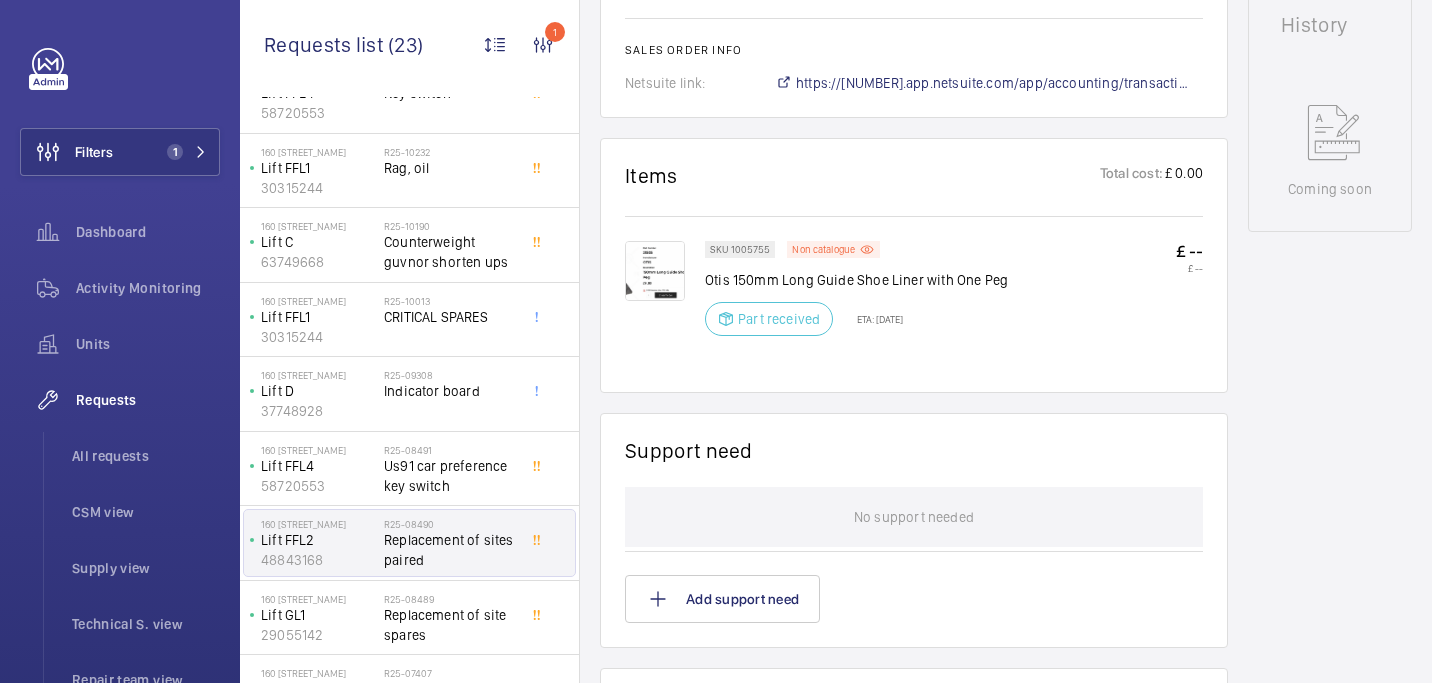 scroll, scrollTop: 1063, scrollLeft: 0, axis: vertical 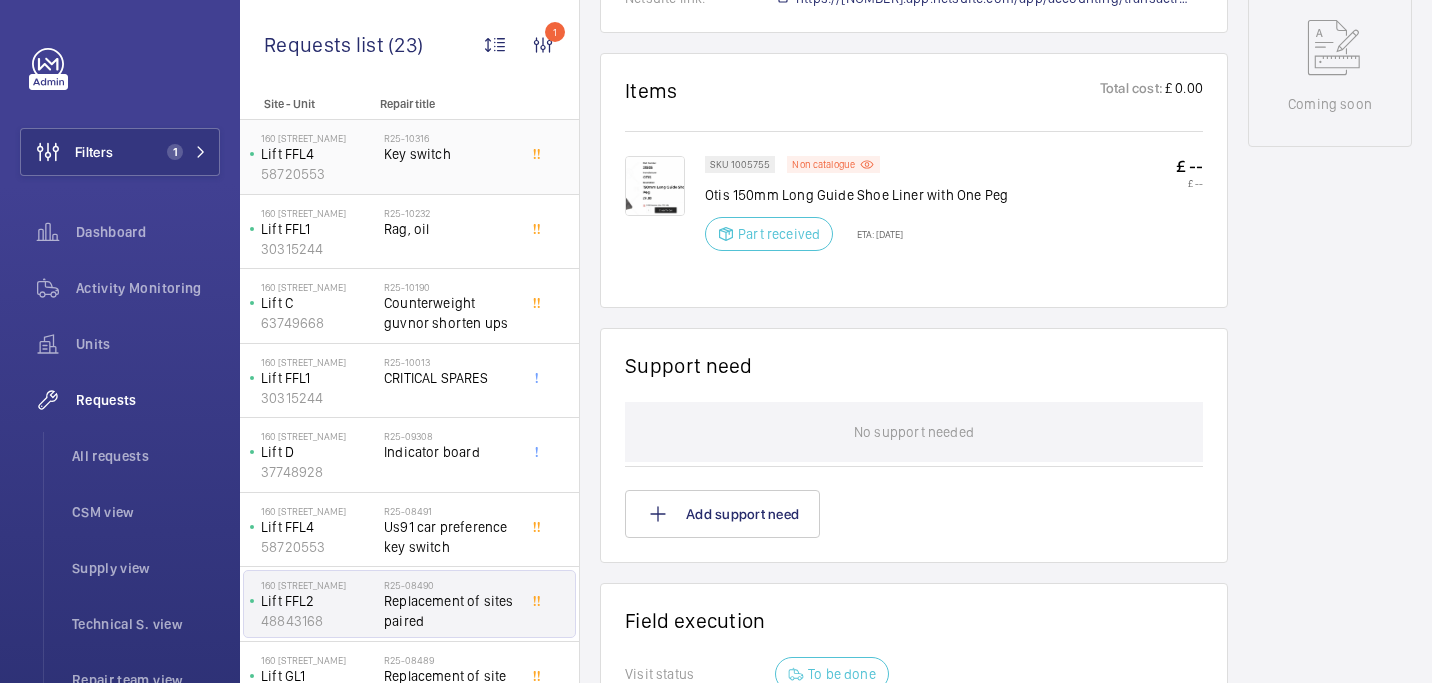 click on "Key switch" 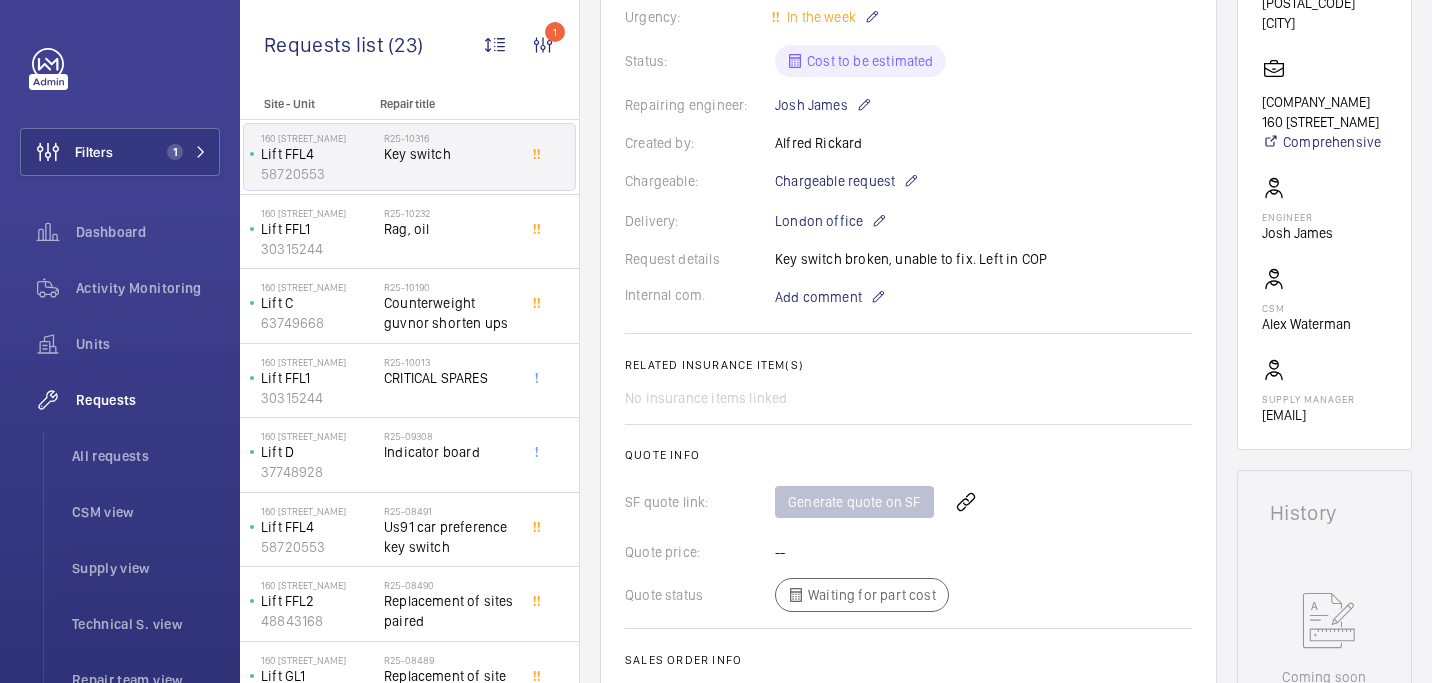 scroll, scrollTop: 1038, scrollLeft: 0, axis: vertical 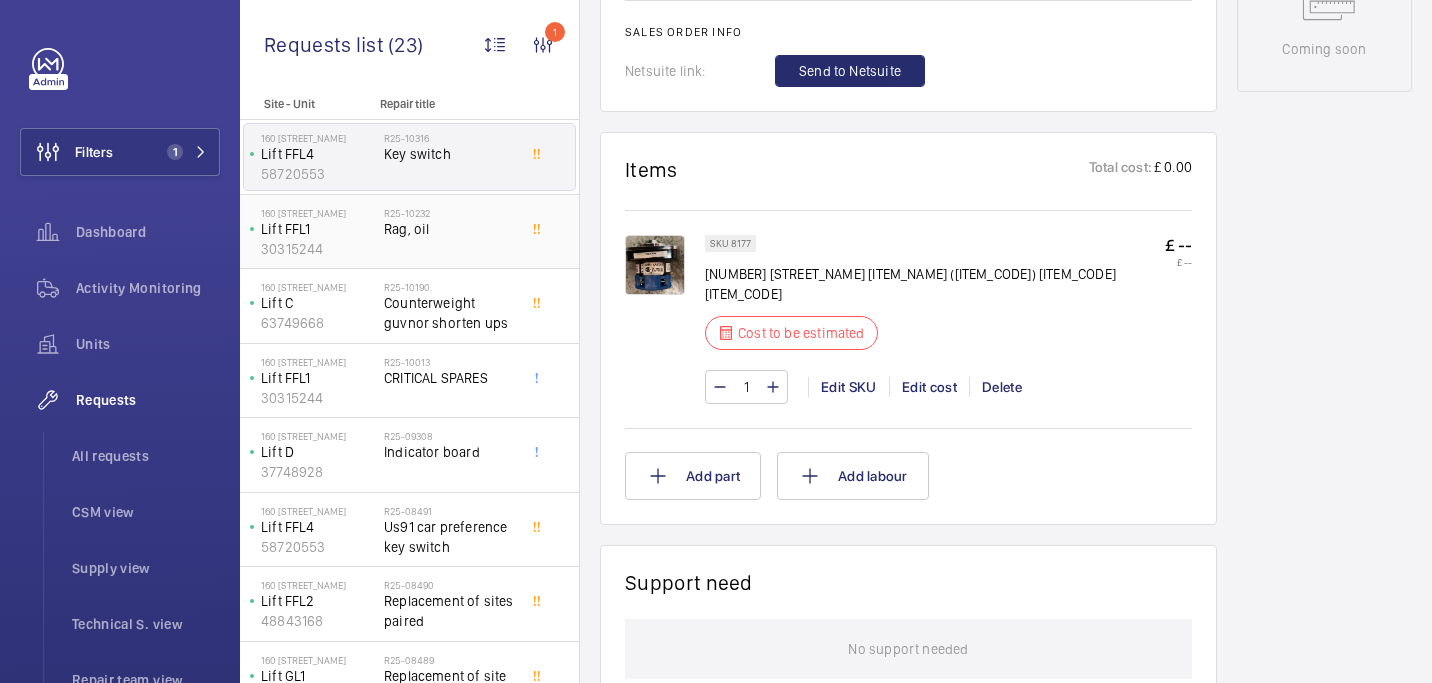 click on "Rag, oil" 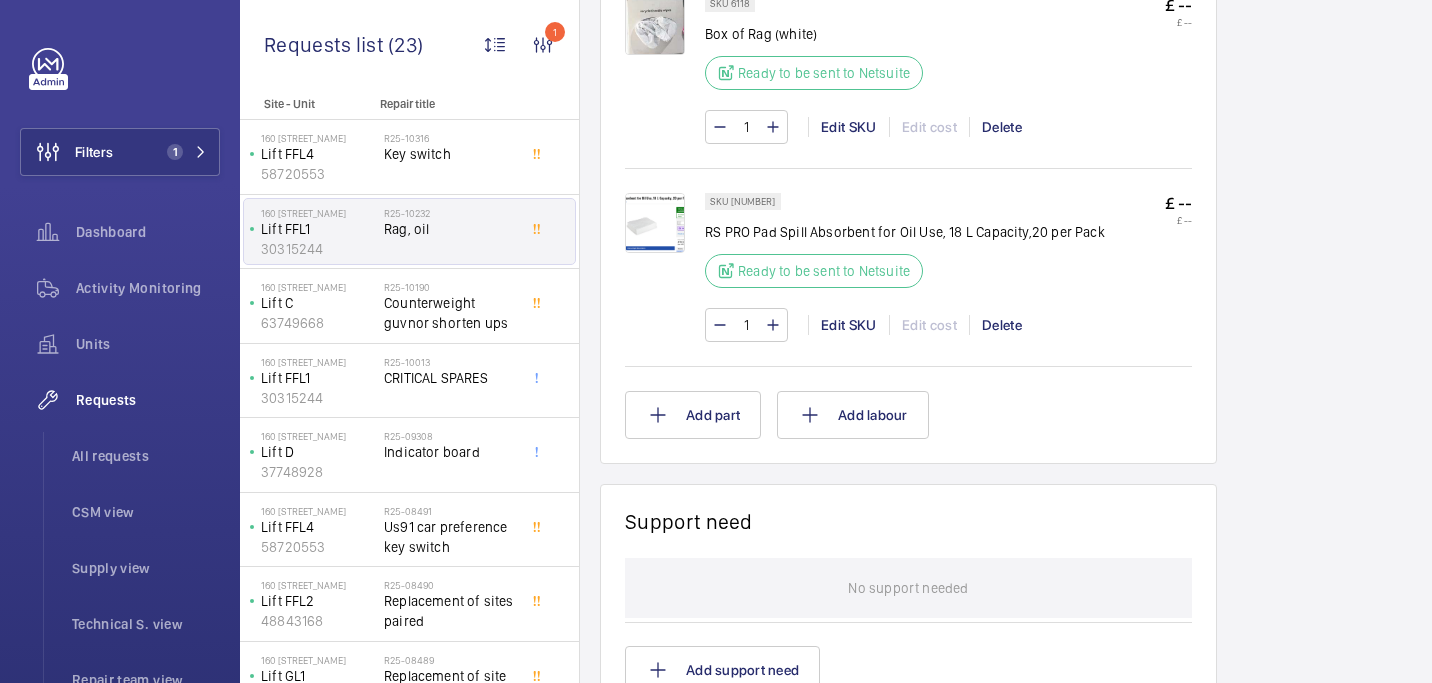scroll, scrollTop: 1435, scrollLeft: 0, axis: vertical 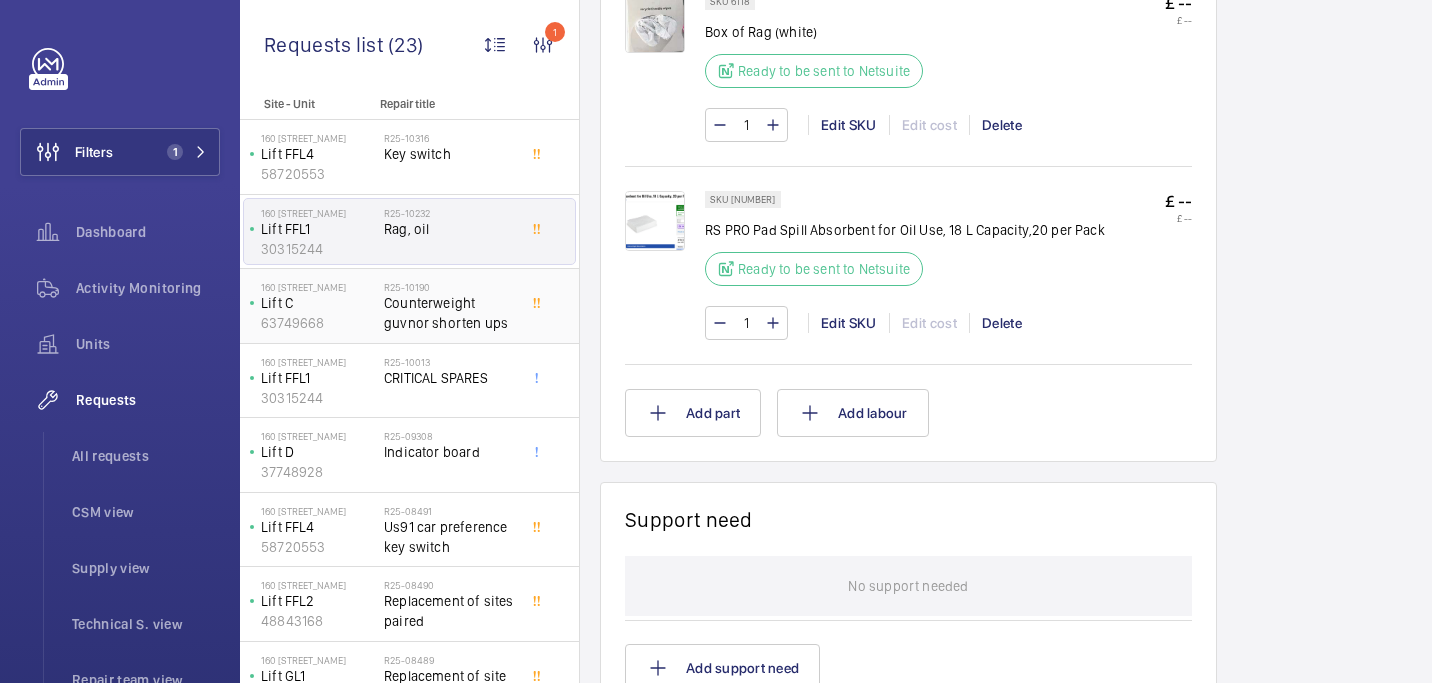 click on "Counterweight guvnor shorten ups" 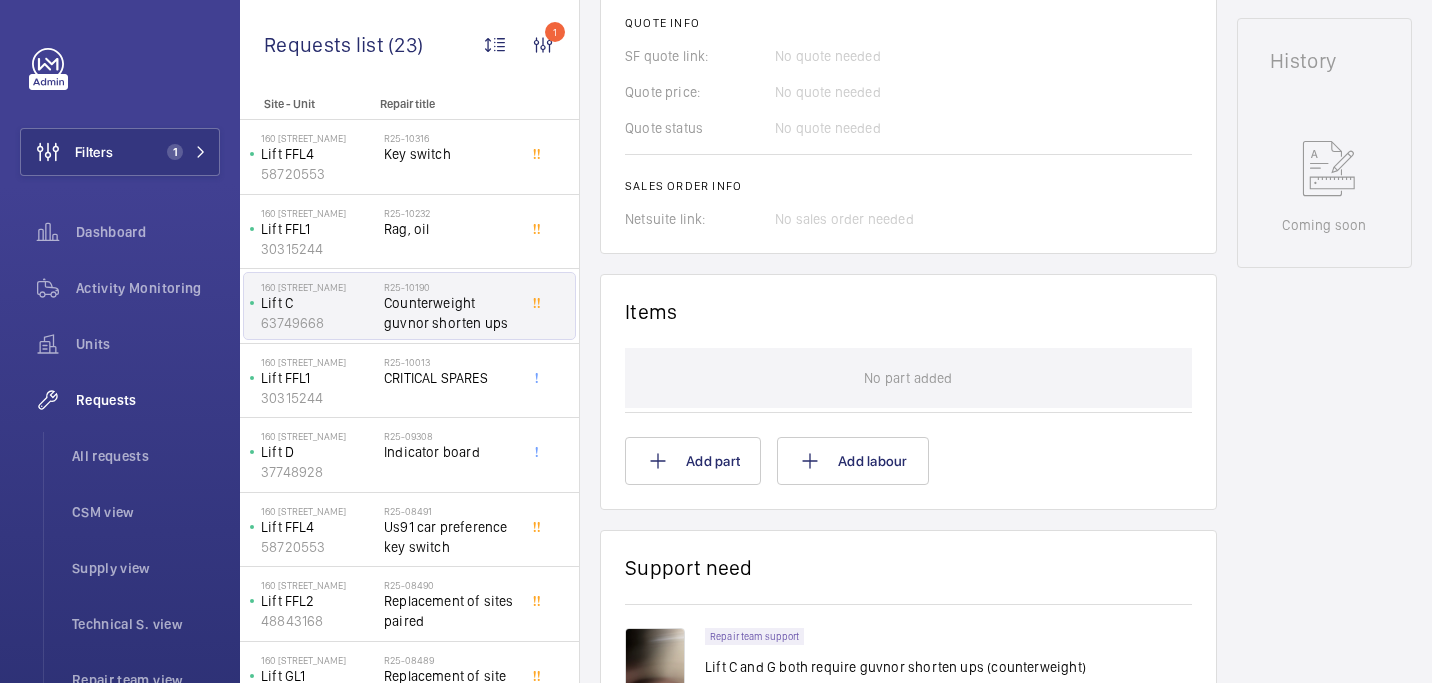 scroll, scrollTop: 941, scrollLeft: 0, axis: vertical 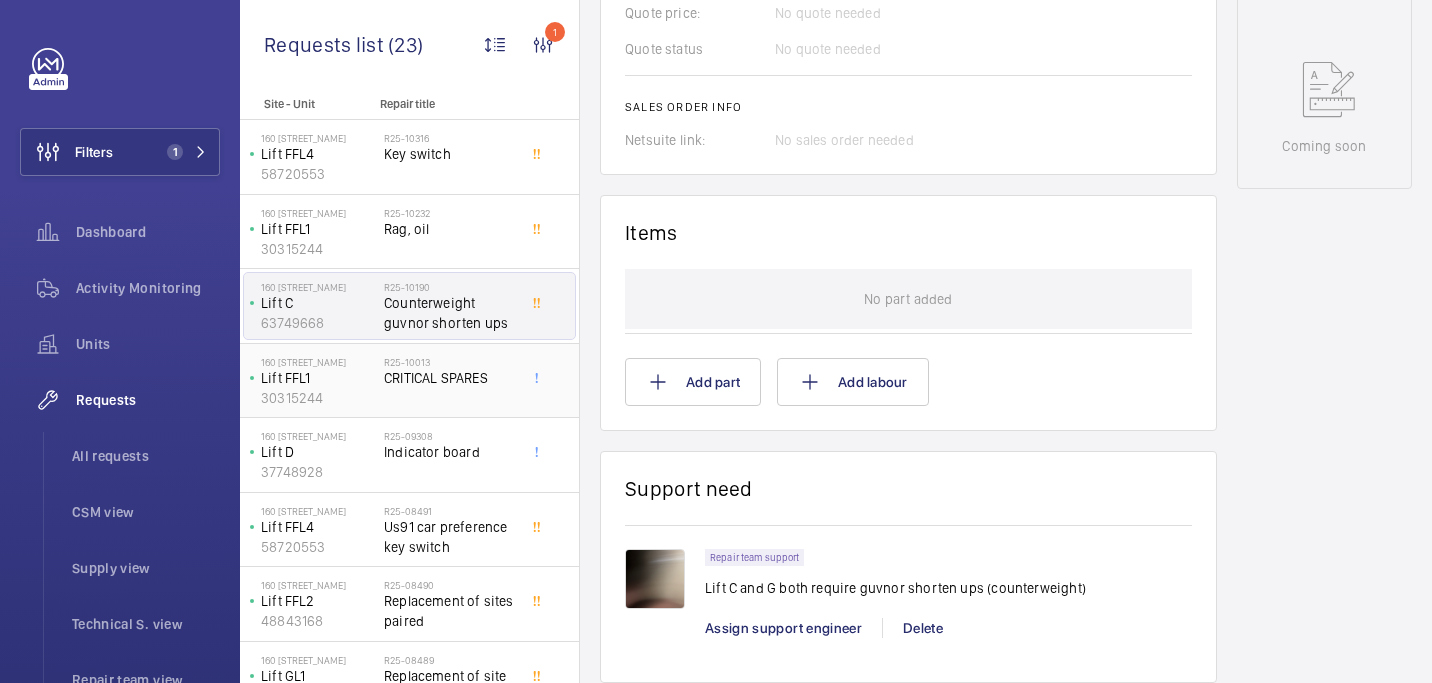 click on "R25-10013" 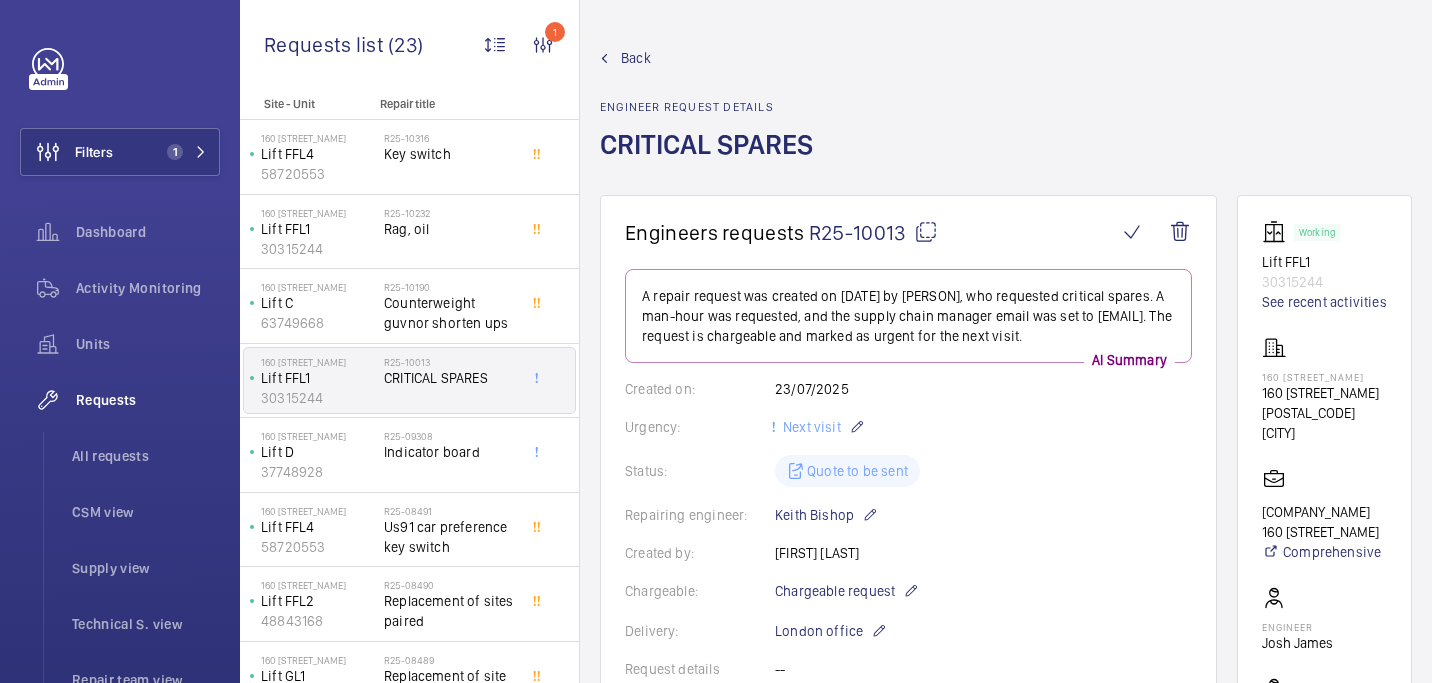 scroll, scrollTop: 922, scrollLeft: 0, axis: vertical 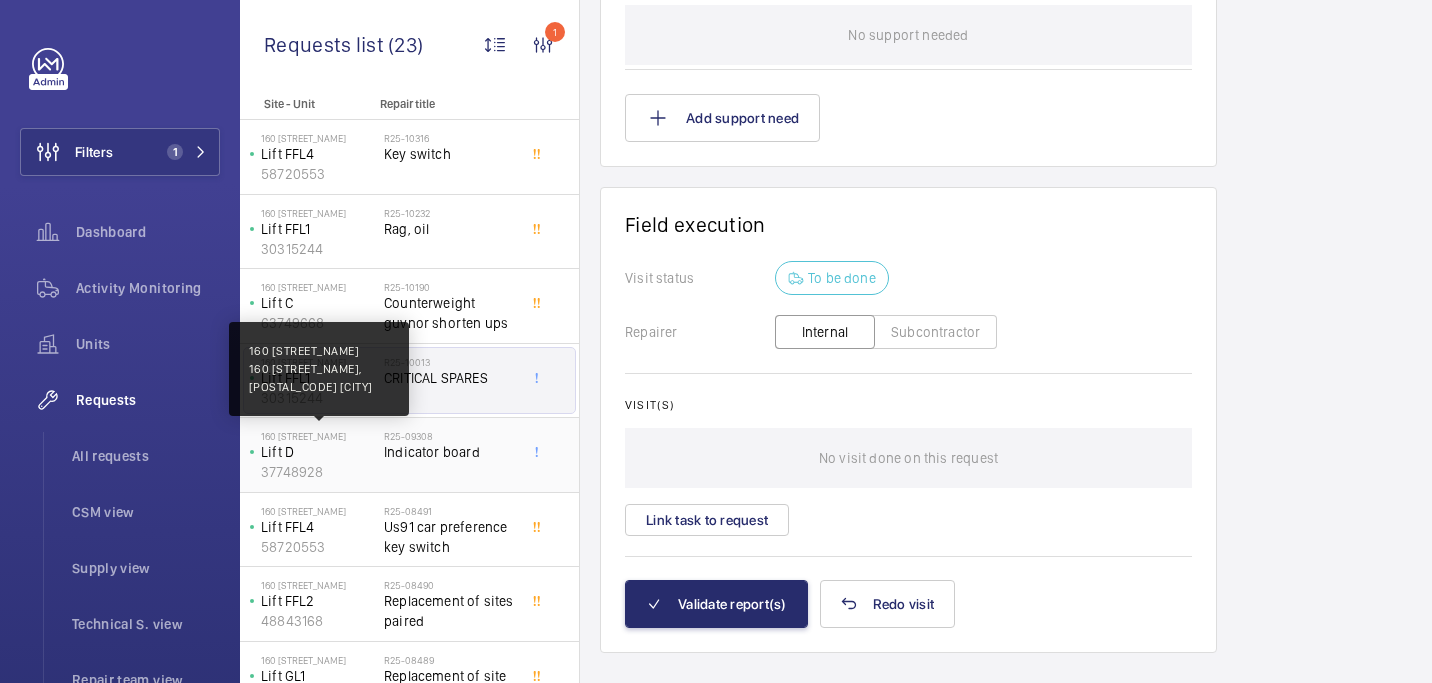 click on "160 Queen Victoria Street" 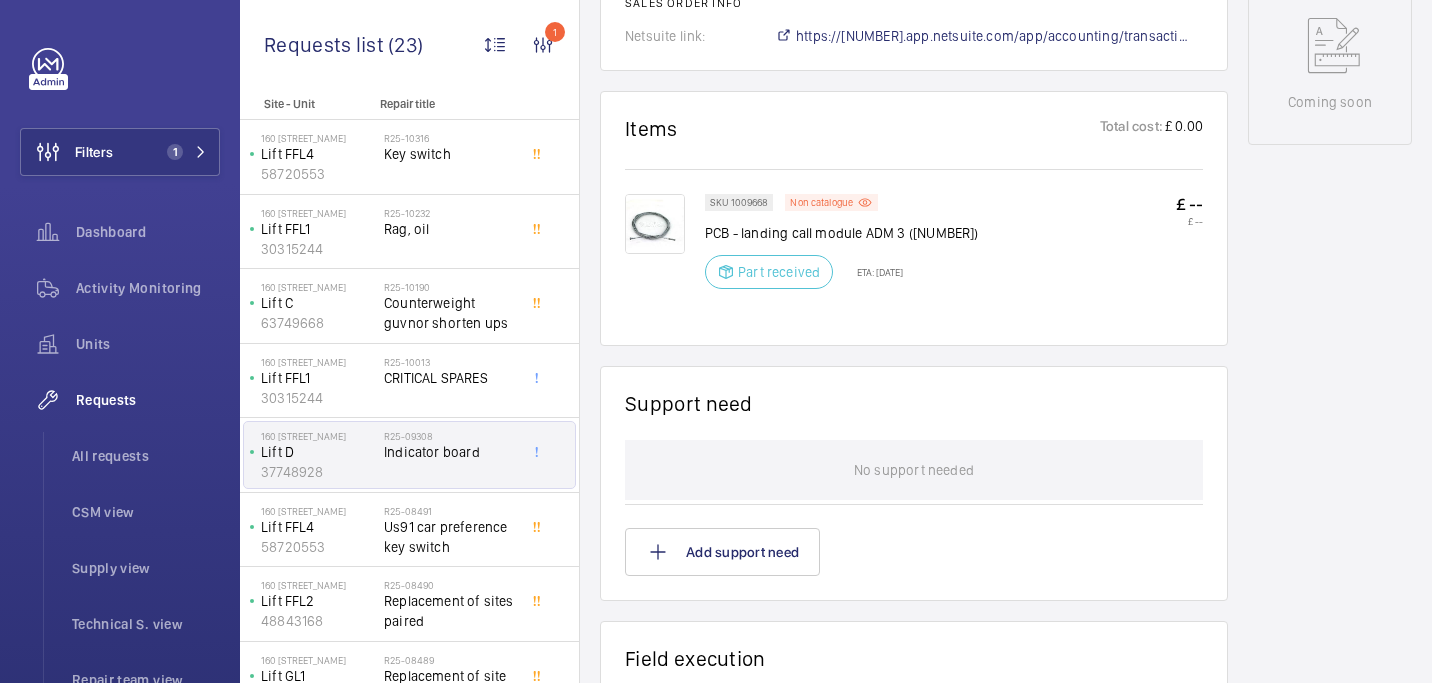 scroll, scrollTop: 1064, scrollLeft: 0, axis: vertical 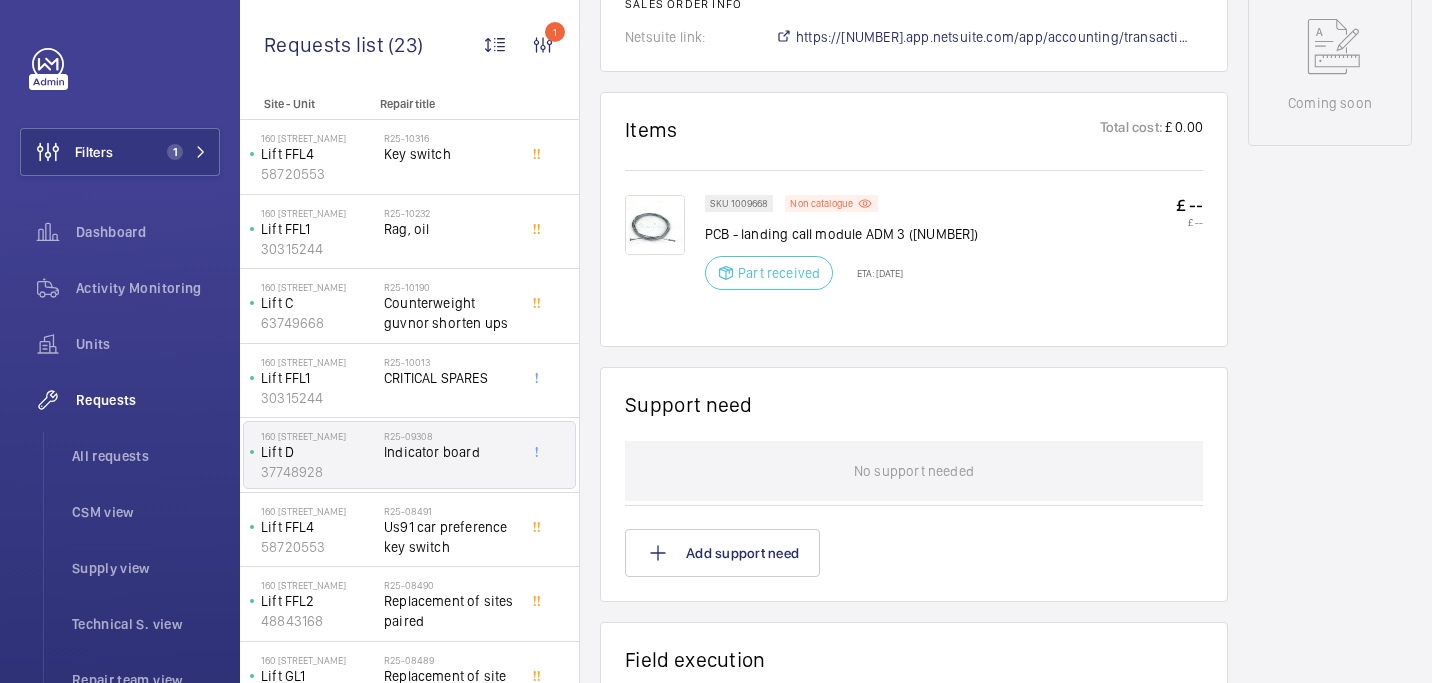 click 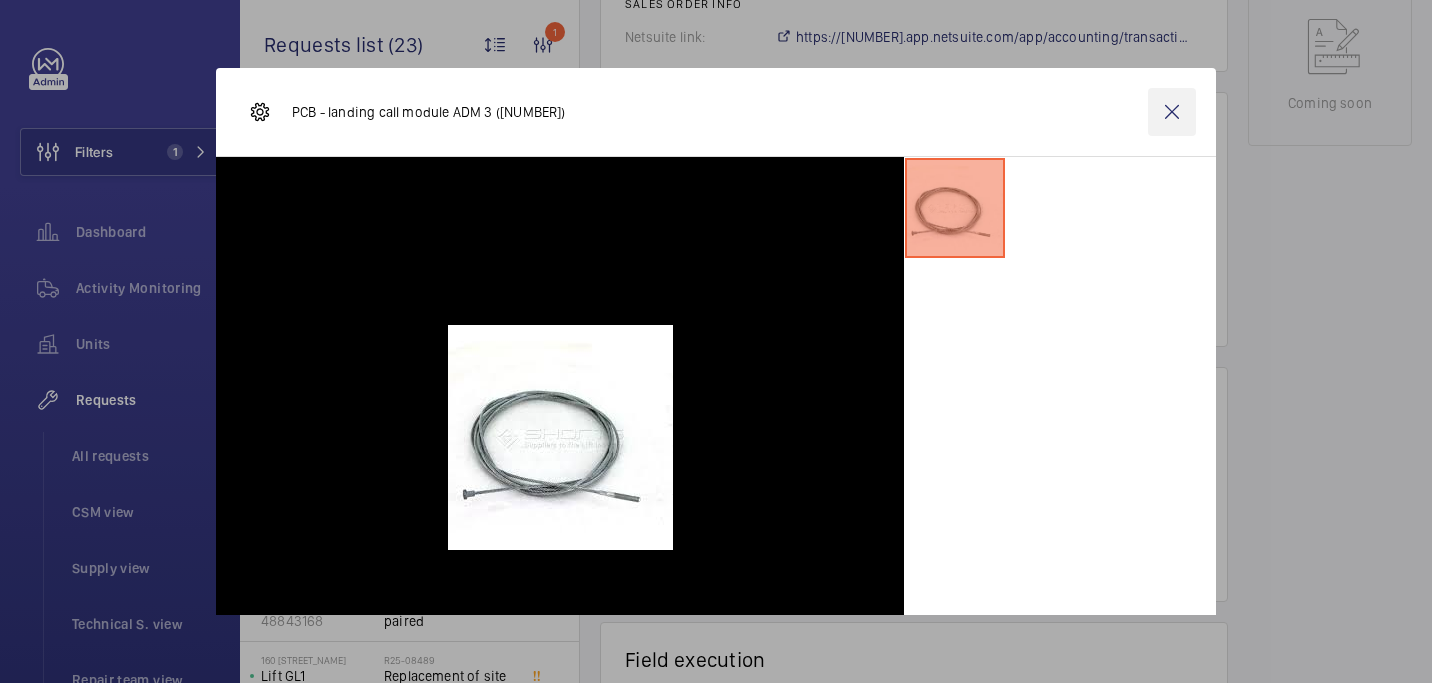 click at bounding box center [1172, 112] 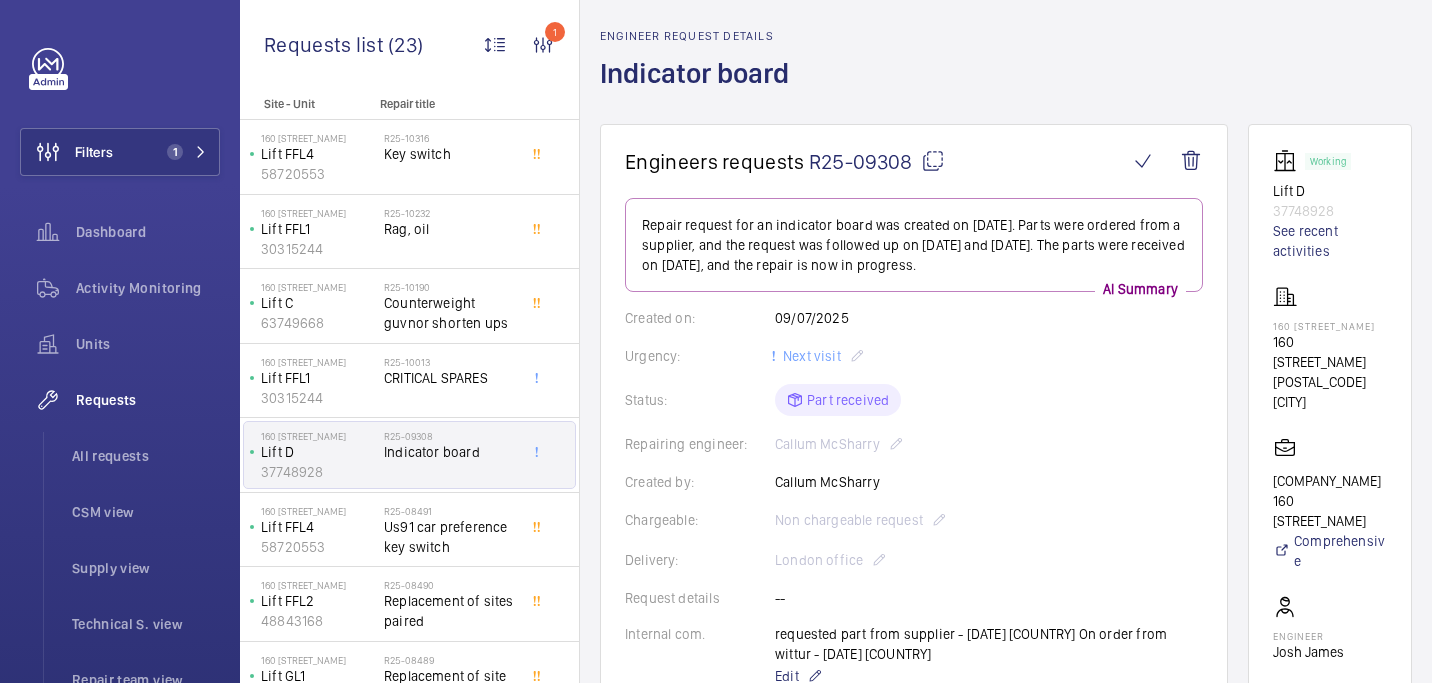 scroll, scrollTop: 33, scrollLeft: 0, axis: vertical 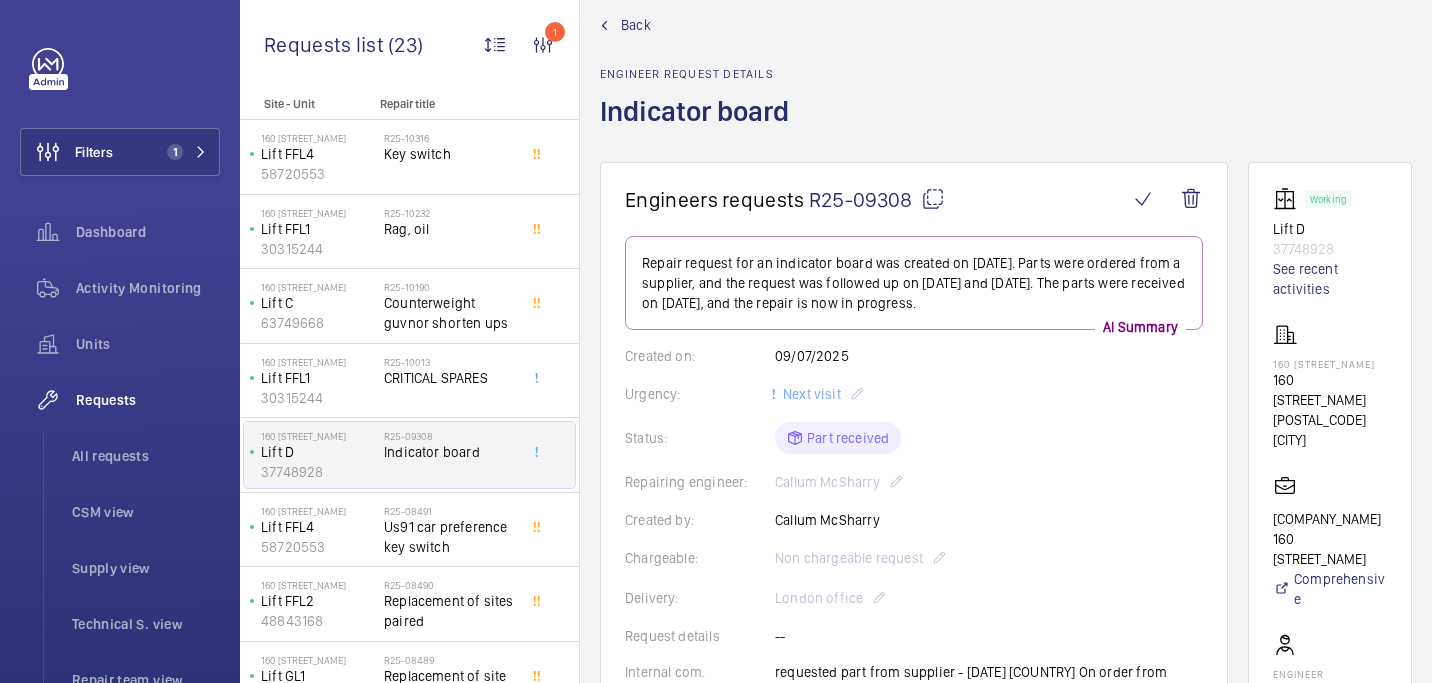 click on "Indicator board" 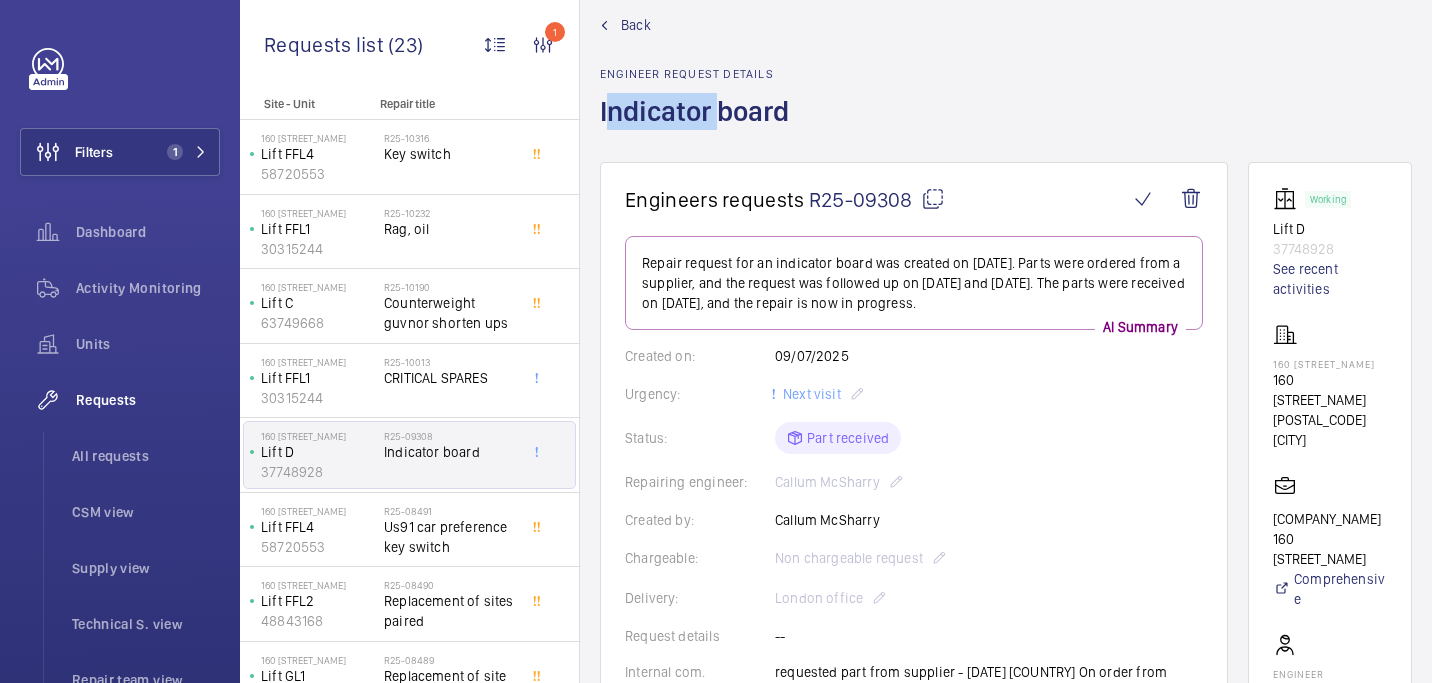 click on "Indicator board" 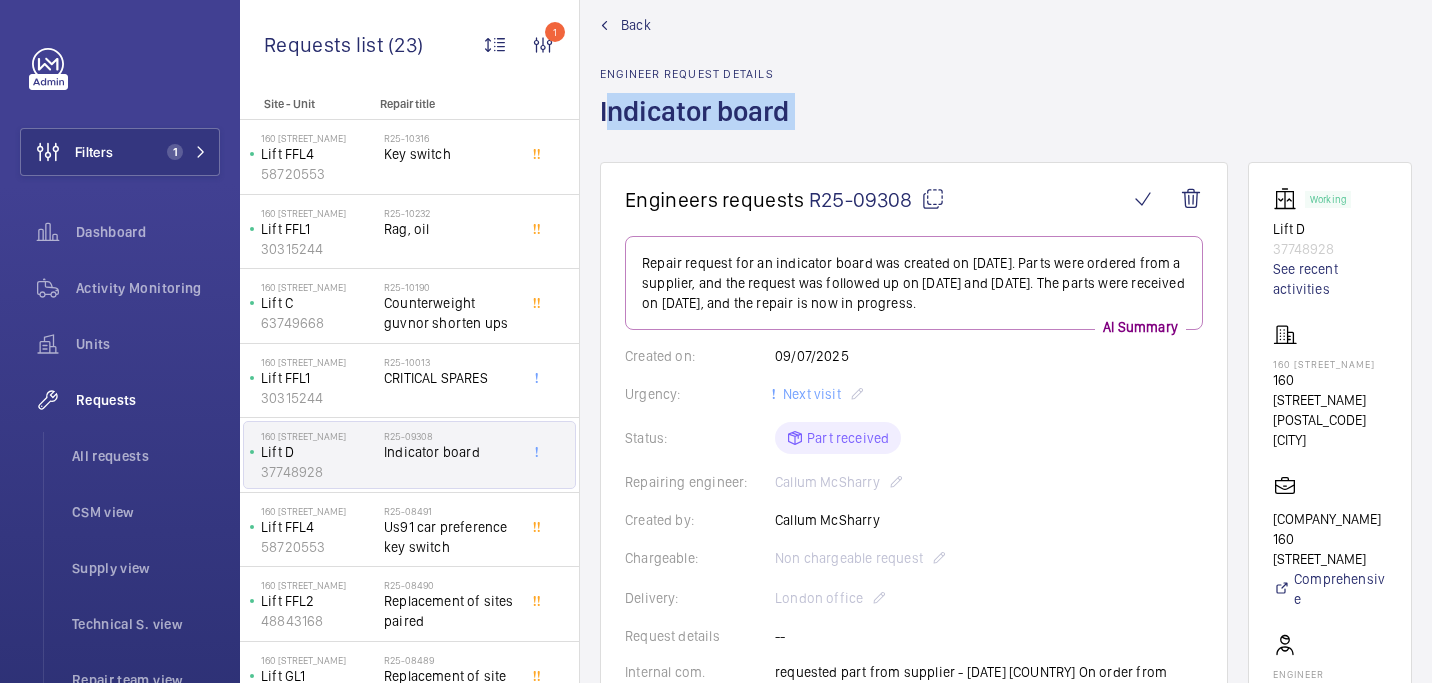 click on "Indicator board" 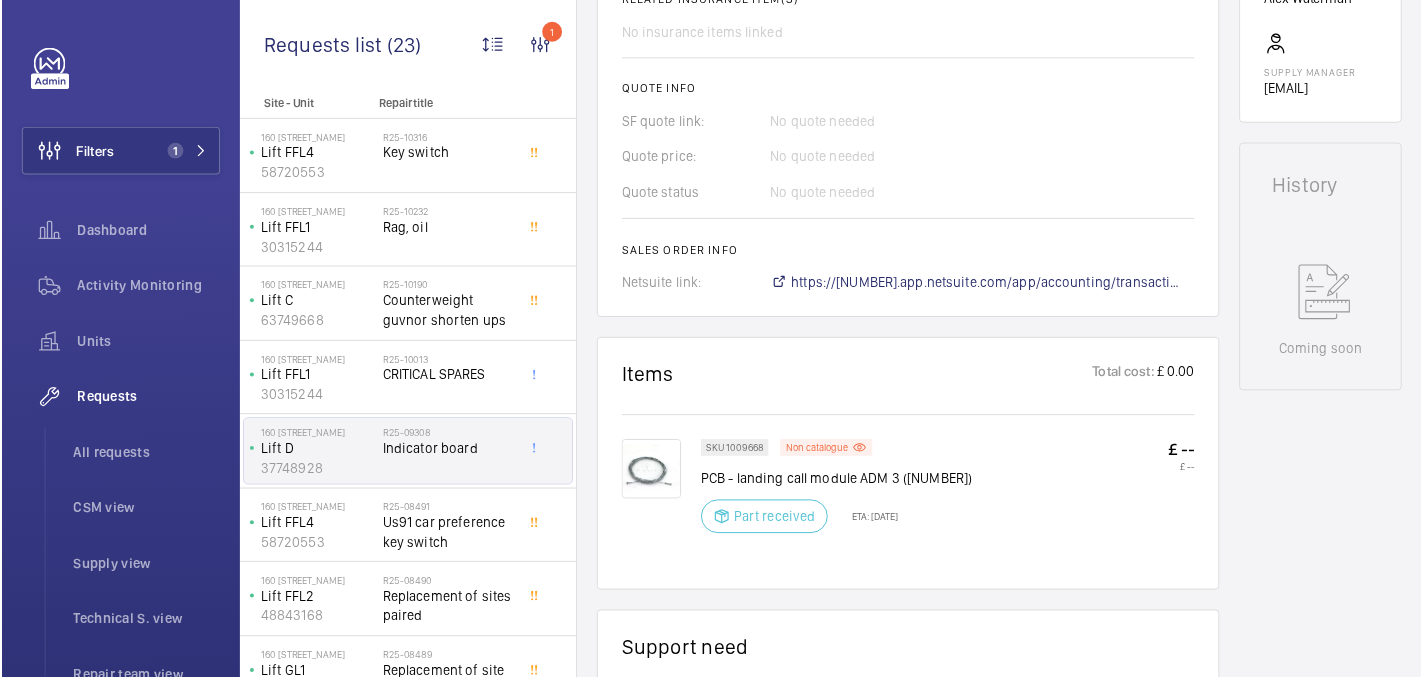 scroll, scrollTop: 819, scrollLeft: 0, axis: vertical 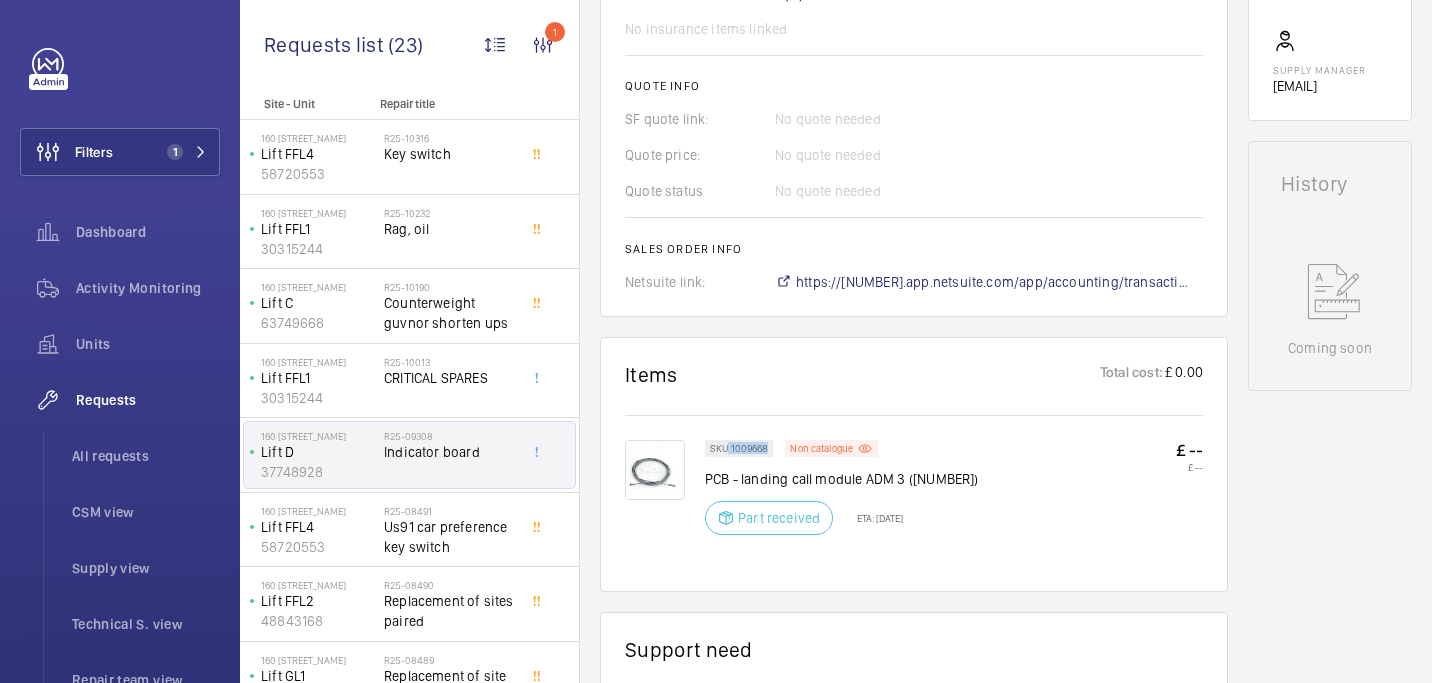 drag, startPoint x: 728, startPoint y: 452, endPoint x: 766, endPoint y: 453, distance: 38.013157 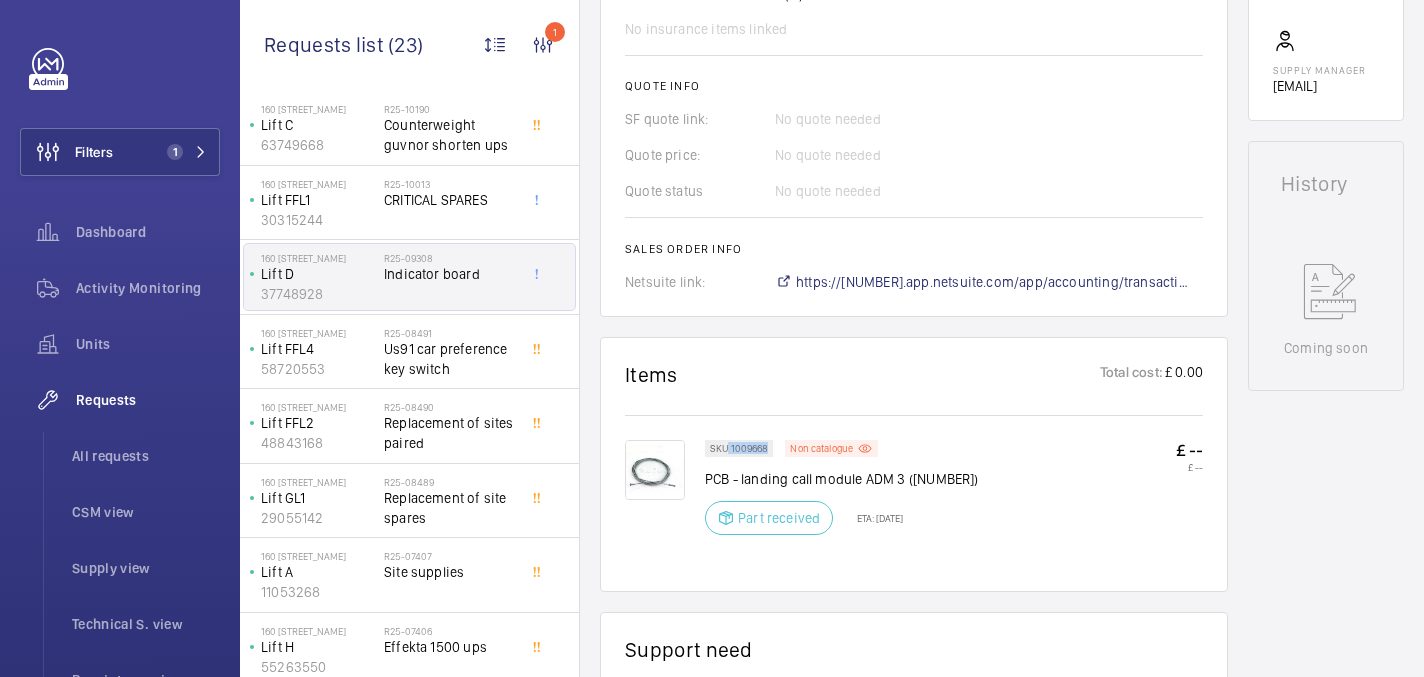 scroll, scrollTop: 181, scrollLeft: 0, axis: vertical 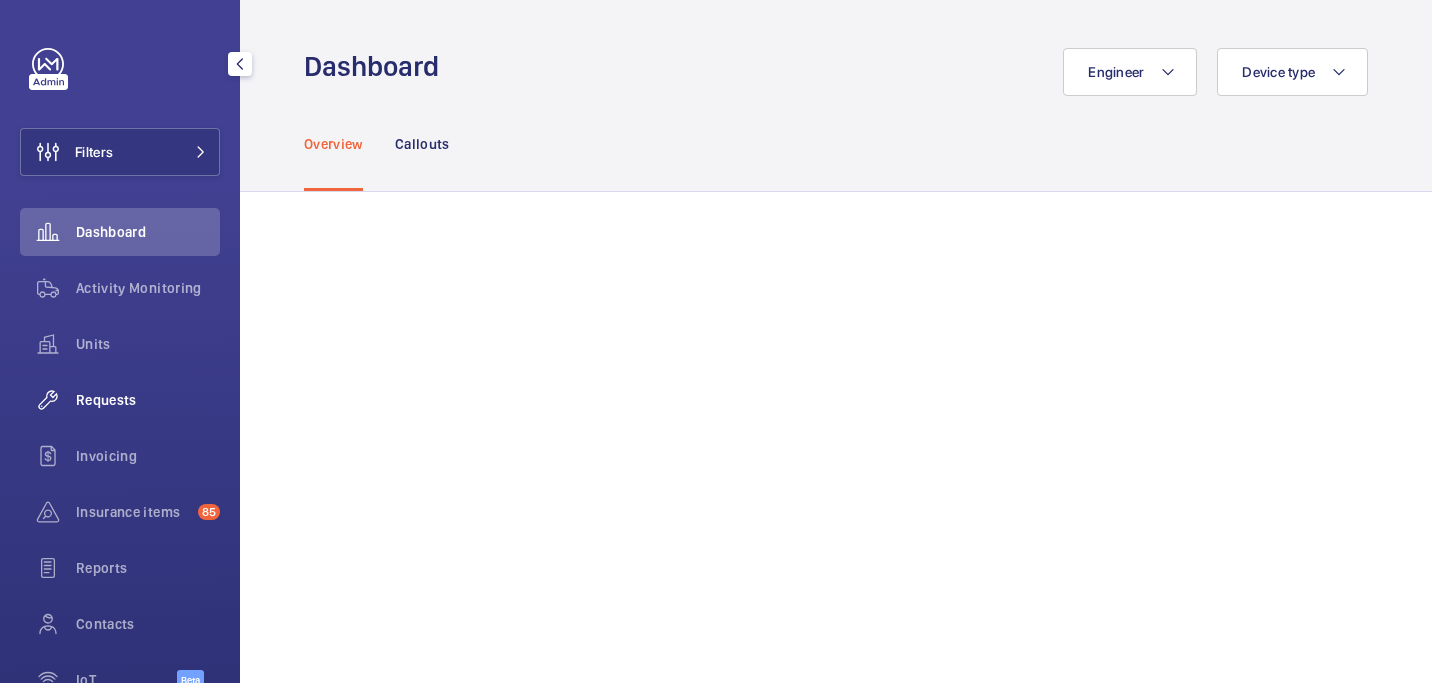 click on "Requests" 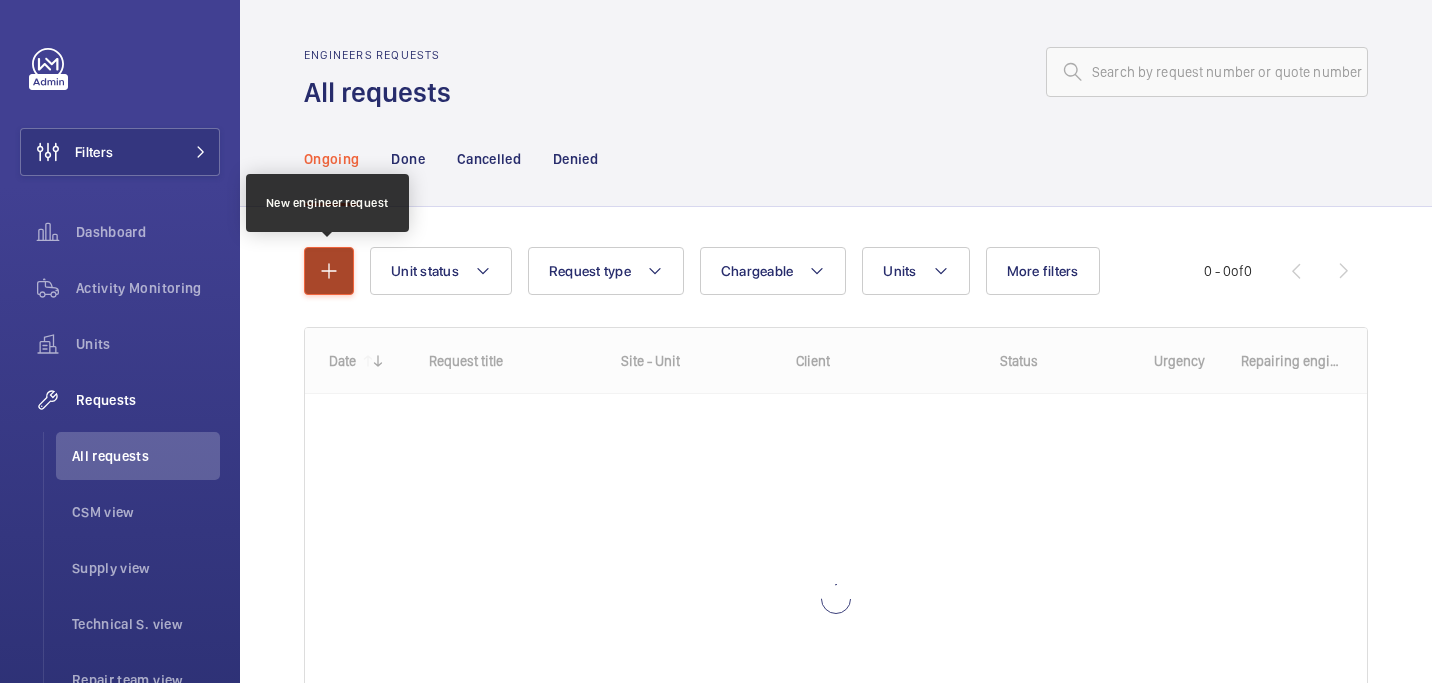 click 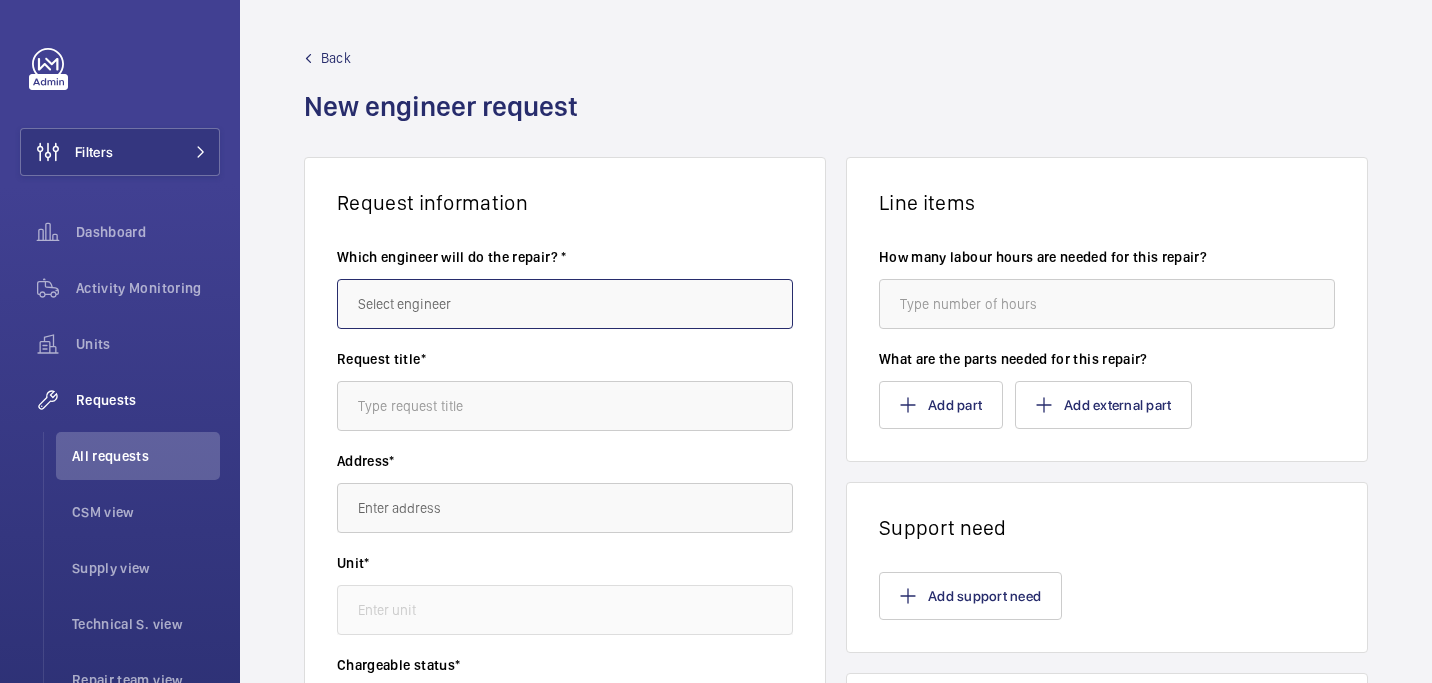 click at bounding box center [565, 304] 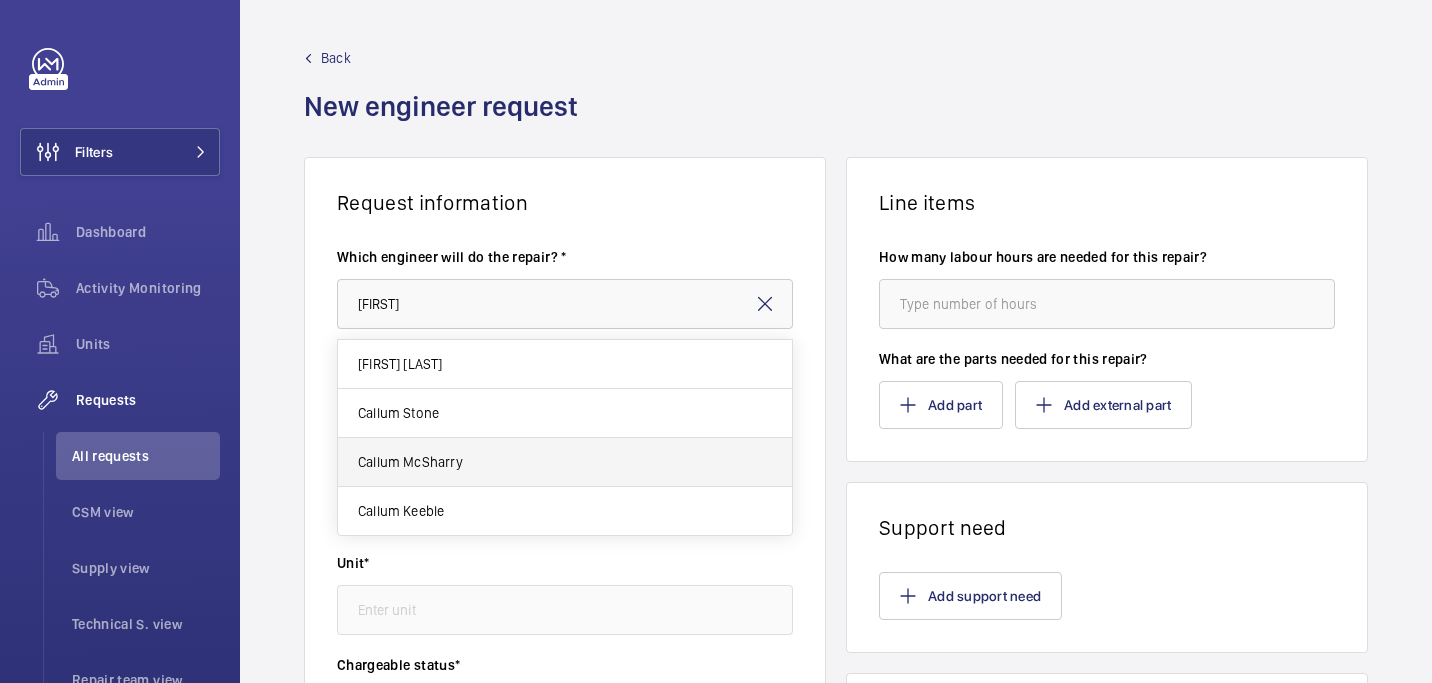 click on "Callum McSharry" at bounding box center (565, 462) 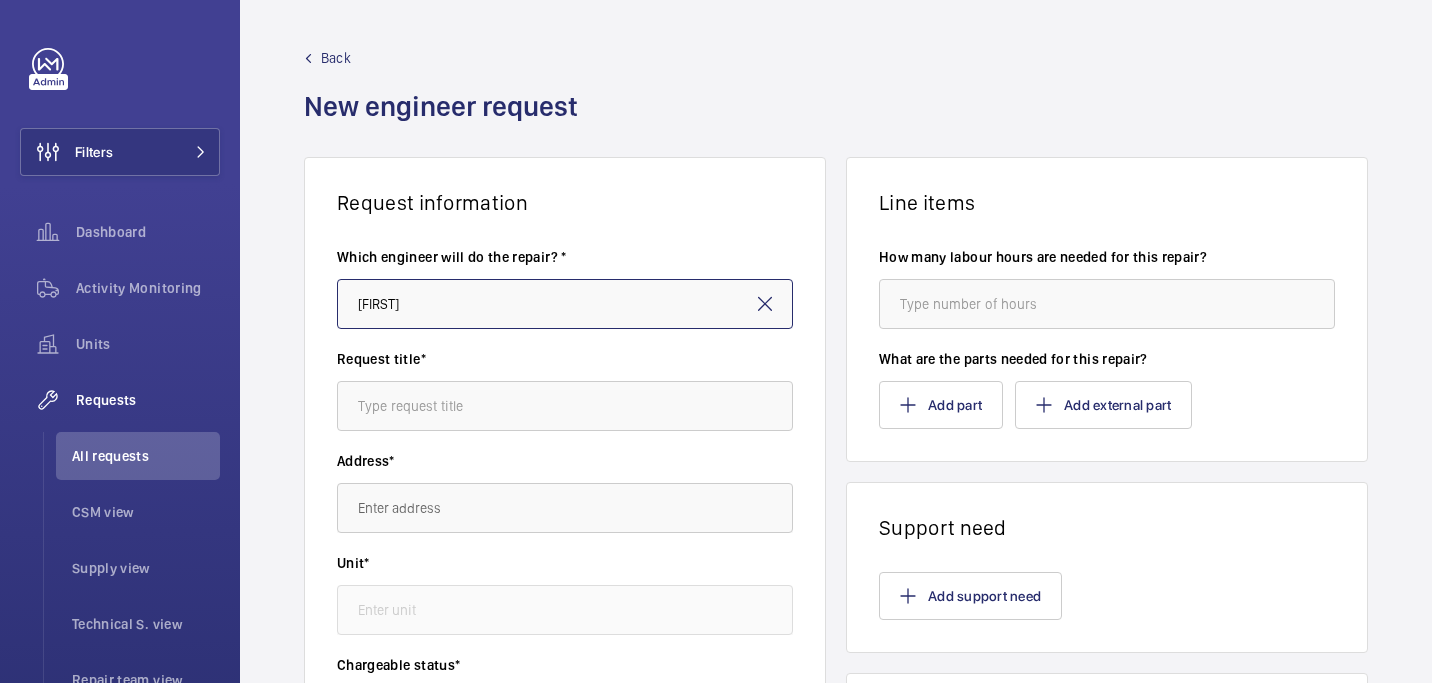type on "Callum McSharry" 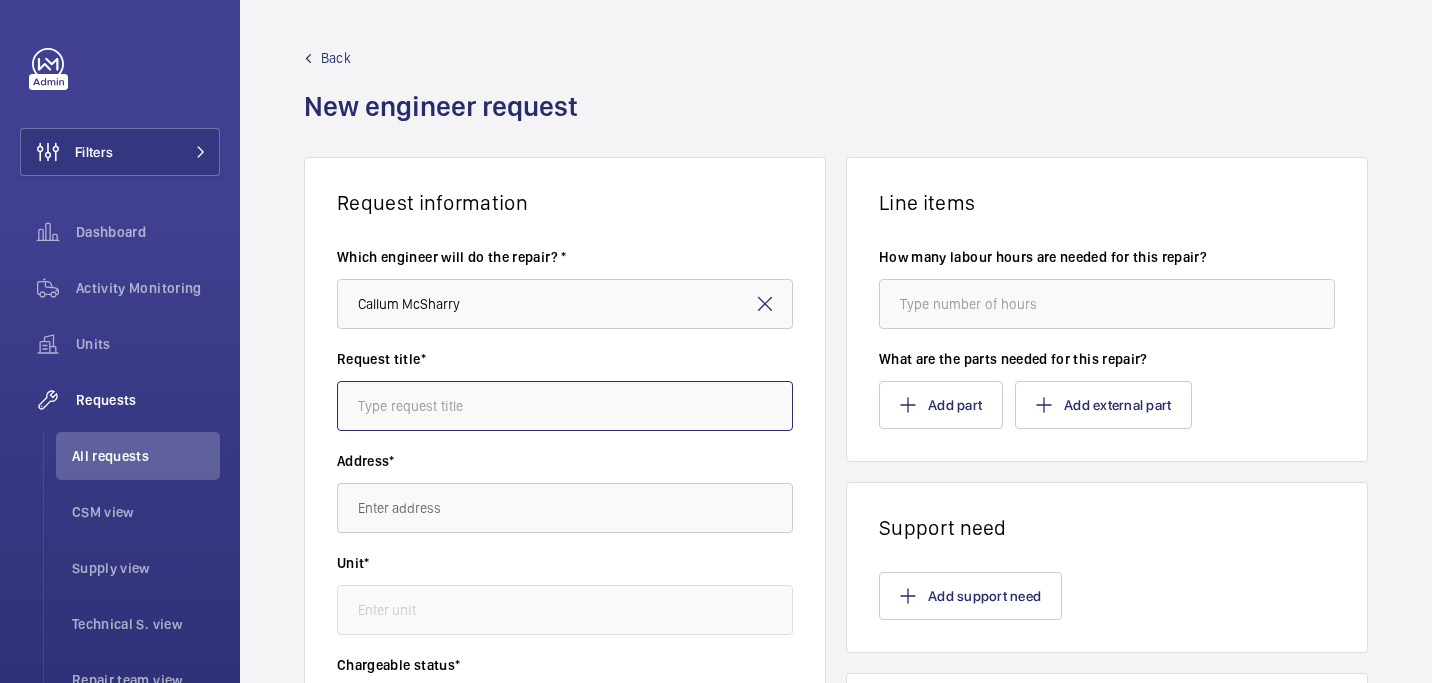 click 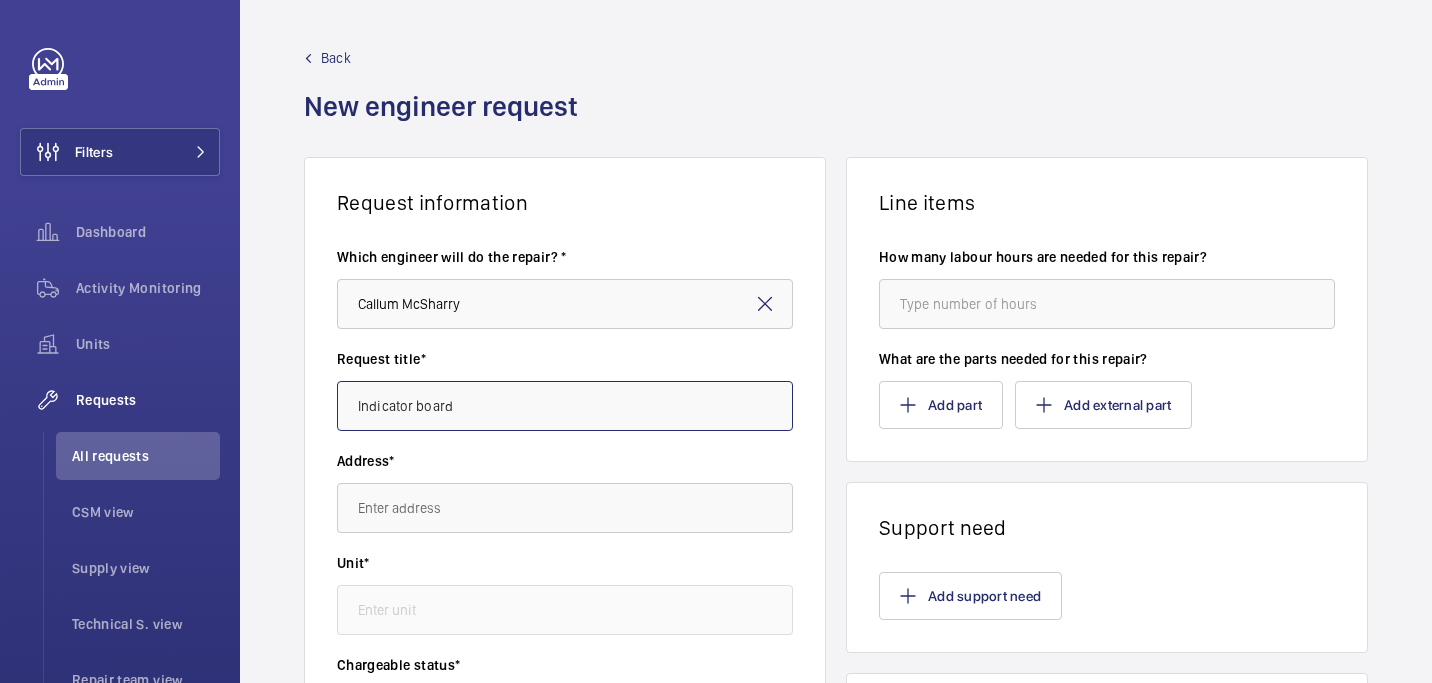 type on "Indicator board" 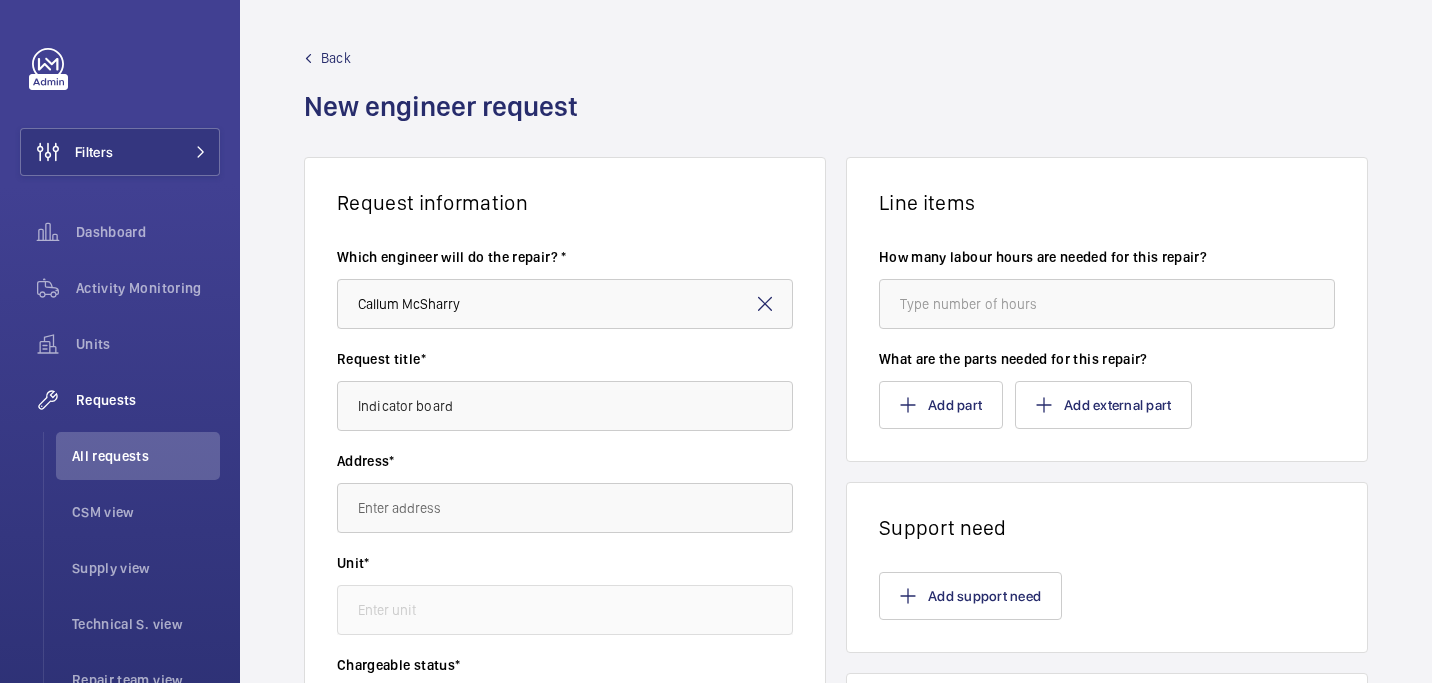 click on "Address*" 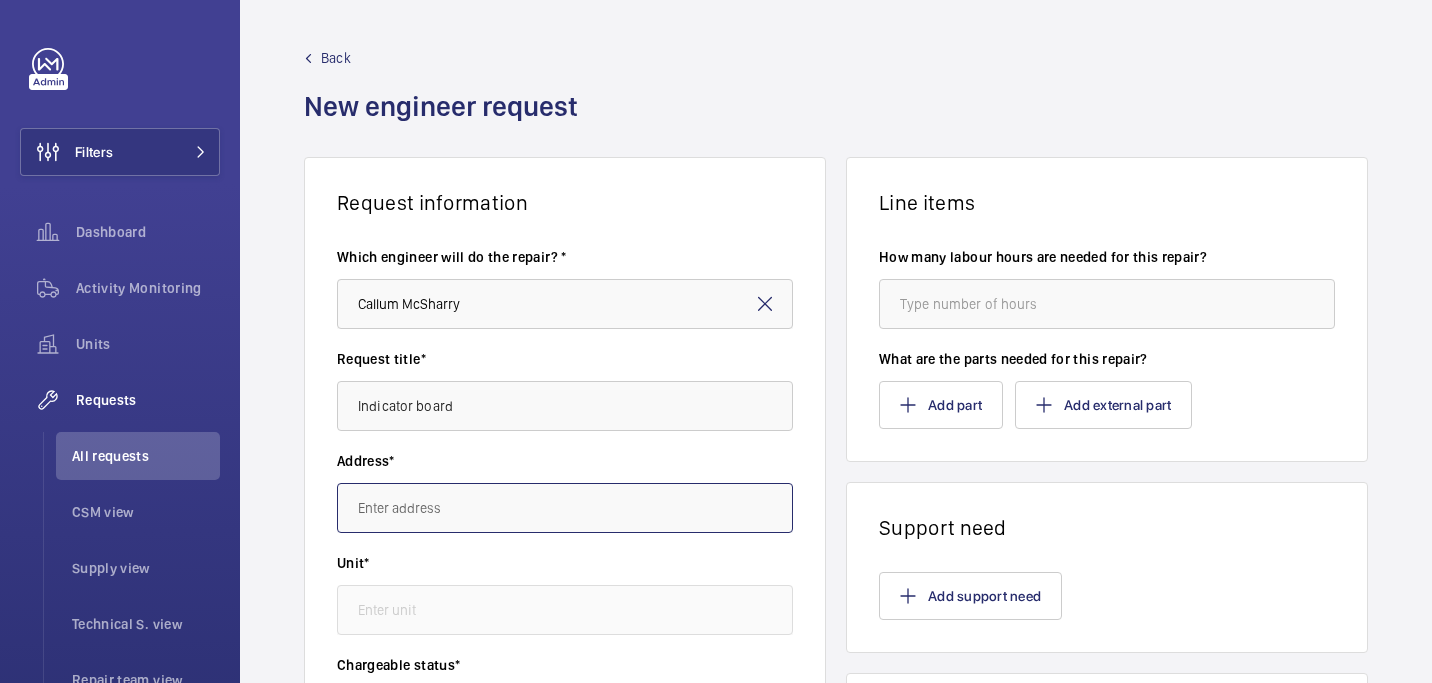 click at bounding box center [565, 508] 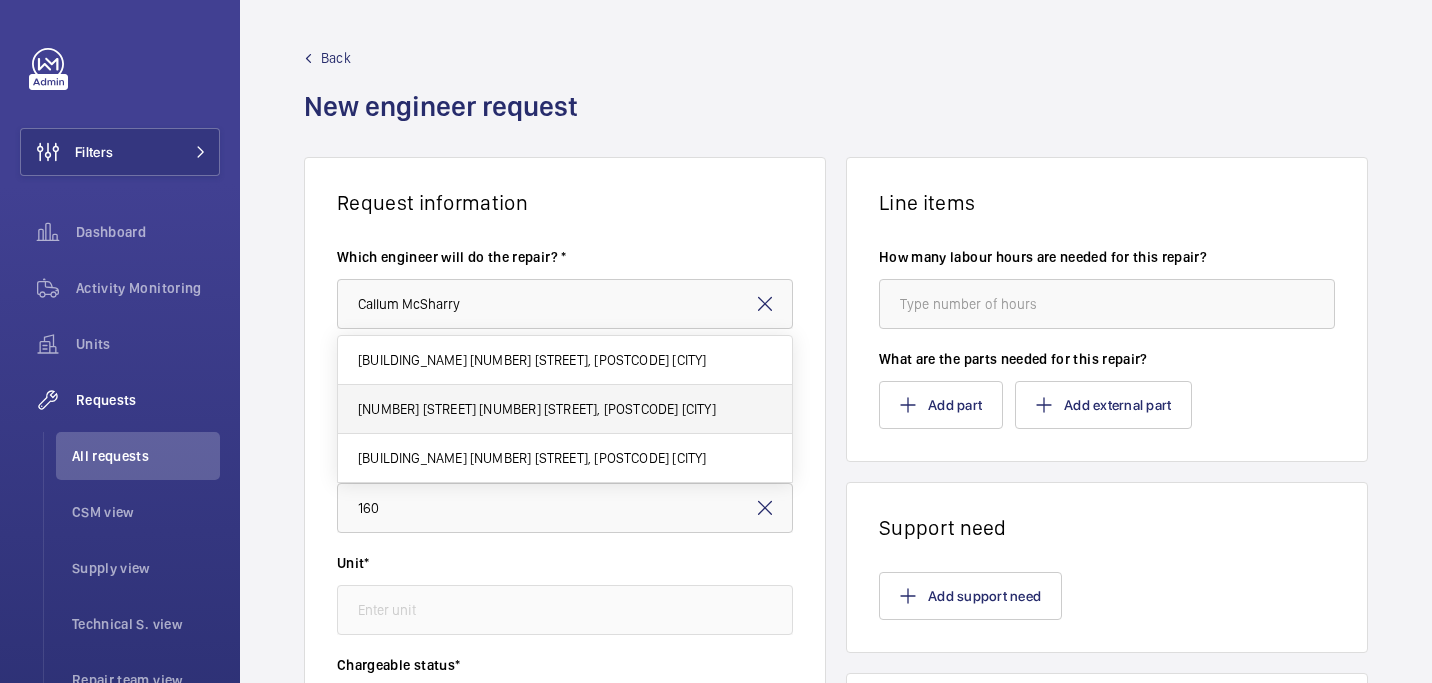 click on "160 Queen Victoria Street 160 Queen Victoria Street, EC4V 4BF LONDON" at bounding box center [537, 409] 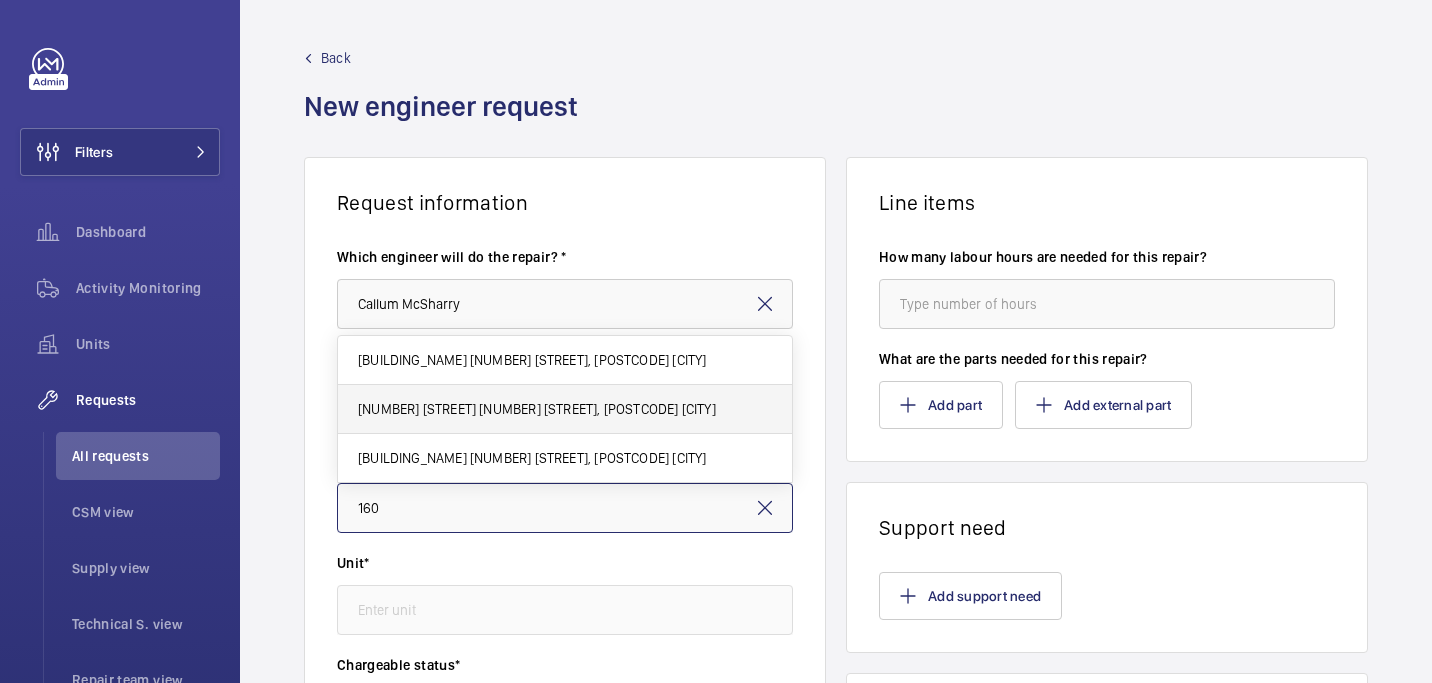 type on "160 Queen Victoria Street 160 Queen Victoria Street, EC4V 4BF LONDON" 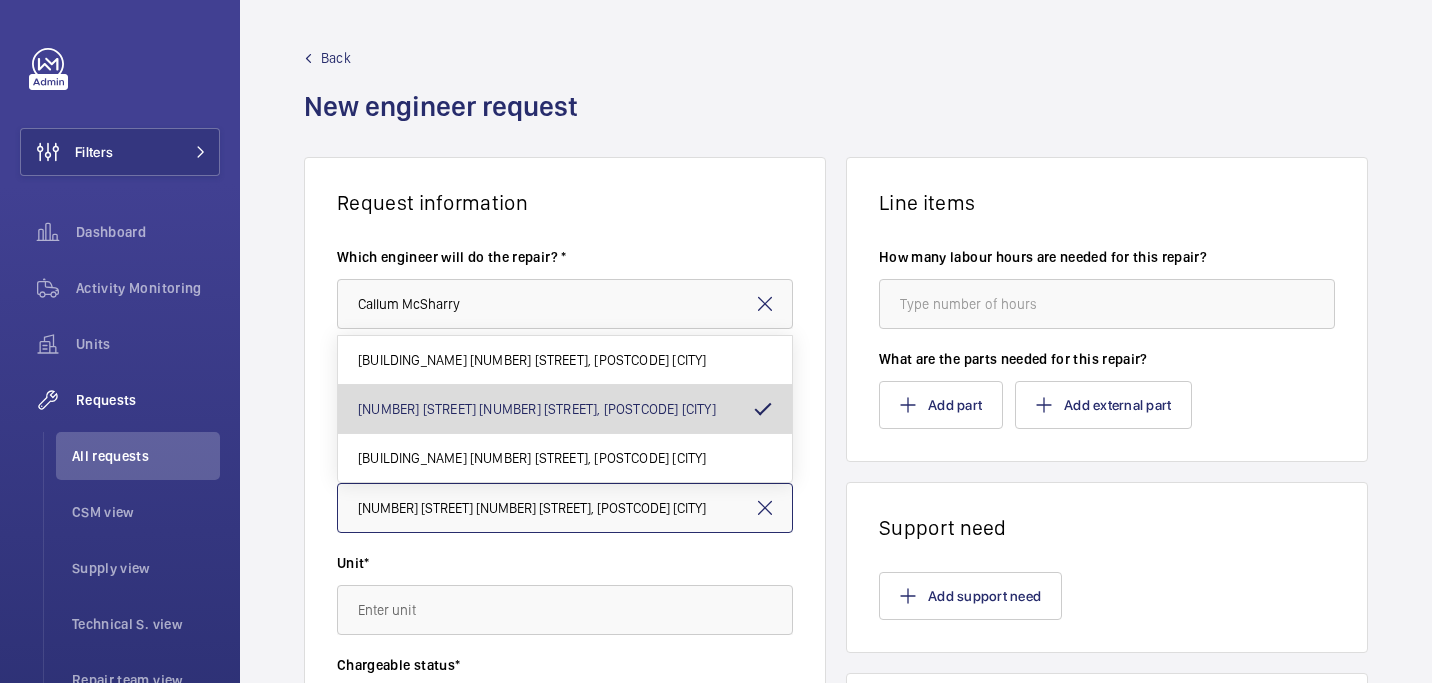 scroll, scrollTop: 0, scrollLeft: 32, axis: horizontal 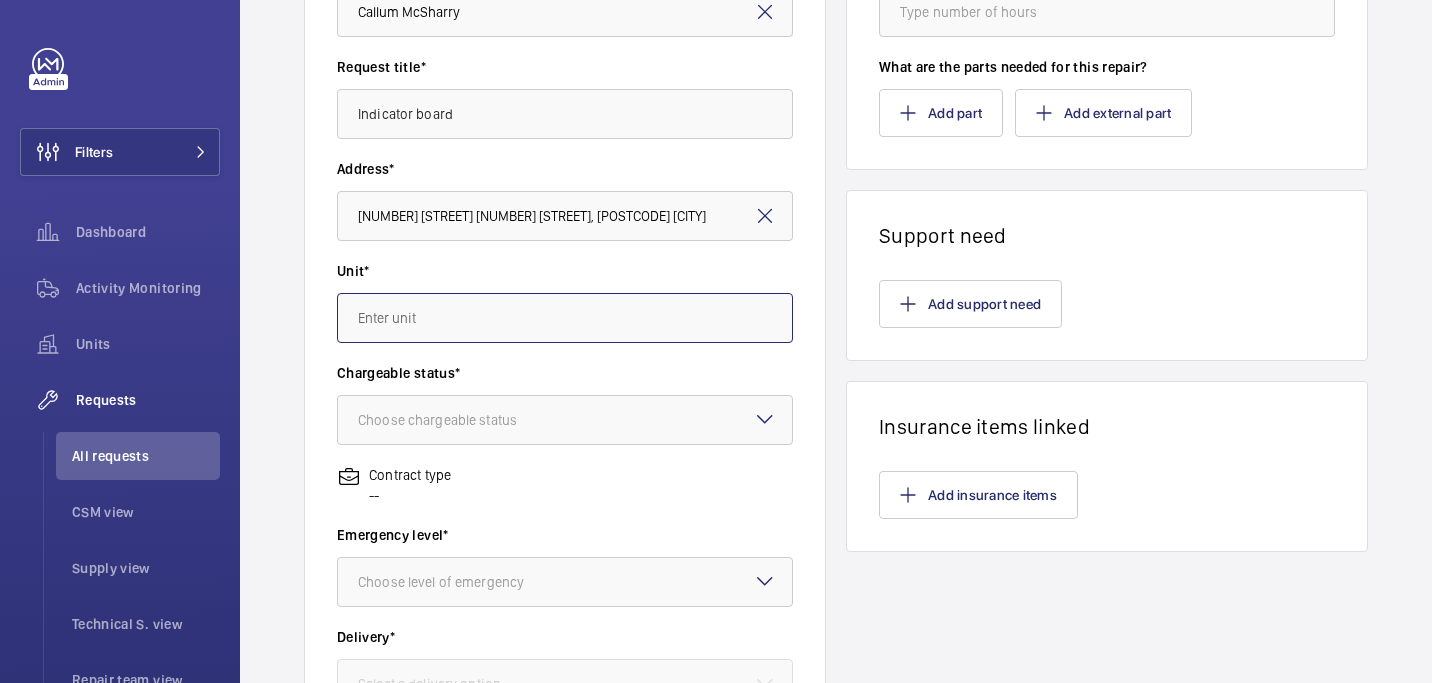 click at bounding box center (565, 318) 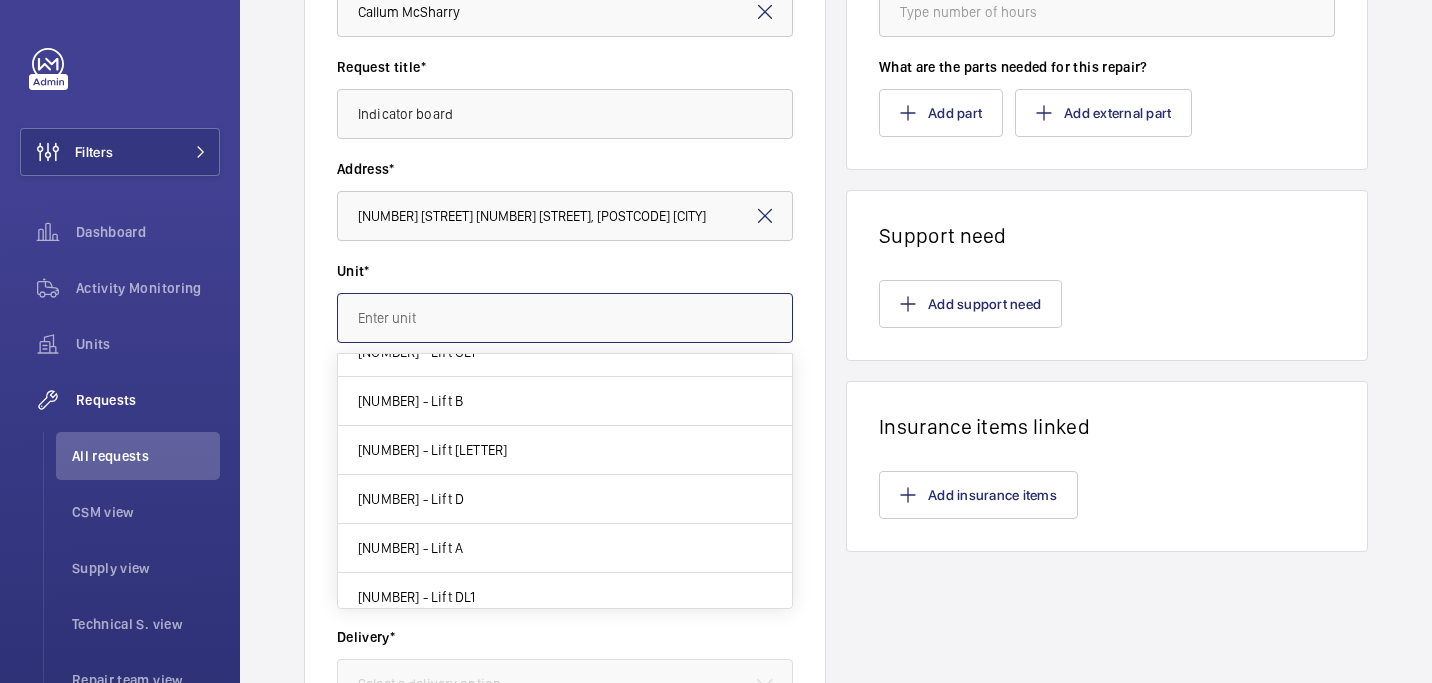 scroll, scrollTop: 529, scrollLeft: 0, axis: vertical 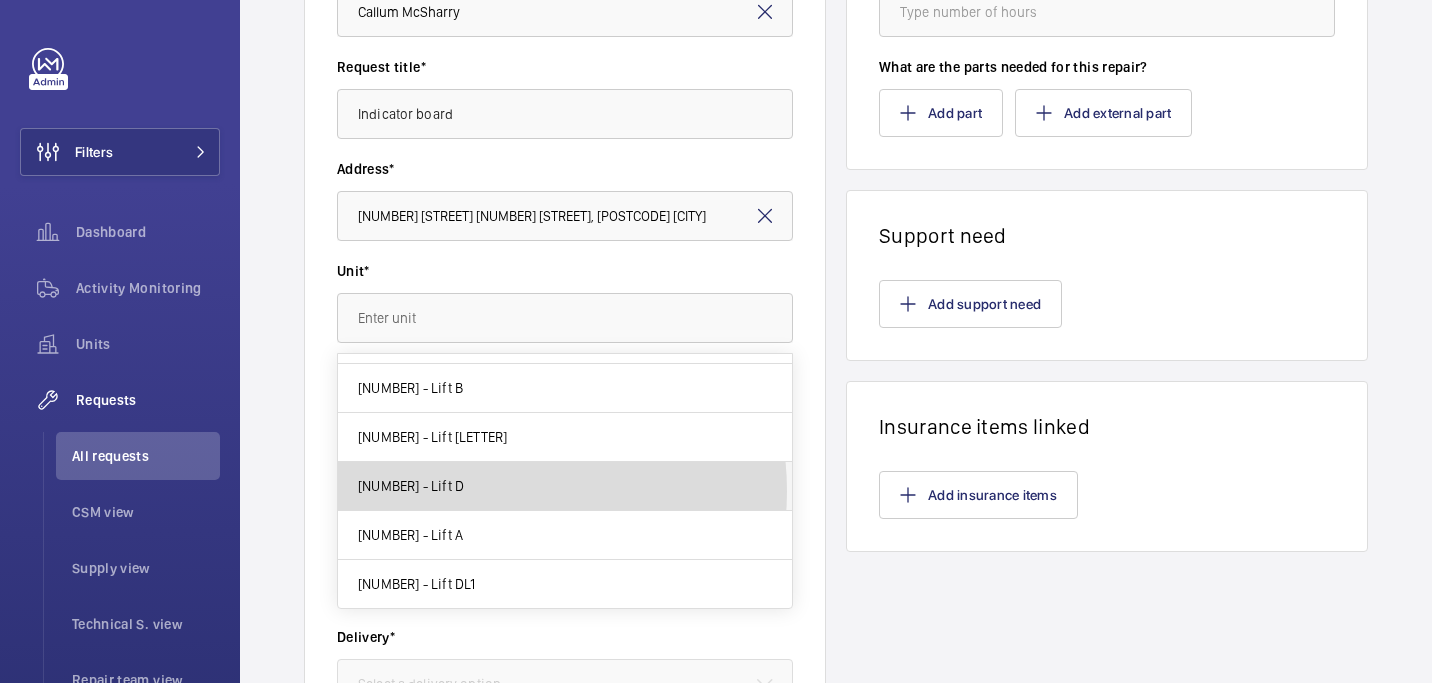 click on "37748928 - Lift D" at bounding box center (565, 486) 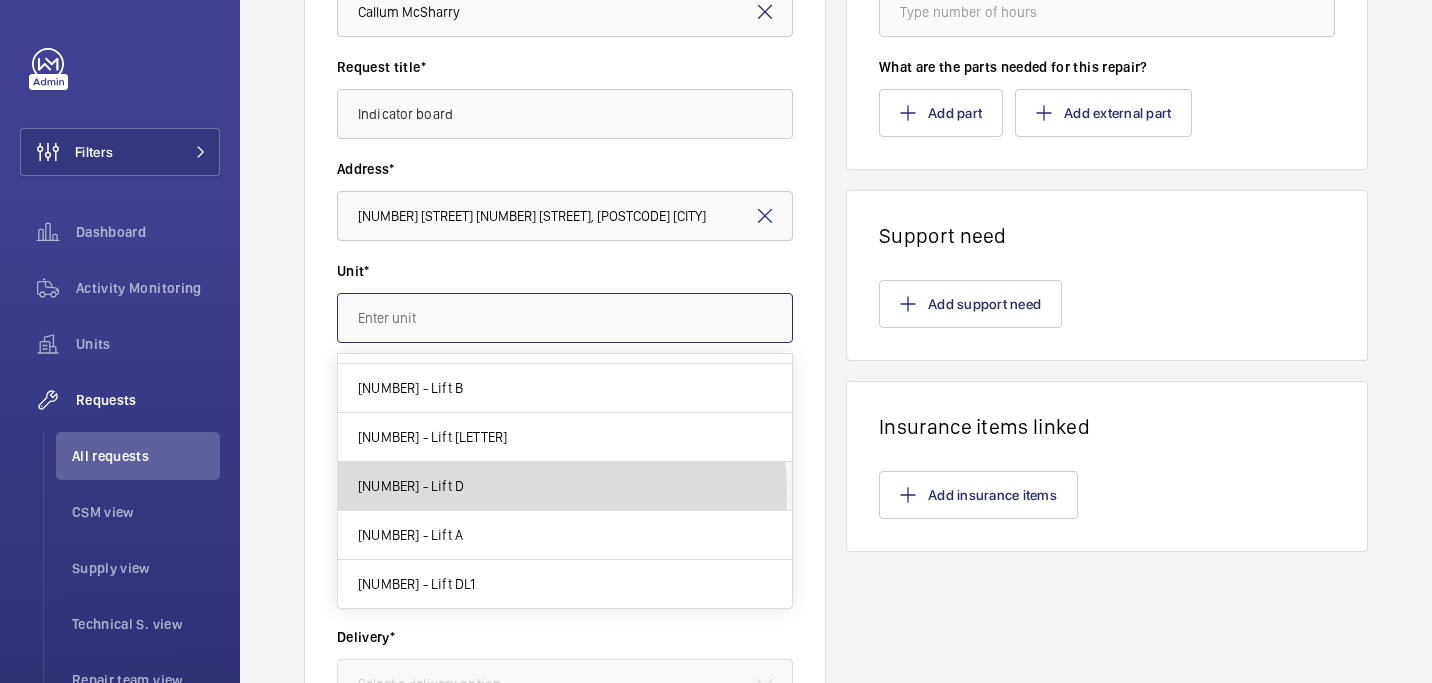 type on "37748928 - Lift D" 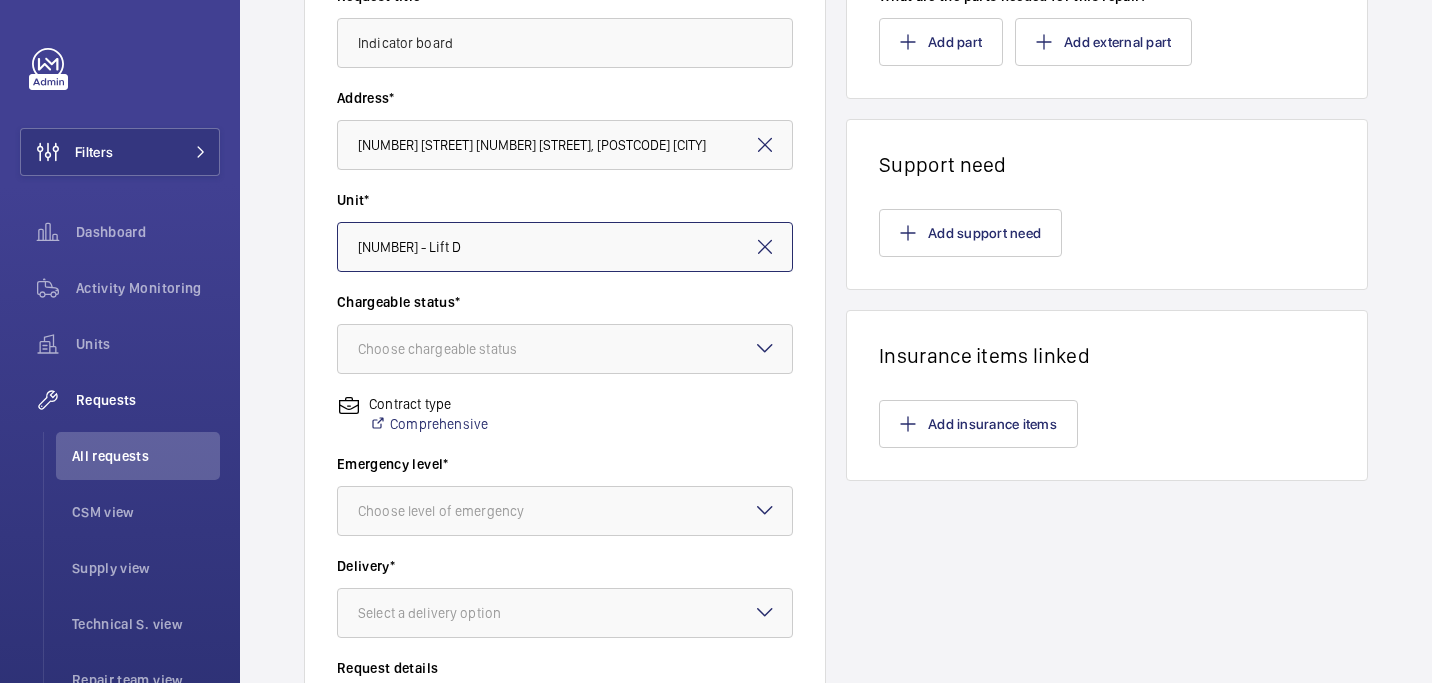 scroll, scrollTop: 372, scrollLeft: 0, axis: vertical 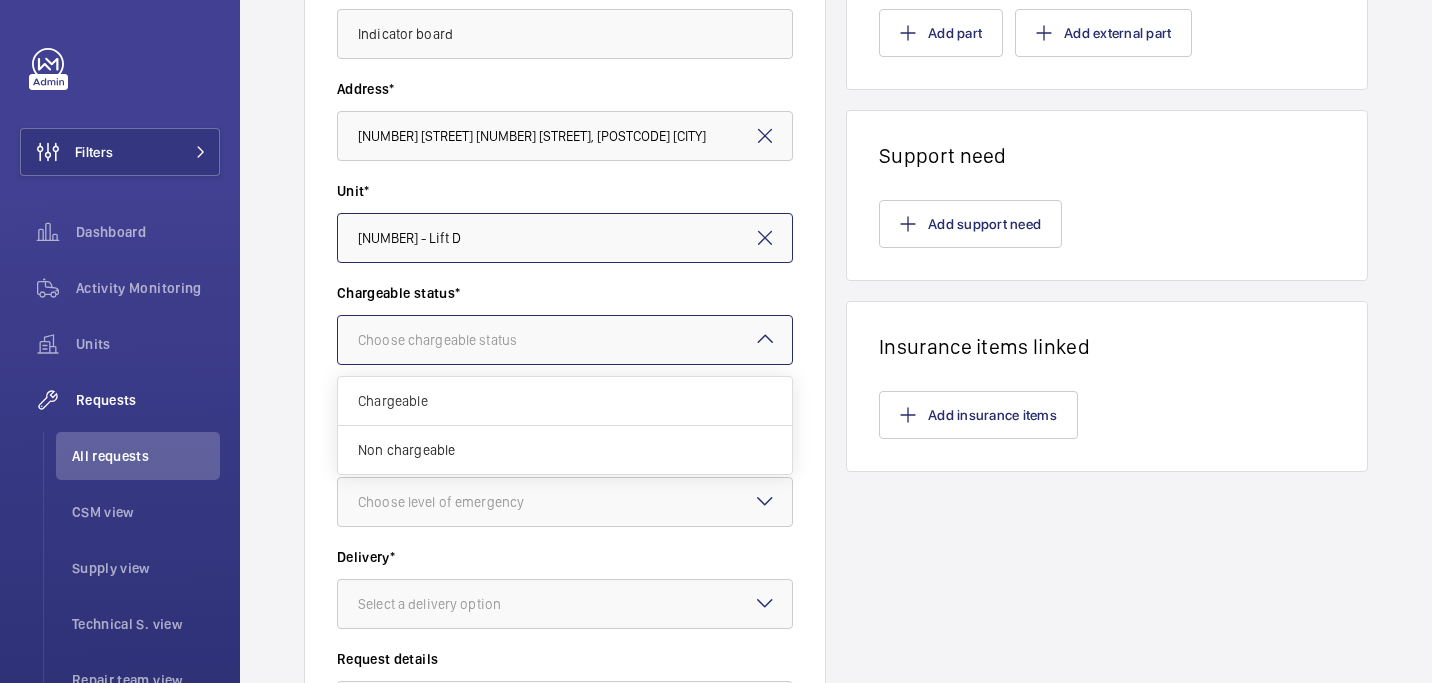 click at bounding box center [565, 340] 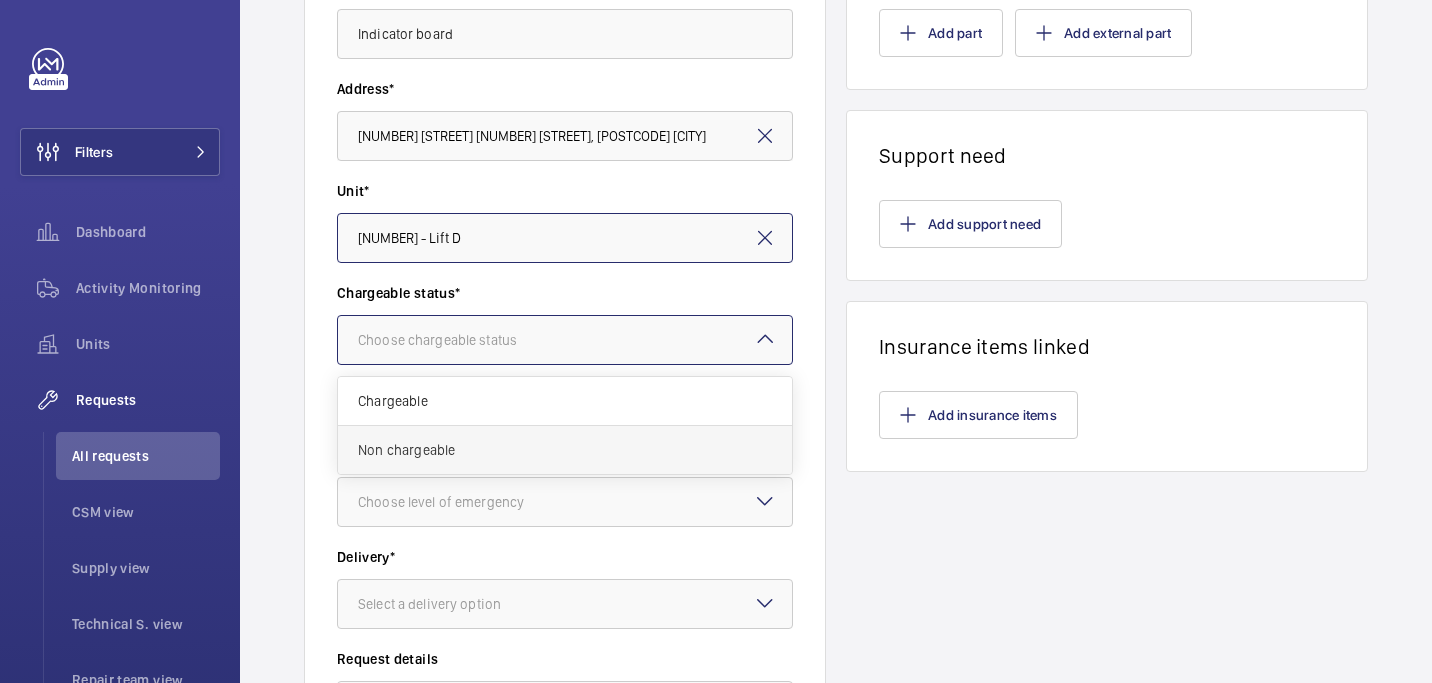 click on "Non chargeable" at bounding box center [565, 450] 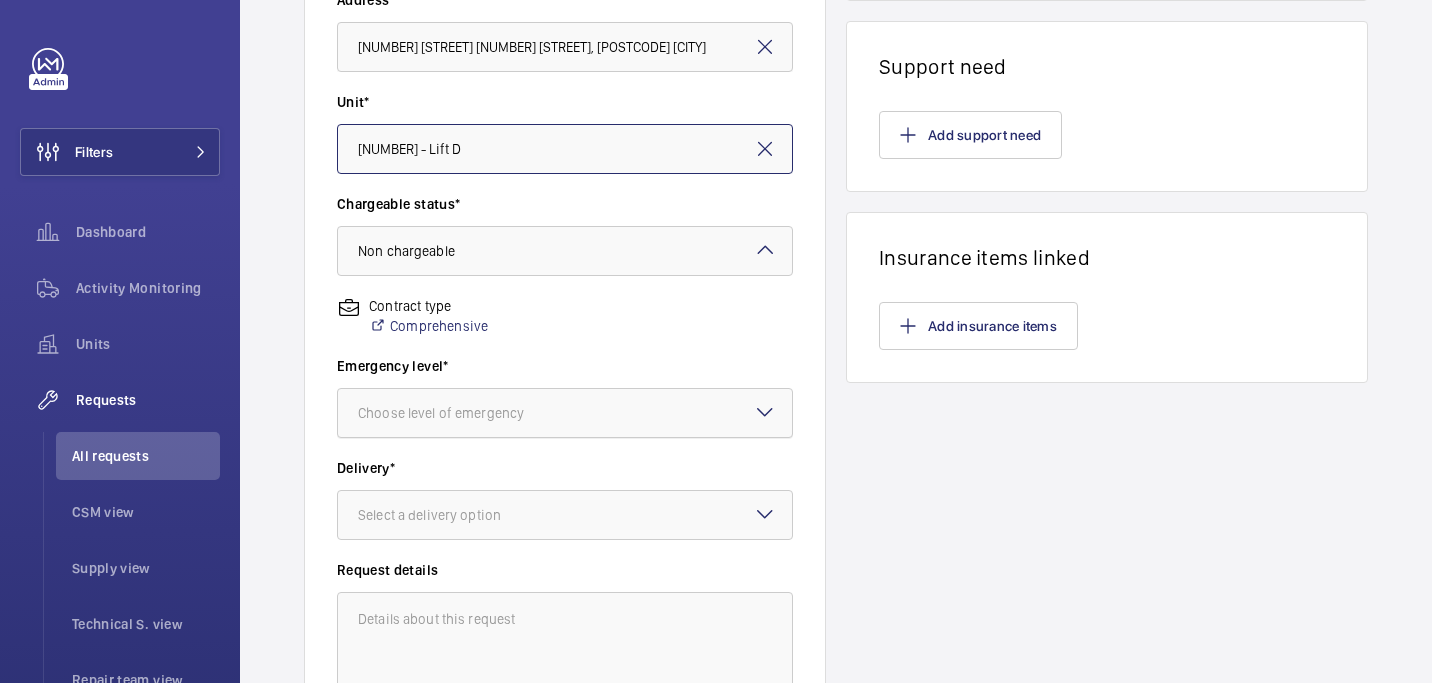 scroll, scrollTop: 469, scrollLeft: 0, axis: vertical 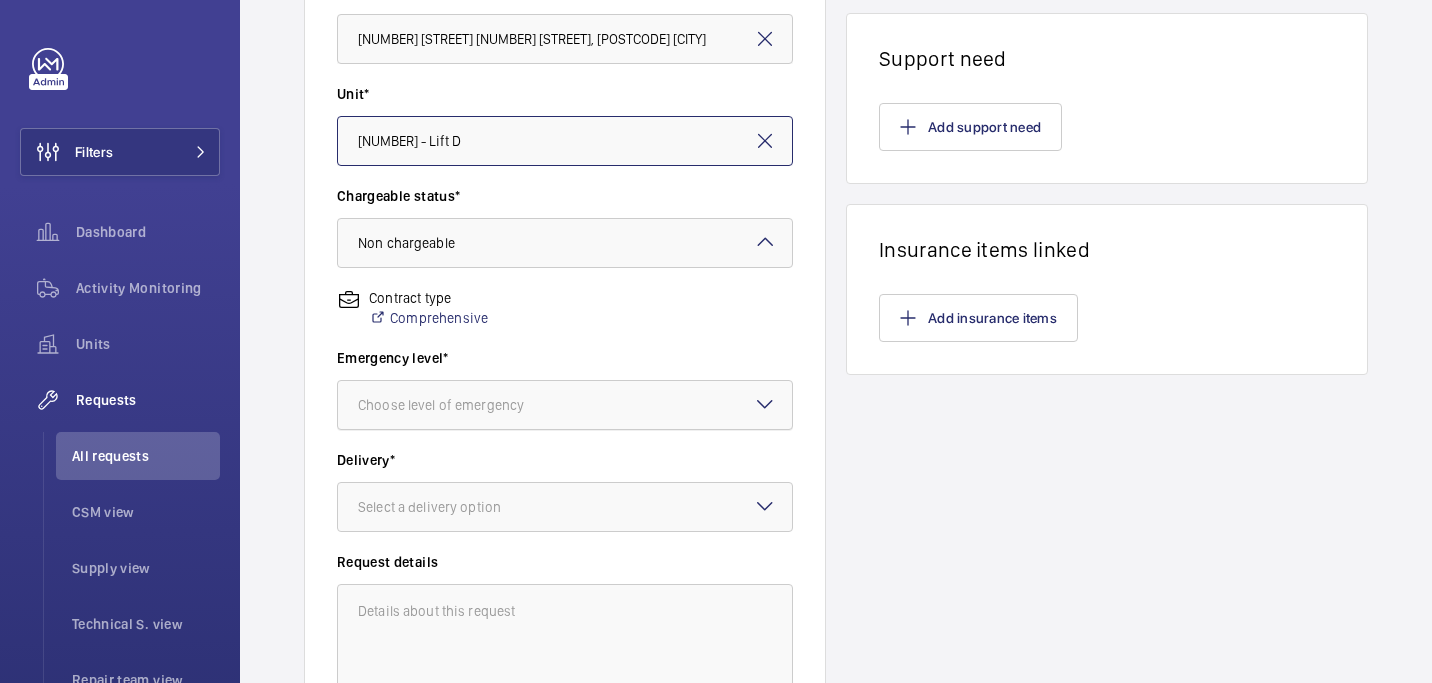 click on "Choose level of emergency" at bounding box center [466, 405] 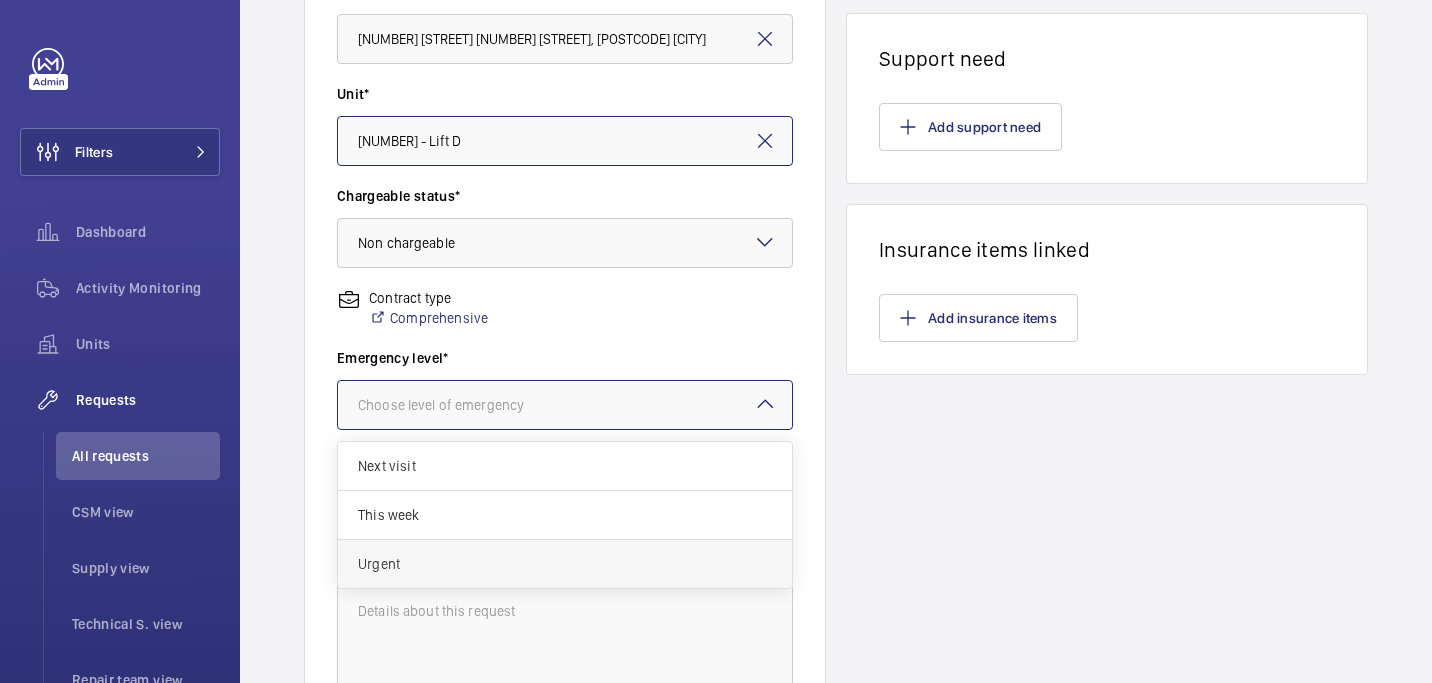 click on "Urgent" at bounding box center [565, 564] 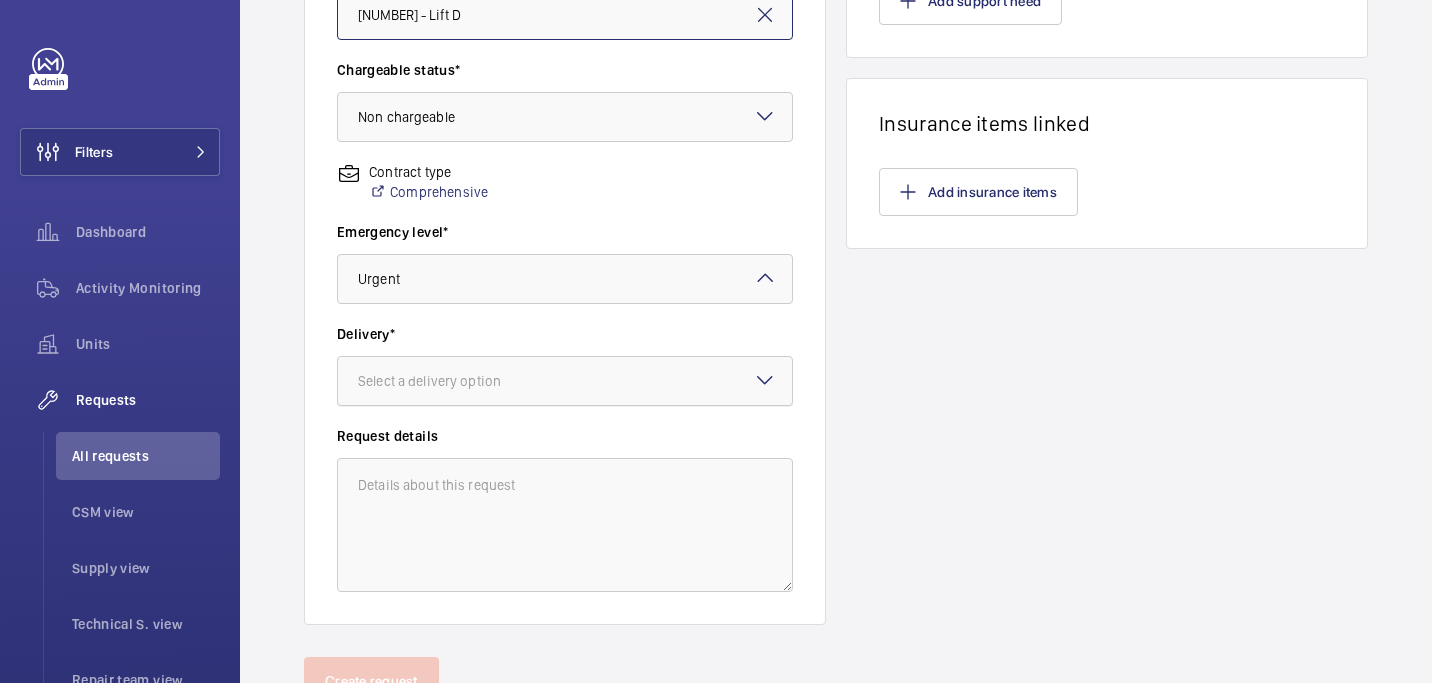 scroll, scrollTop: 599, scrollLeft: 0, axis: vertical 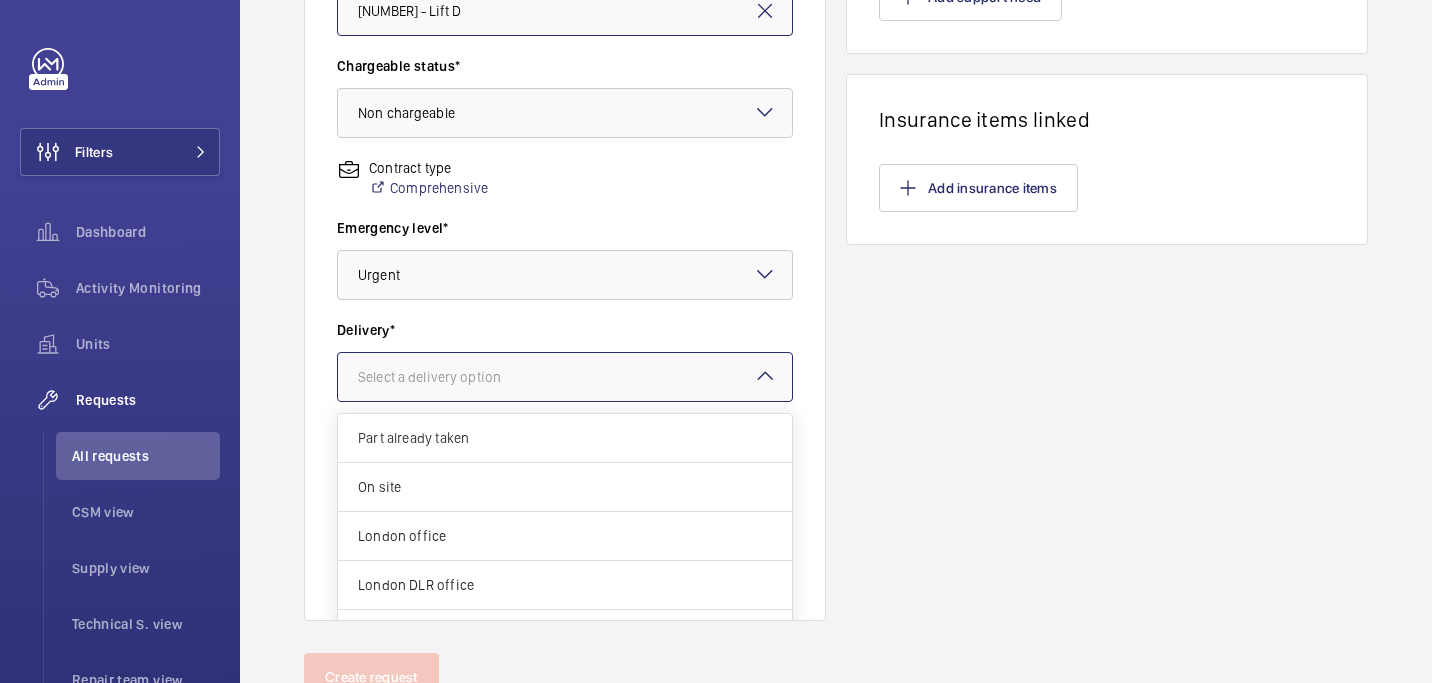 click at bounding box center (565, 377) 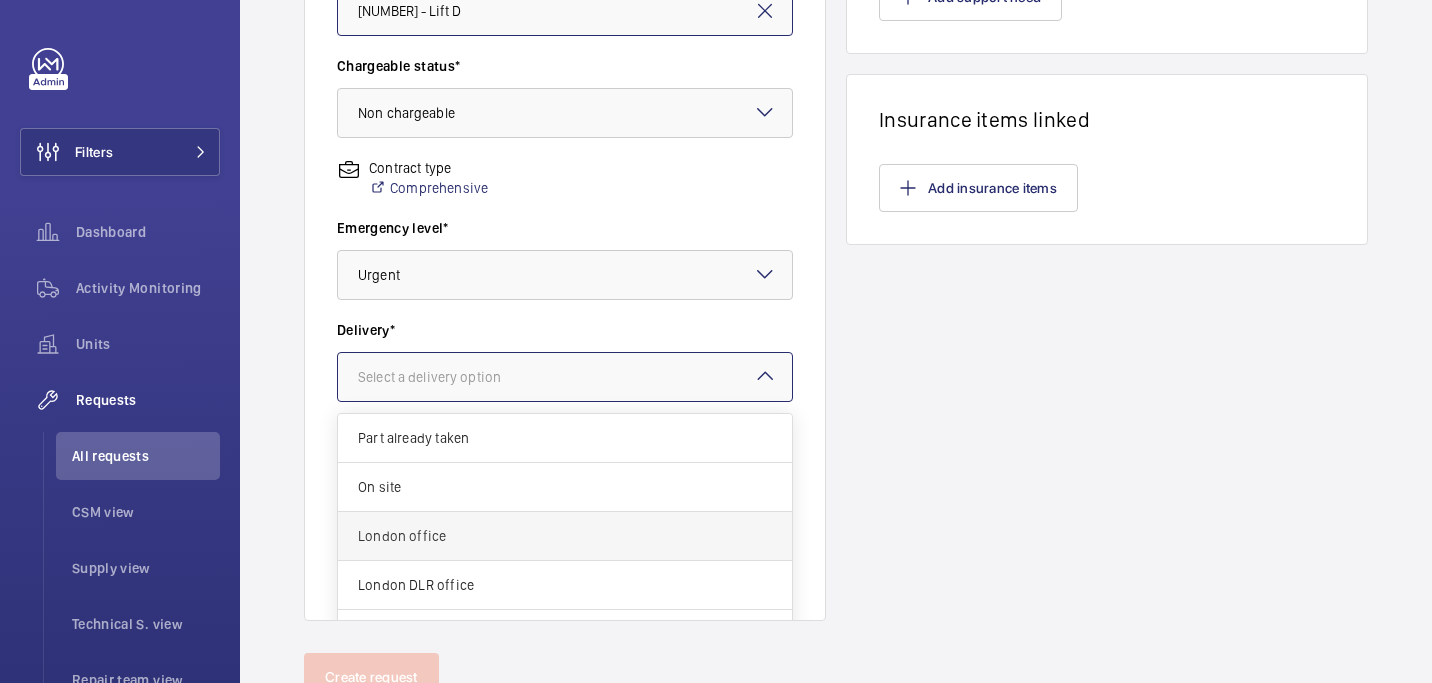 click on "London office" at bounding box center (565, 536) 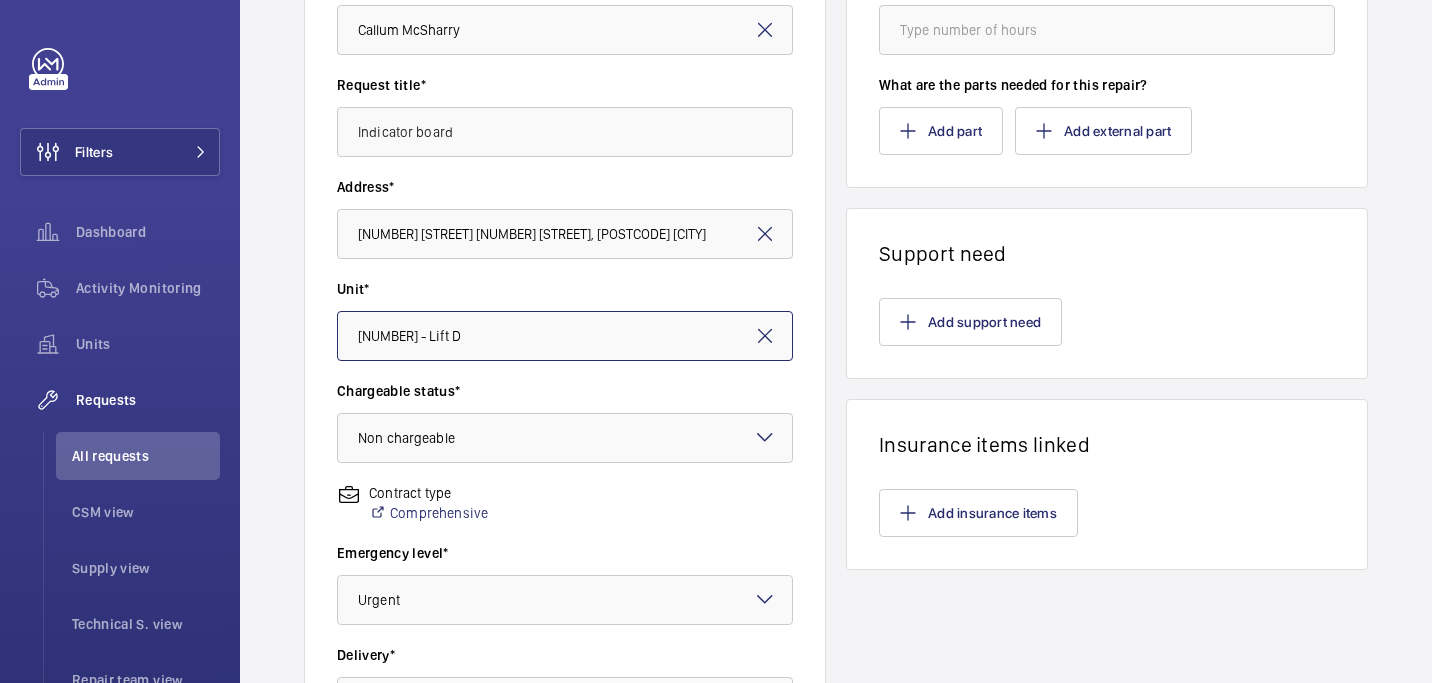 scroll, scrollTop: 0, scrollLeft: 0, axis: both 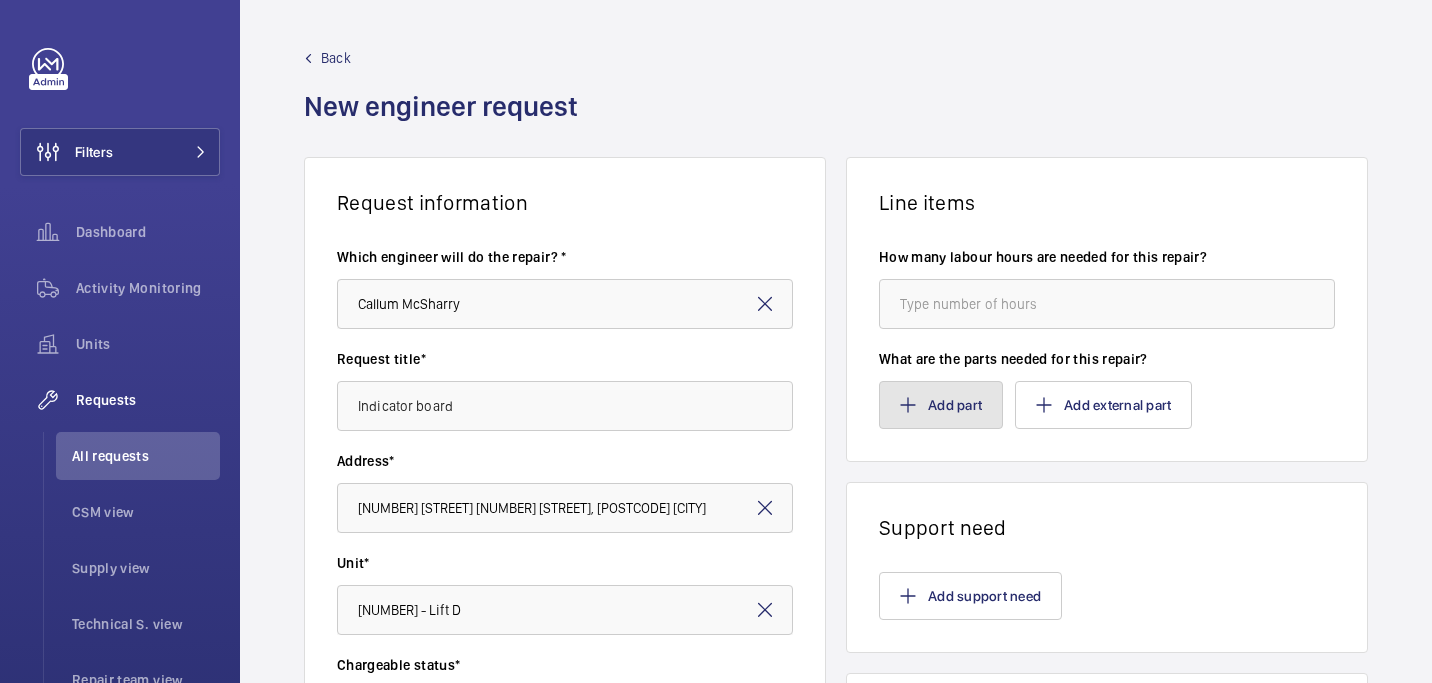 click on "Add part" 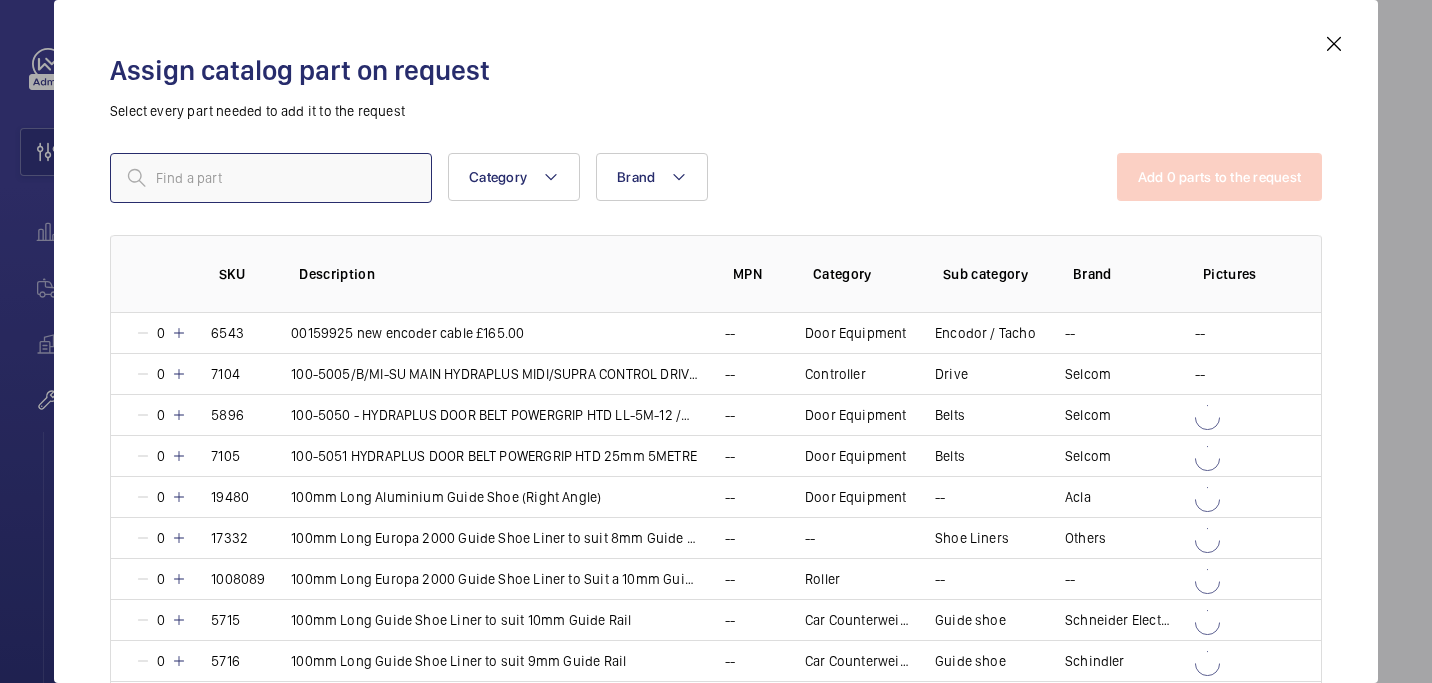 click at bounding box center [271, 178] 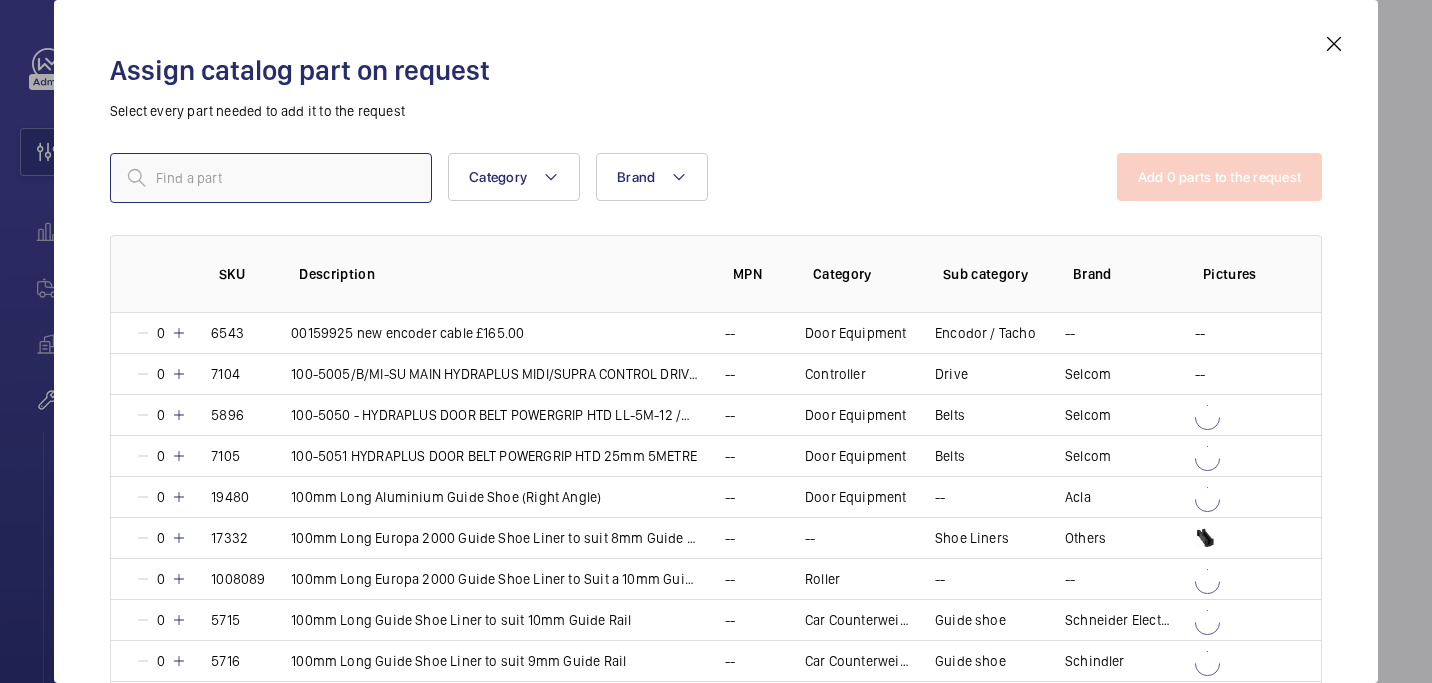 paste on "1009668" 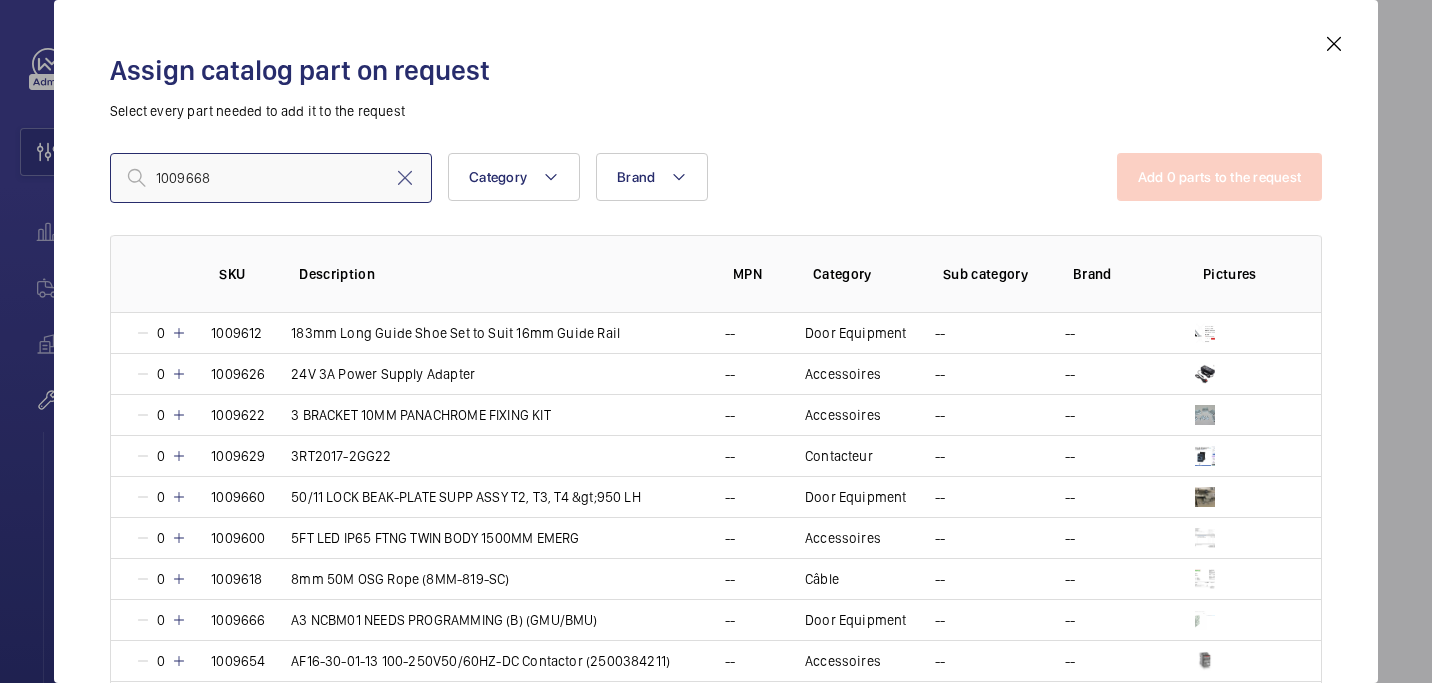 click on "1009668" at bounding box center (271, 178) 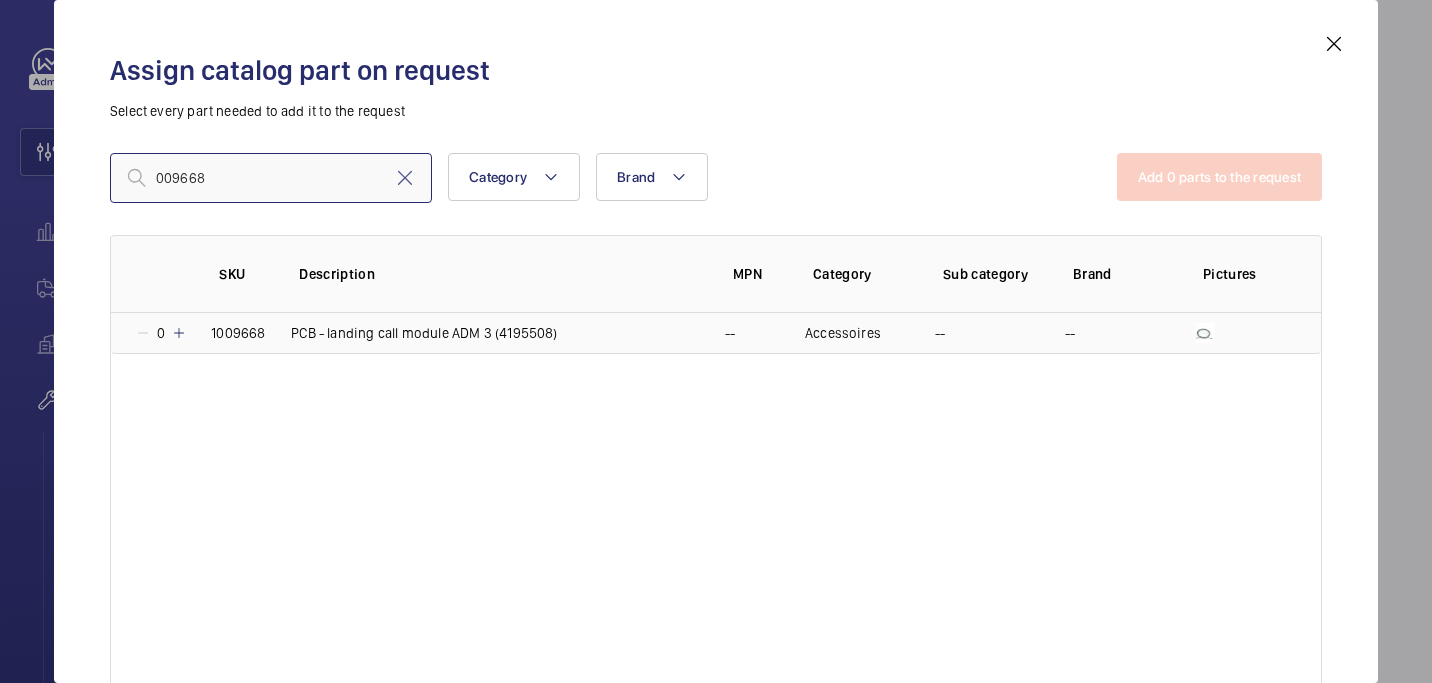type on "009668" 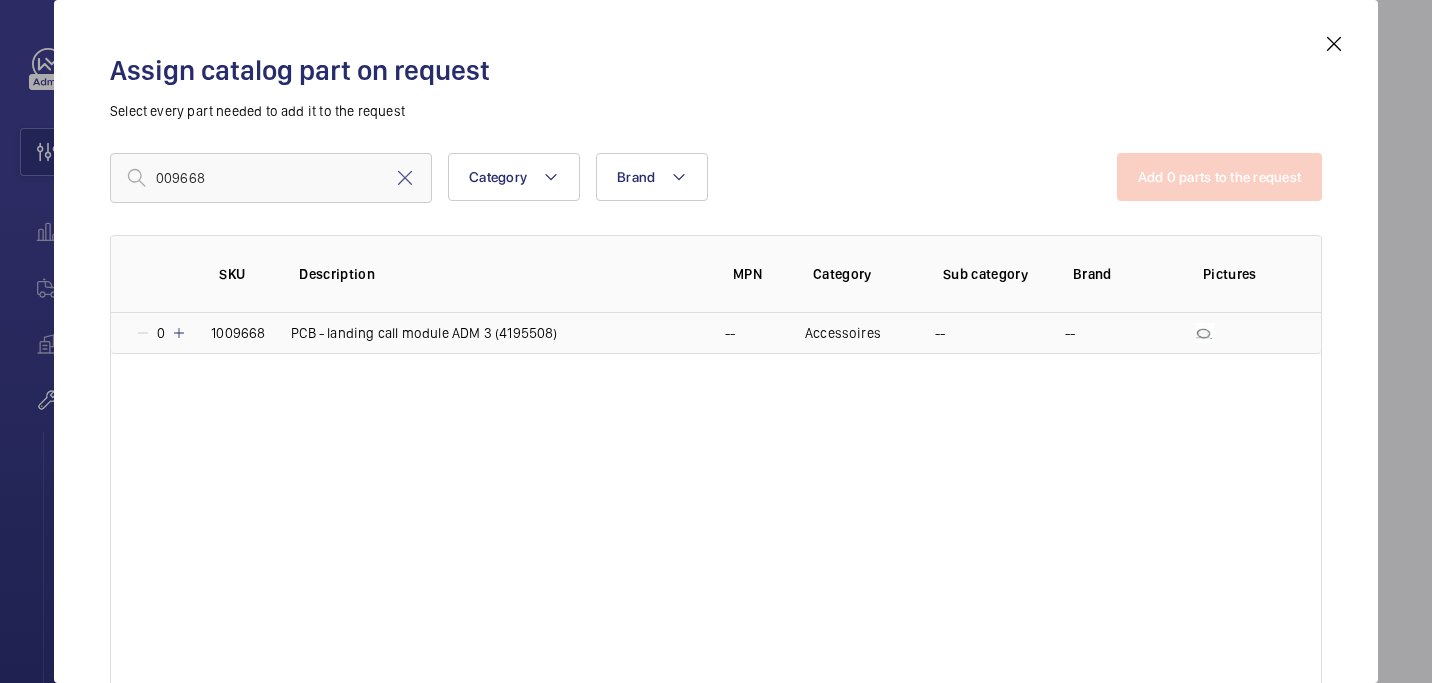 click at bounding box center (179, 333) 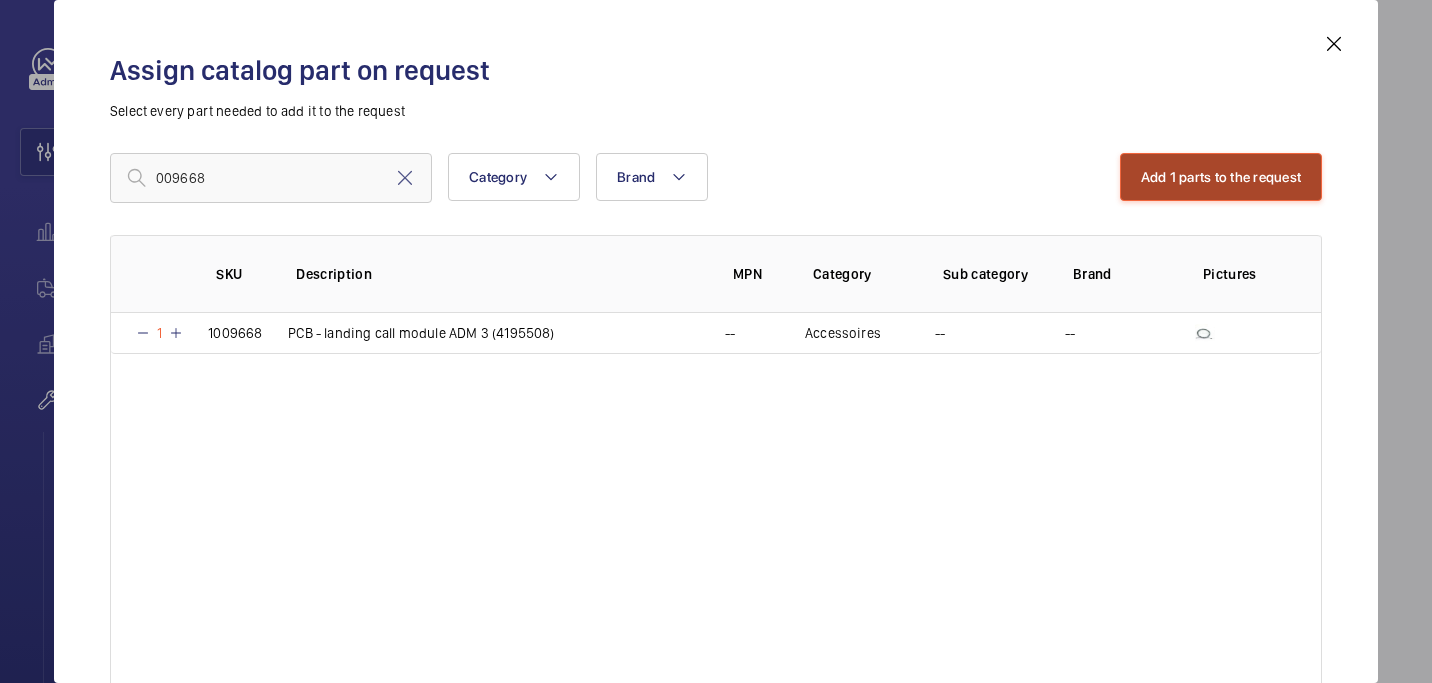 click on "Add 1 parts to the request" at bounding box center (1221, 177) 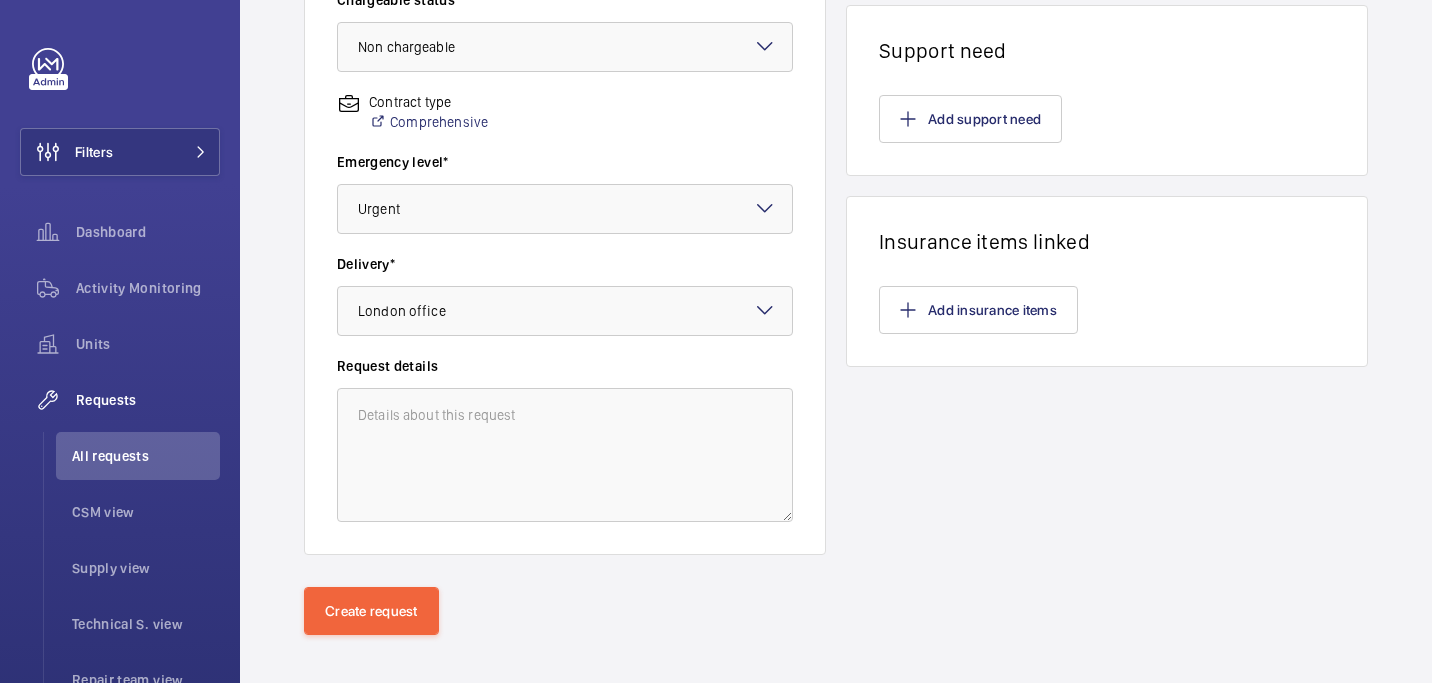 scroll, scrollTop: 681, scrollLeft: 0, axis: vertical 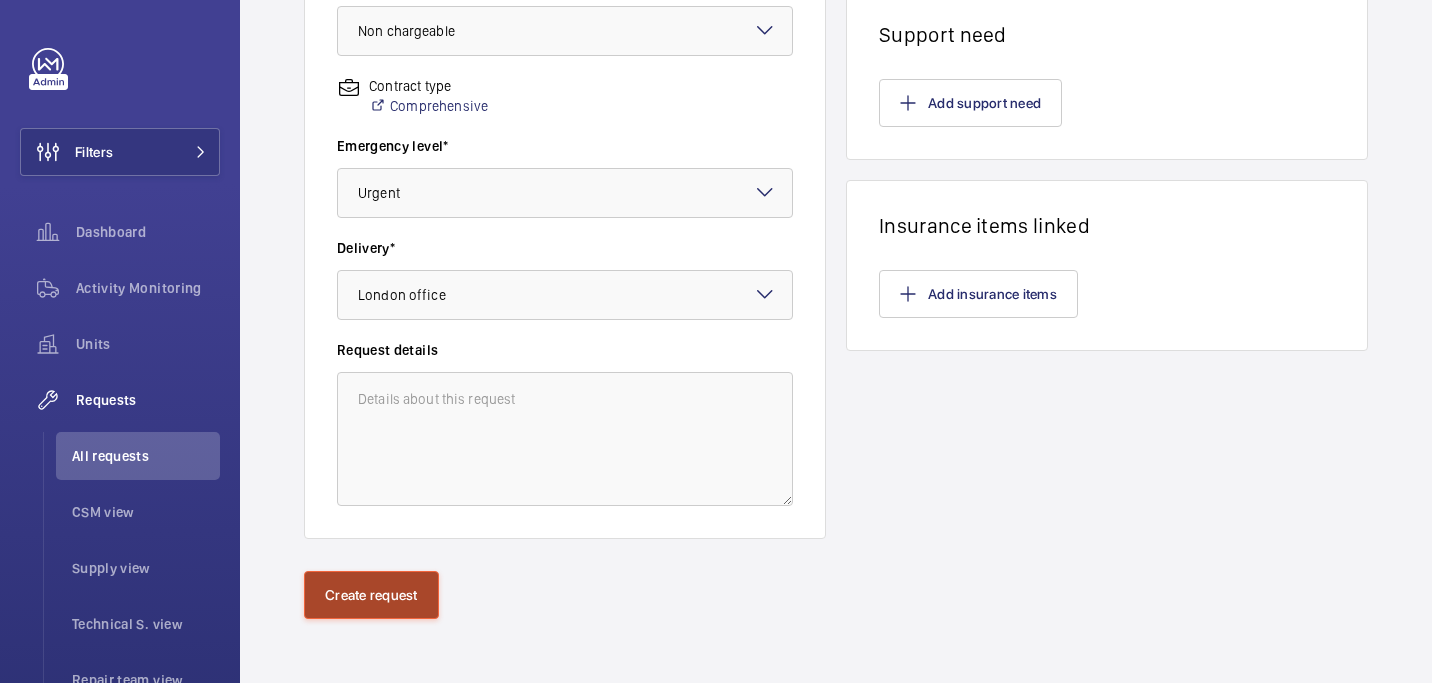 click on "Create request" 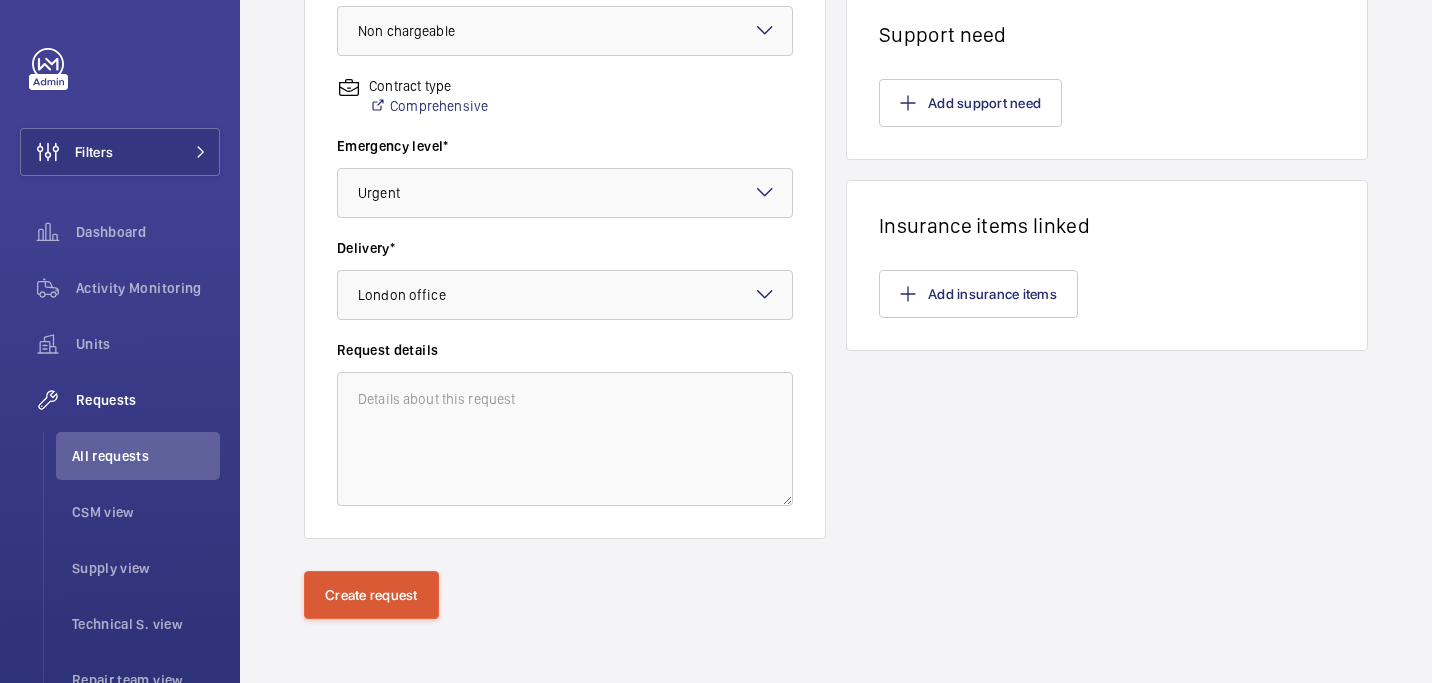 scroll, scrollTop: 0, scrollLeft: 0, axis: both 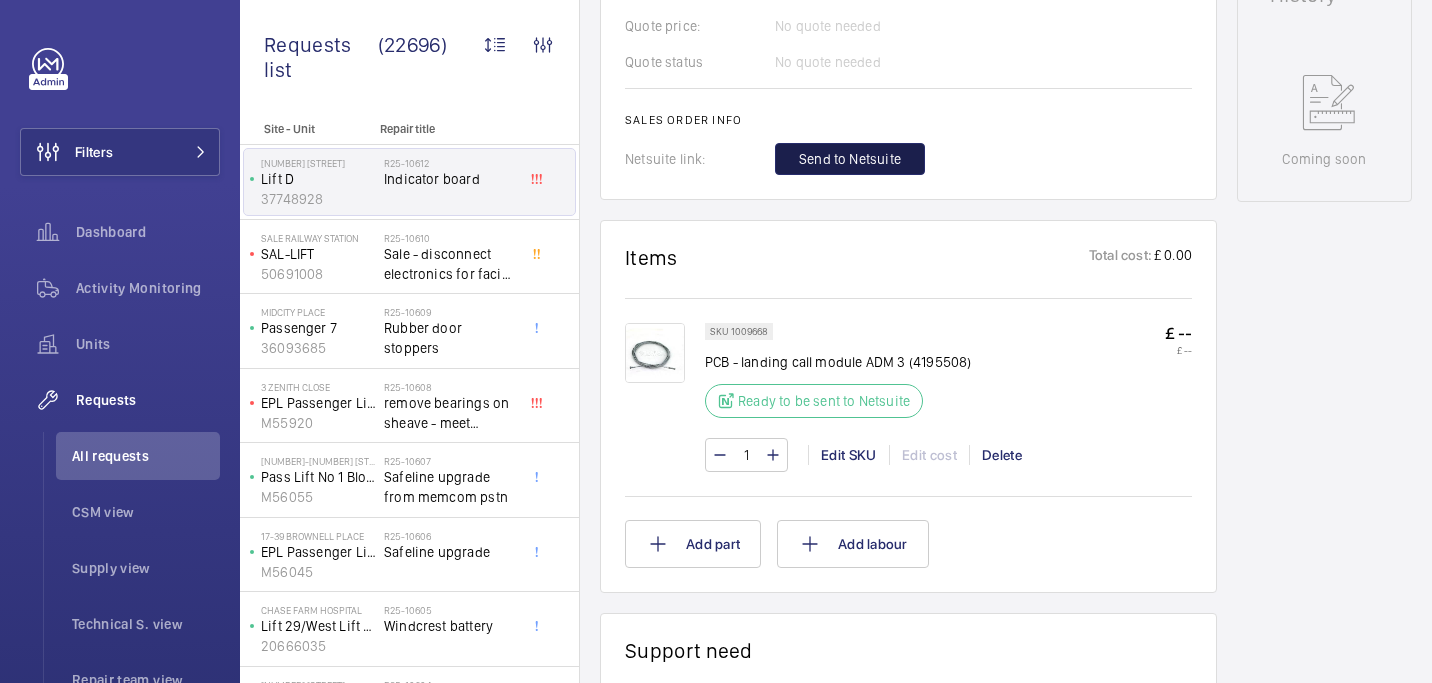 click on "Send to Netsuite" 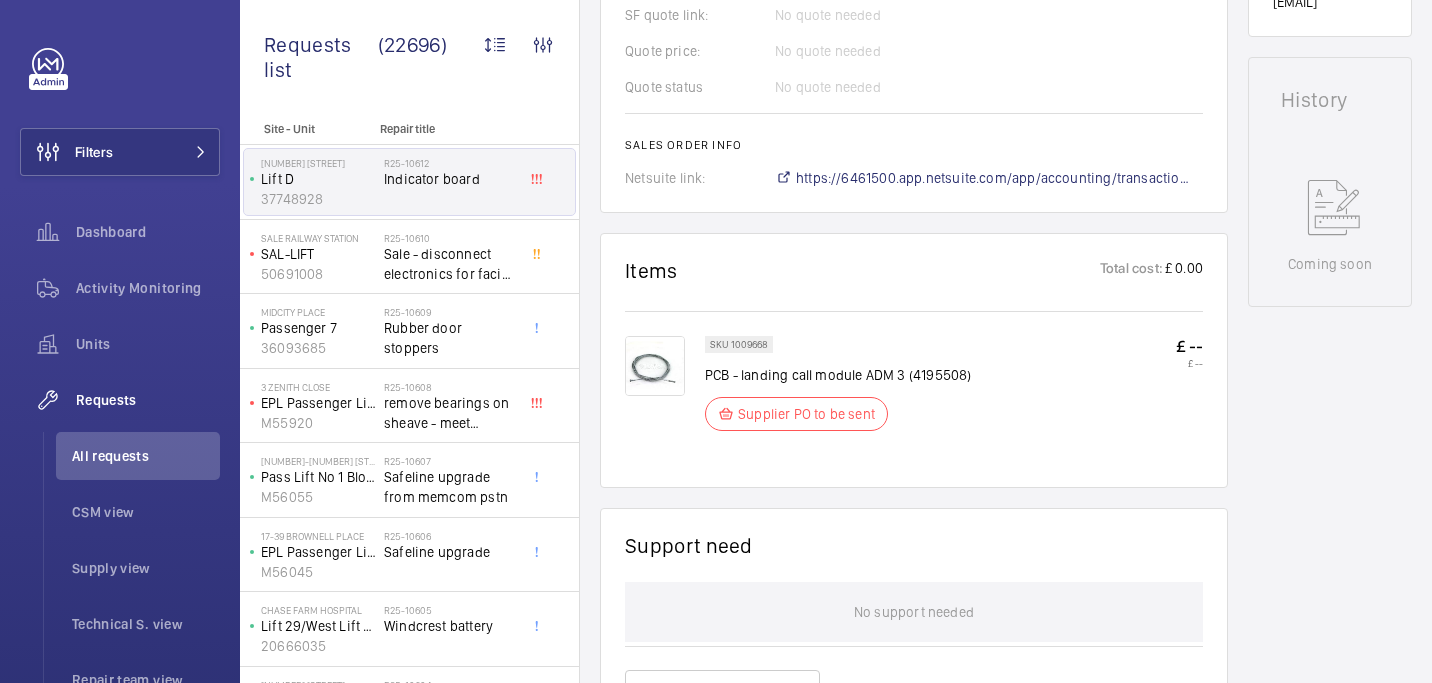 scroll, scrollTop: 886, scrollLeft: 0, axis: vertical 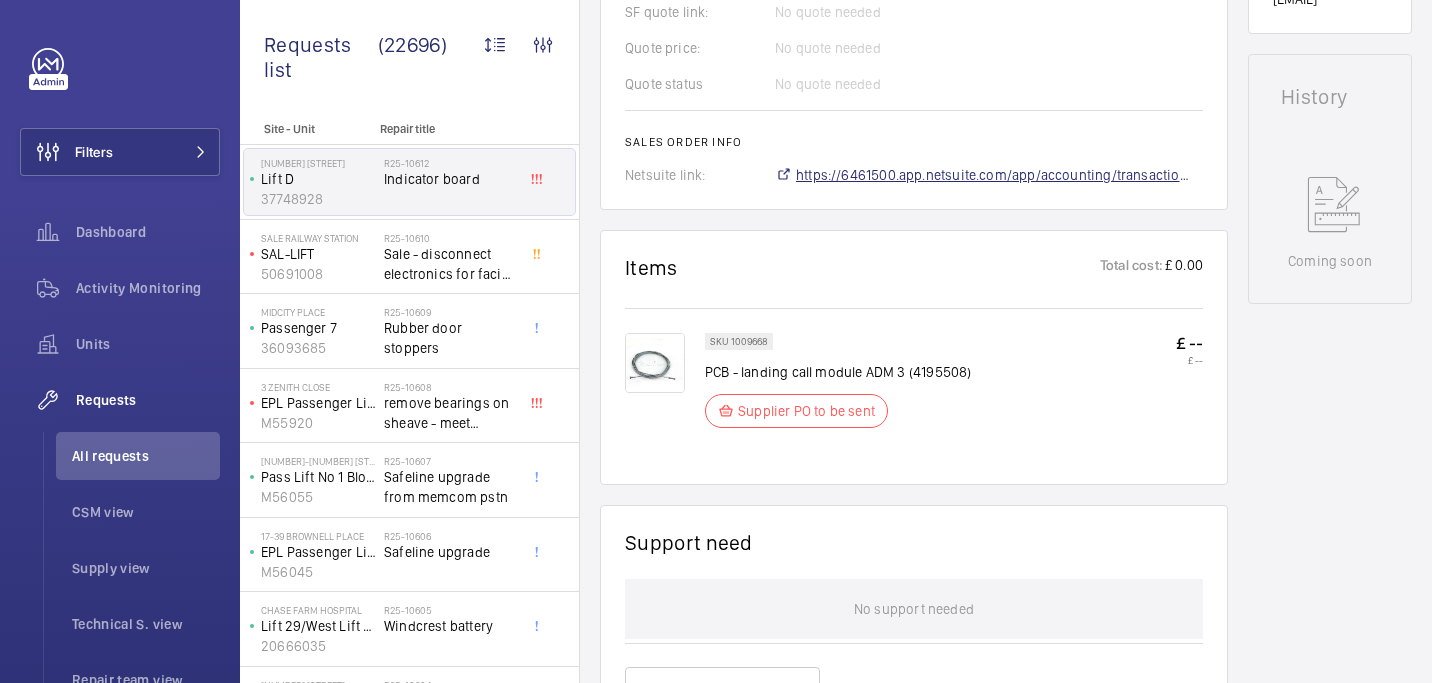 click on "https://6461500.app.netsuite.com/app/accounting/transactions/salesord.nl?id=2882612" 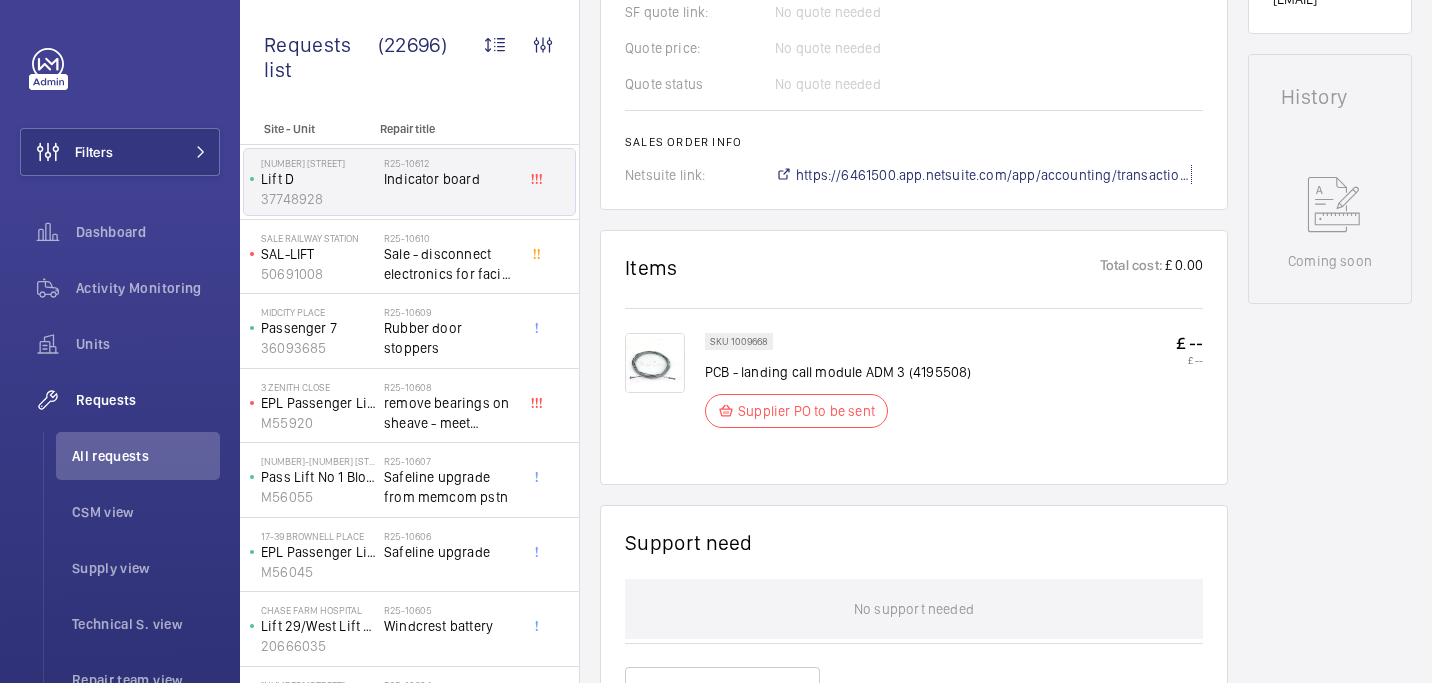 scroll, scrollTop: 0, scrollLeft: 0, axis: both 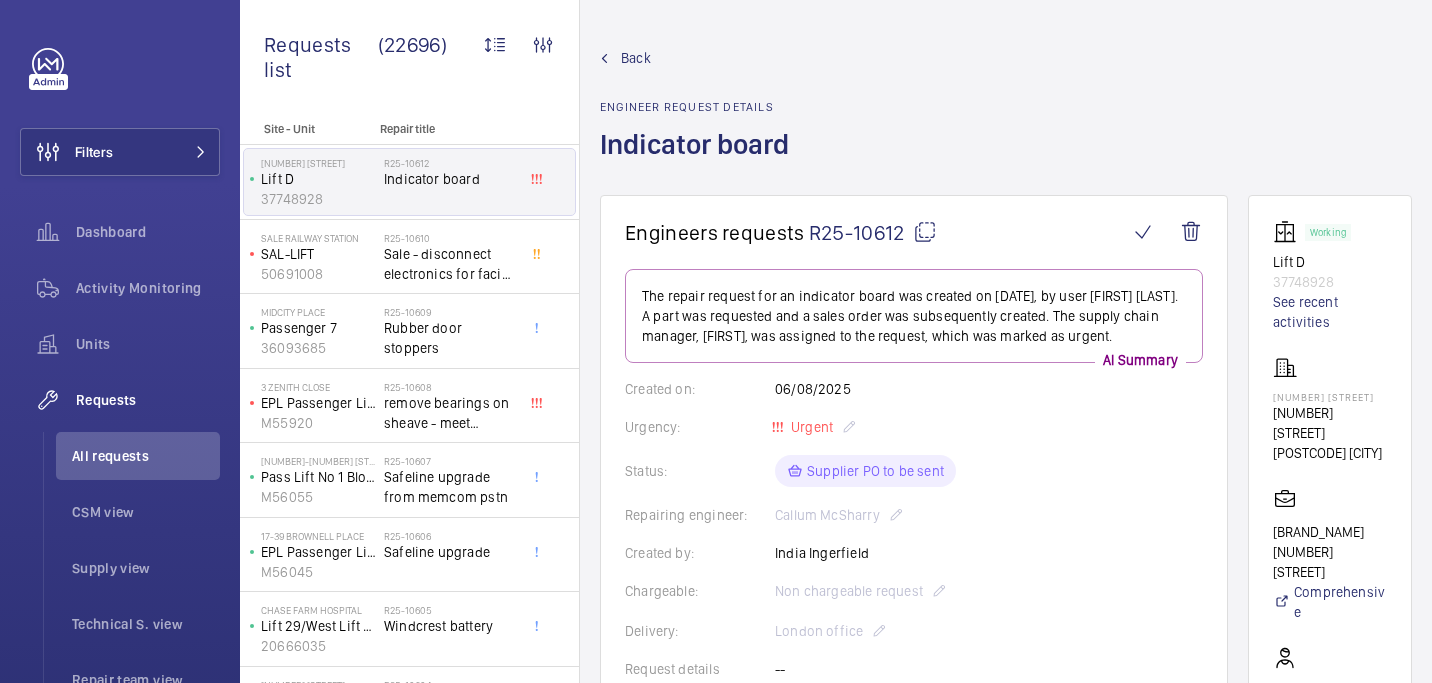 click on "Engineers requests  R25-10612" 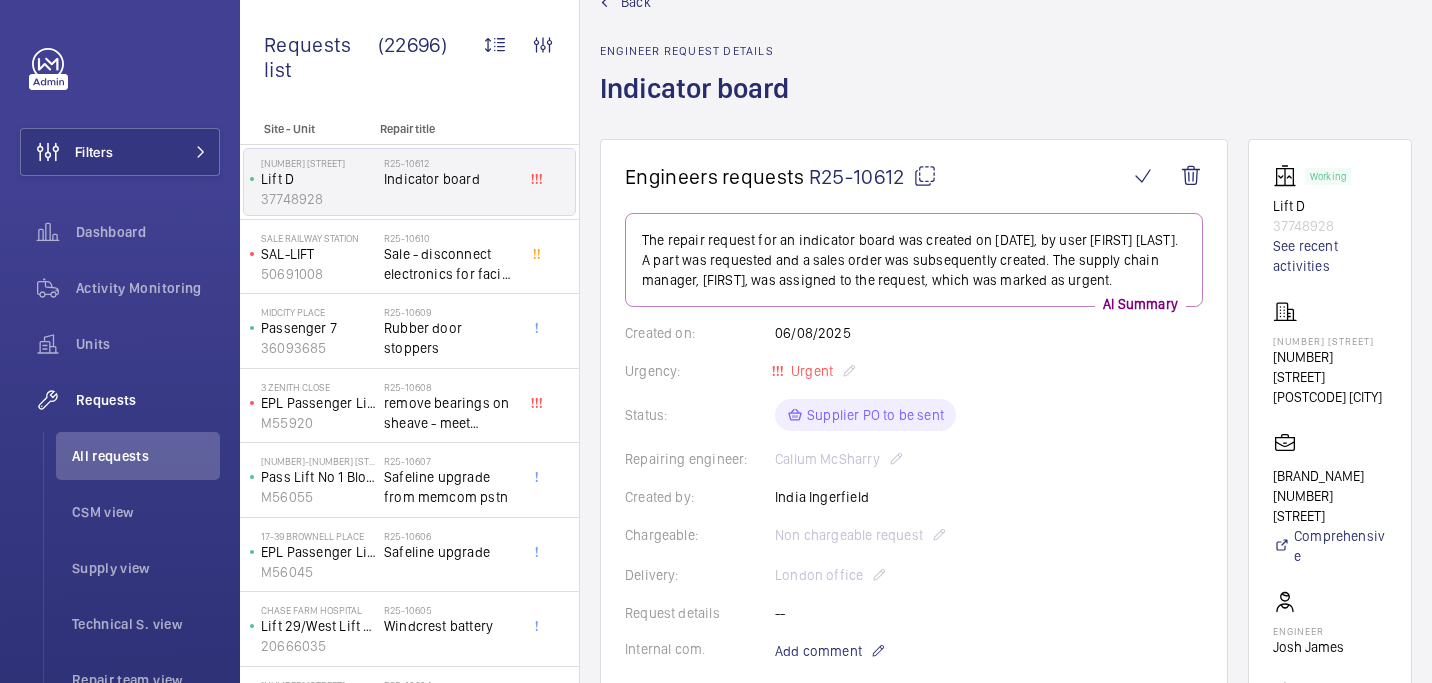 scroll, scrollTop: 55, scrollLeft: 0, axis: vertical 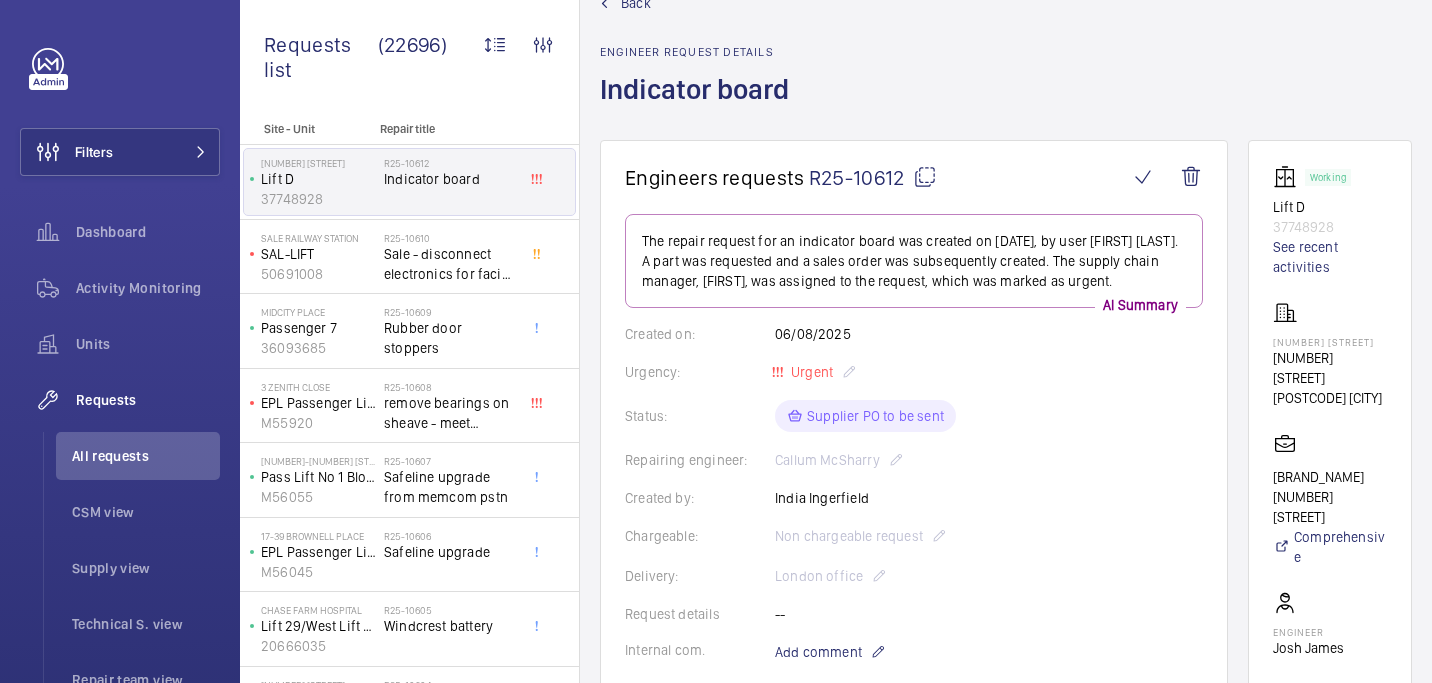 click 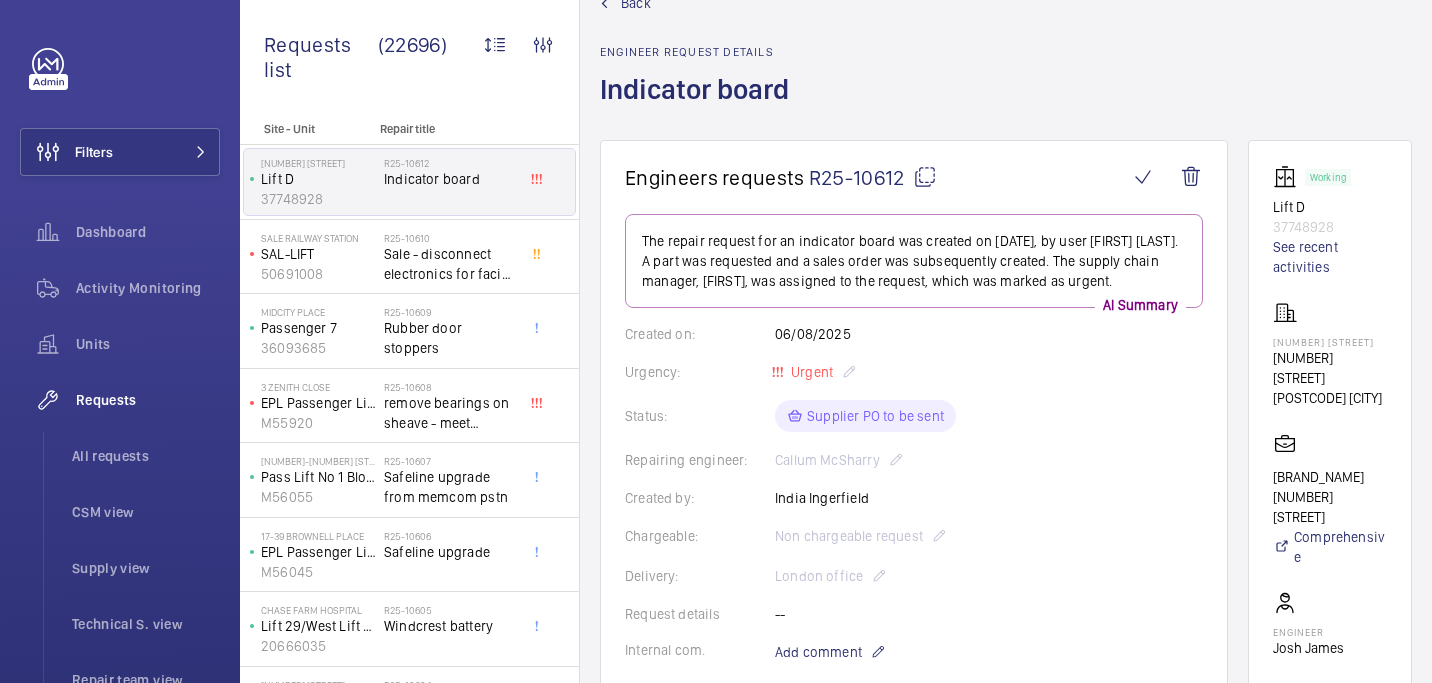 drag, startPoint x: 1269, startPoint y: 339, endPoint x: 1319, endPoint y: 351, distance: 51.41984 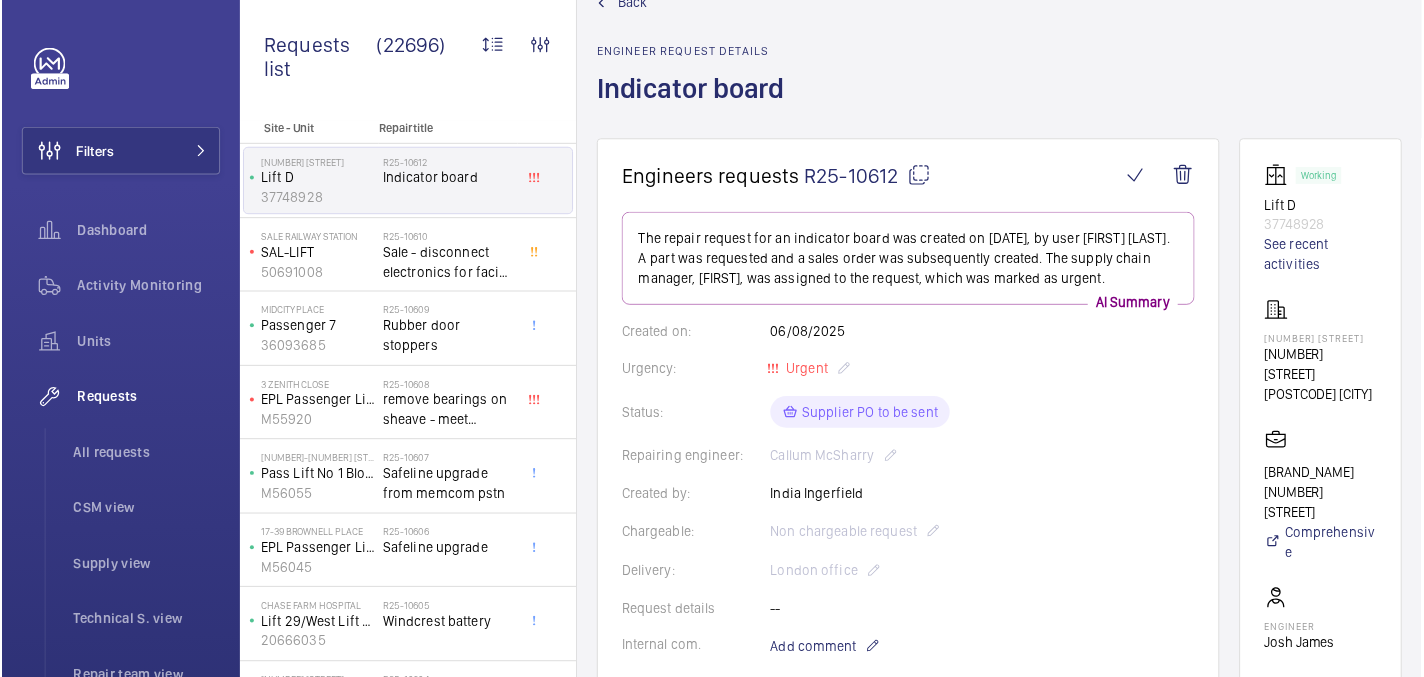 scroll, scrollTop: 878, scrollLeft: 0, axis: vertical 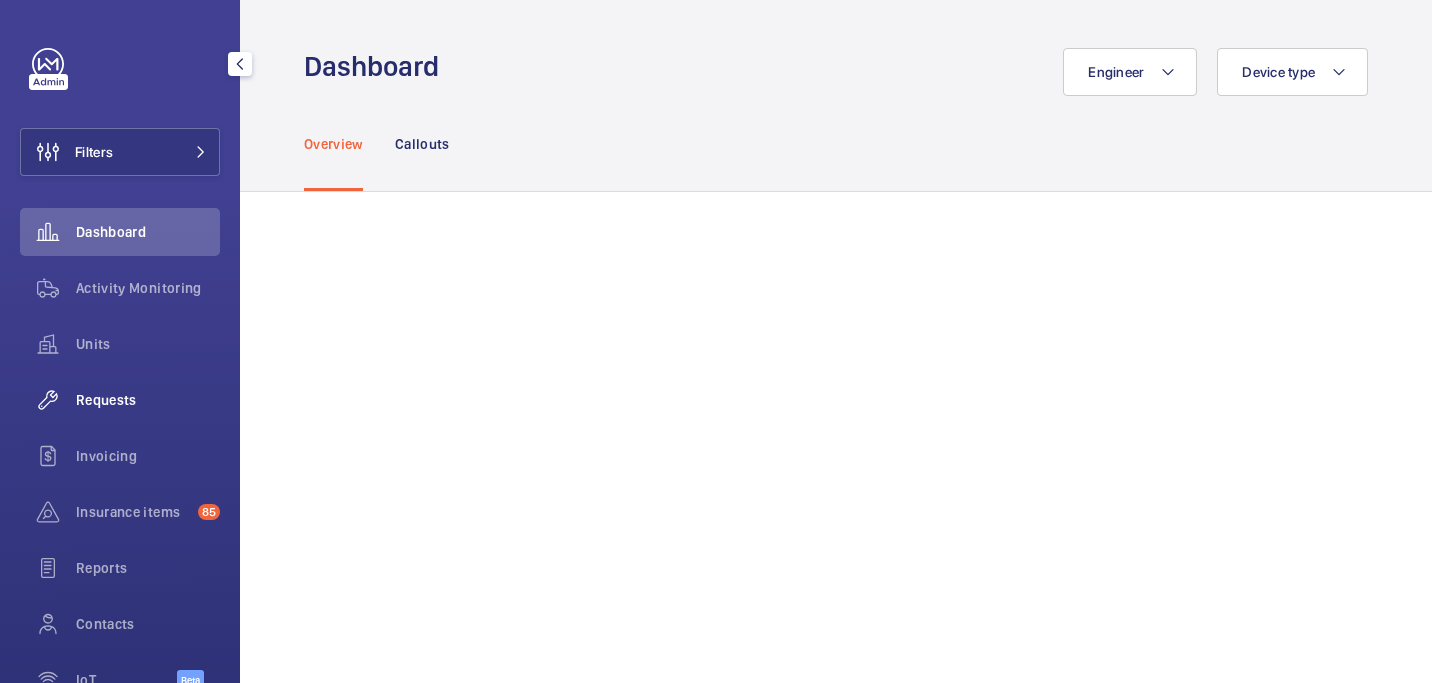 click on "Requests" 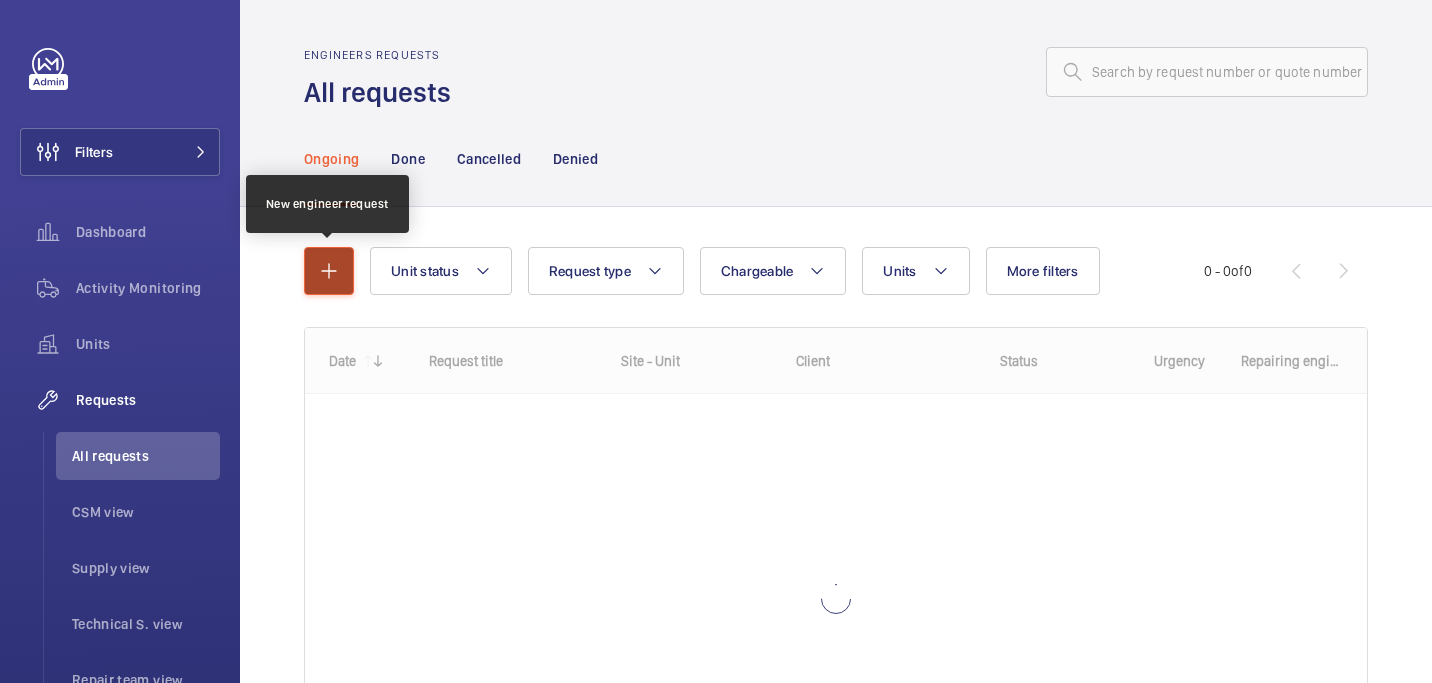 click 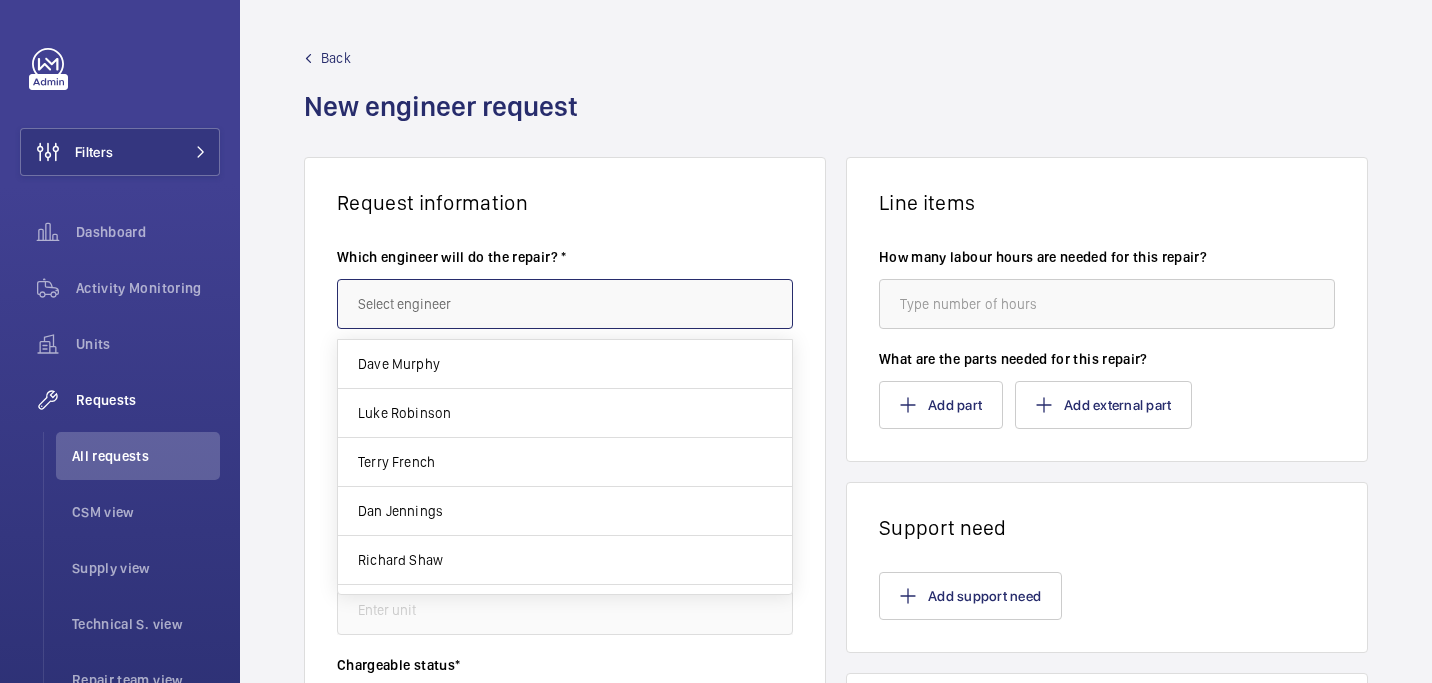 click at bounding box center [565, 304] 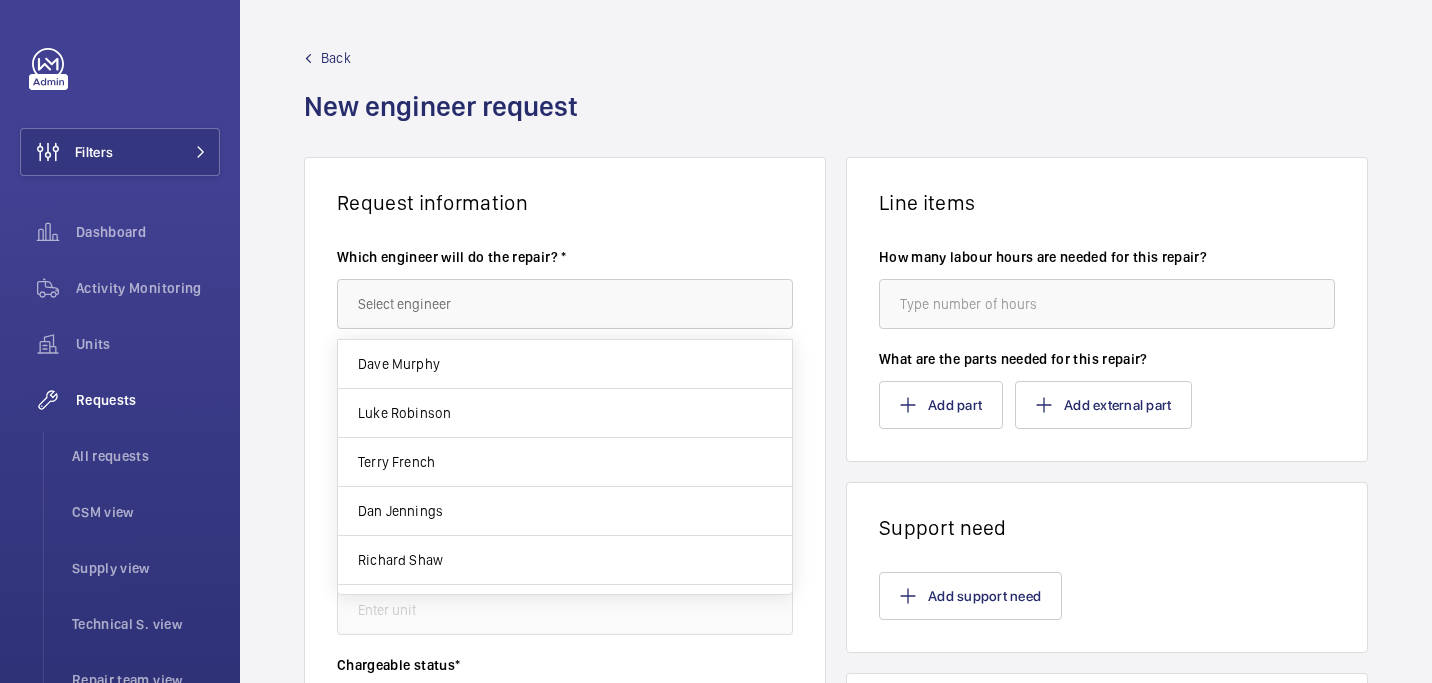 click on "Request information  Which engineer will do the repair? * Request title* Address* Unit* Chargeable status* Choose chargeable status Contract type  --  Emergency level* Choose level of emergency Delivery* Select a delivery option Request details Line items How many labour hours are needed for this repair? What are the parts needed for this repair?  Add part  Add external part  Support need  Add support need   Insurance items linked   Add insurance items" 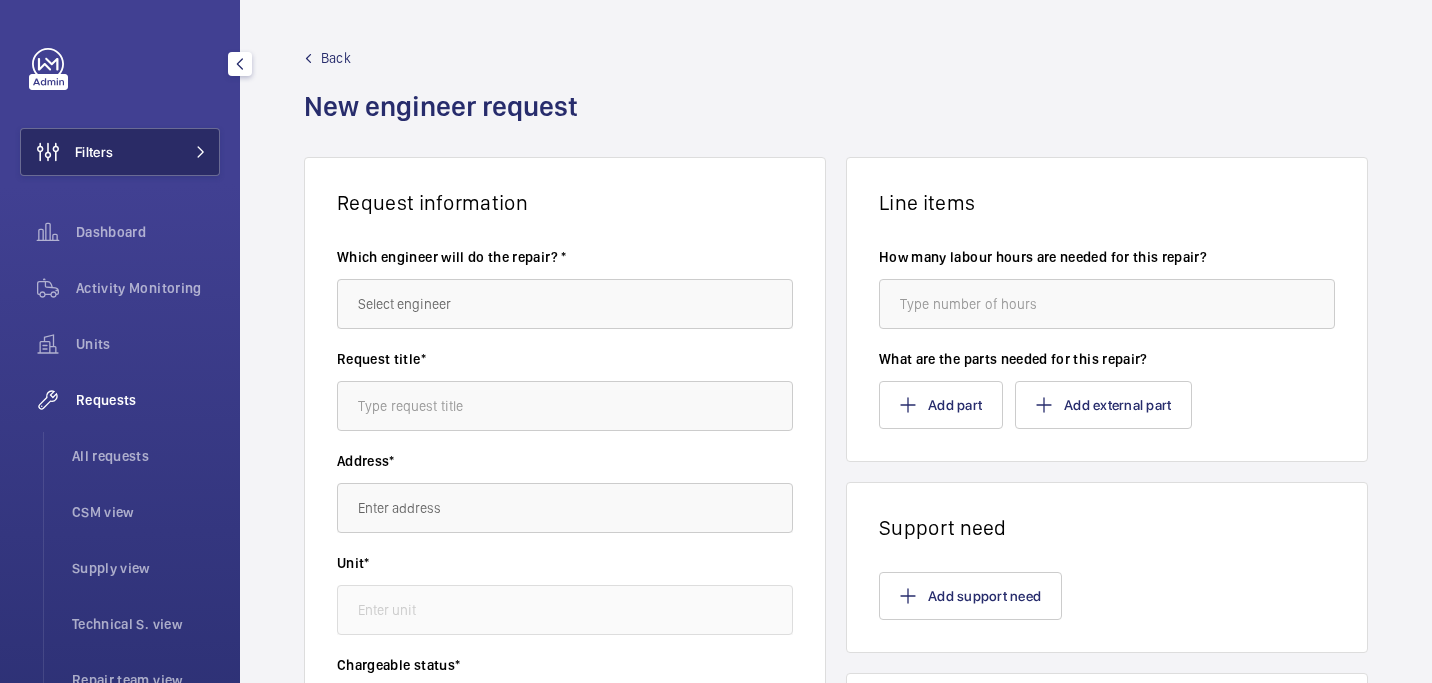 click on "Filters" 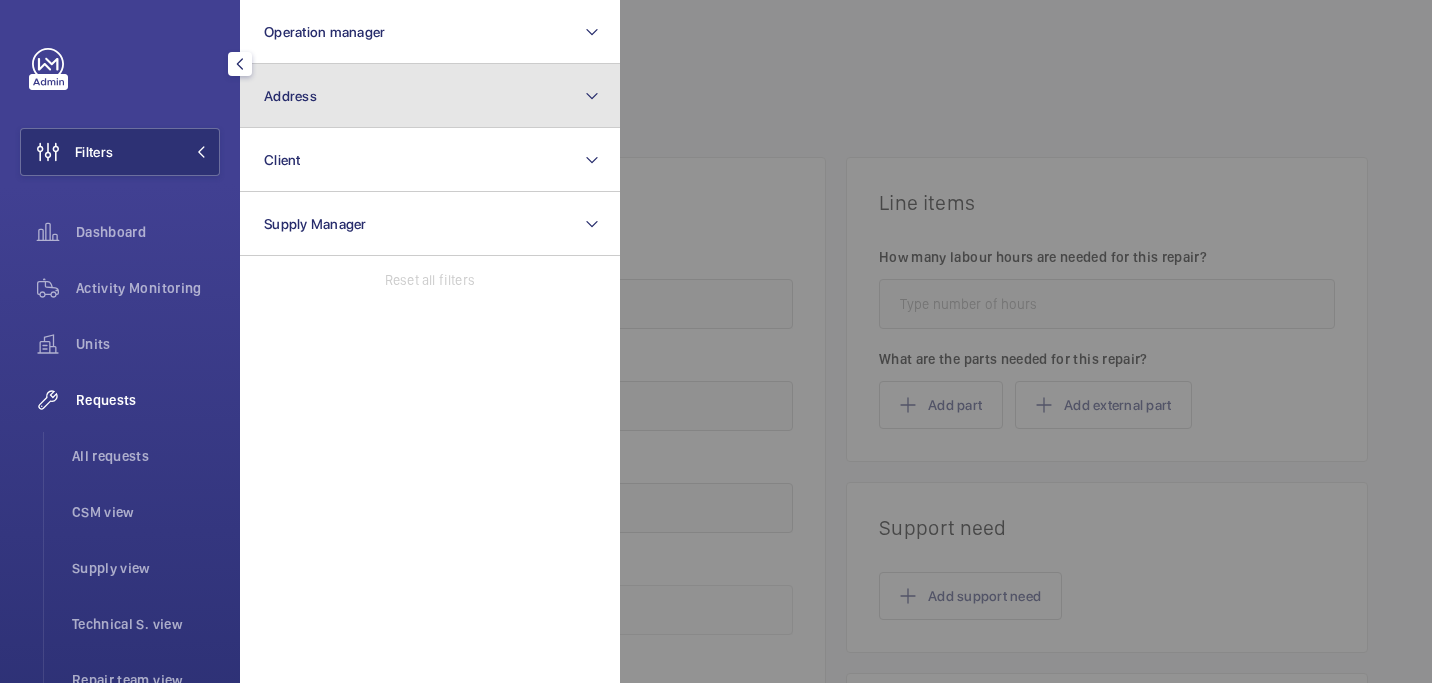 click on "Address" 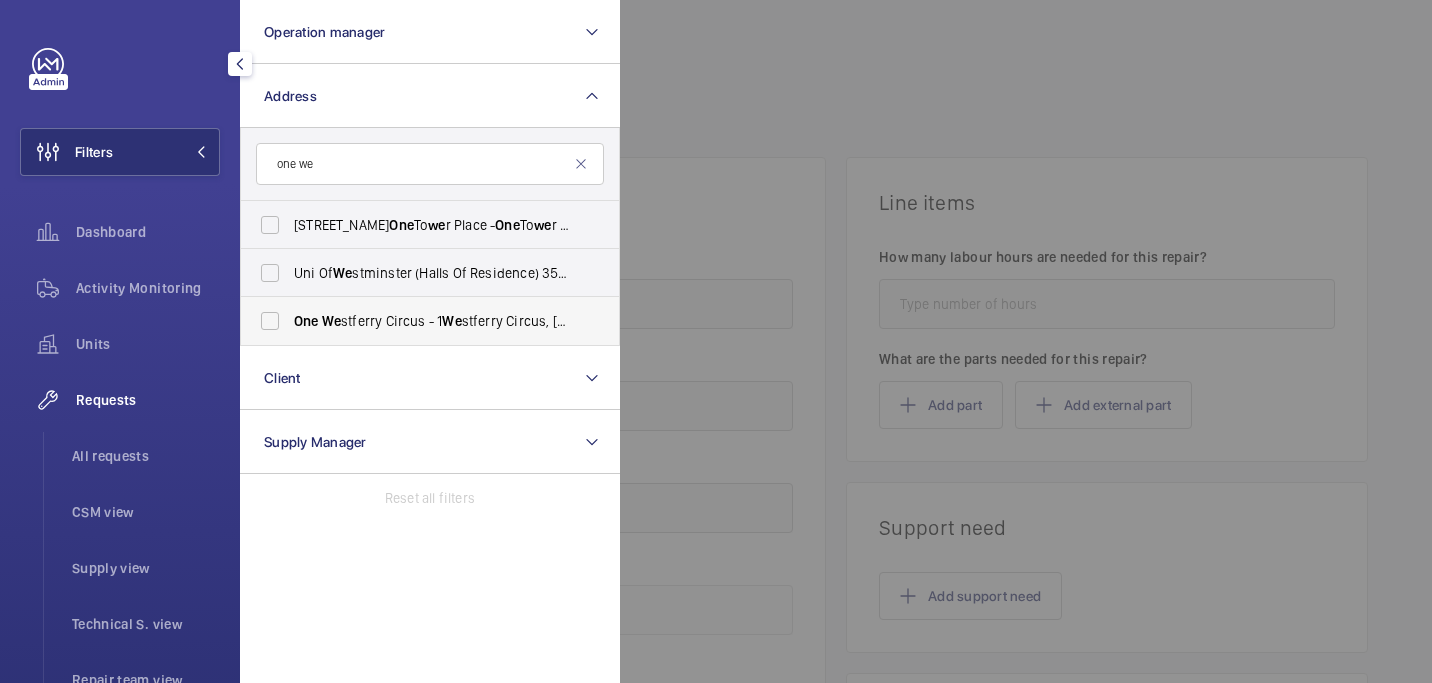 type on "one we" 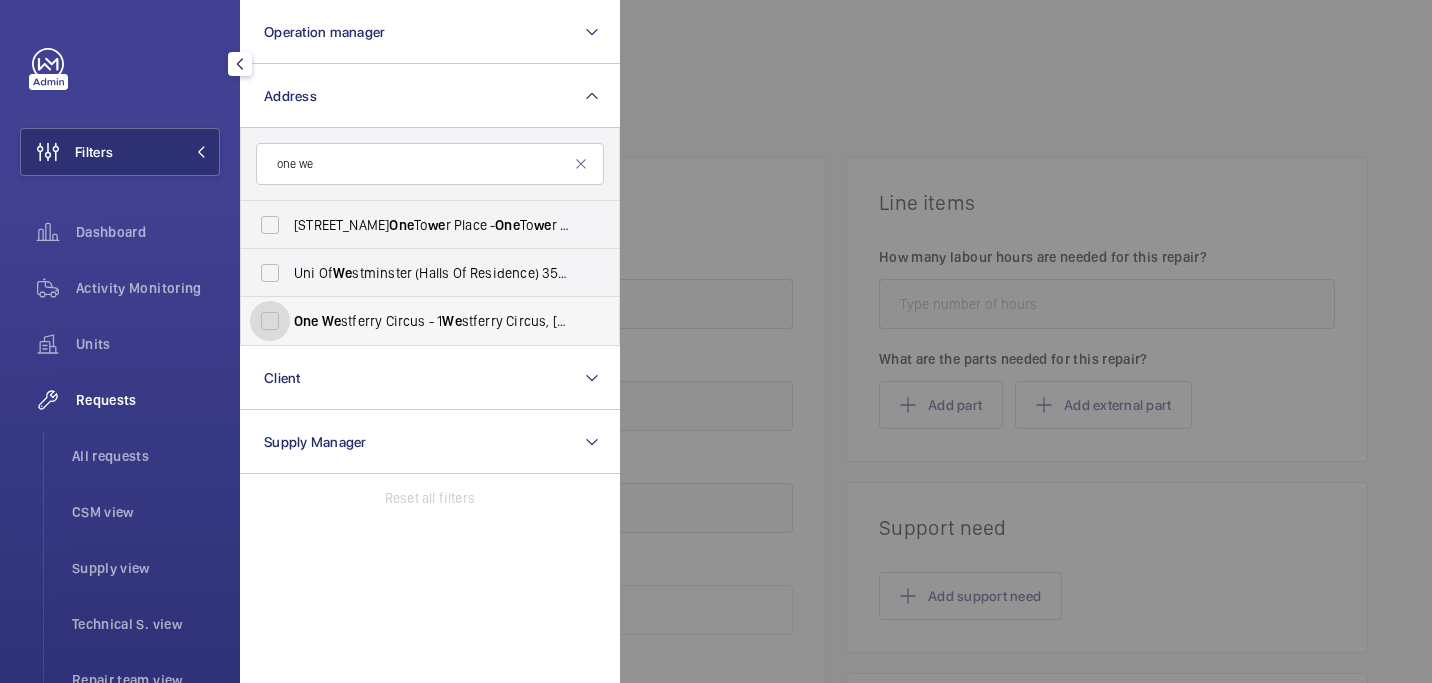 click on "One   We stferry Circus - 1  We stferry Circus, LONDON E14 4HA" at bounding box center [270, 321] 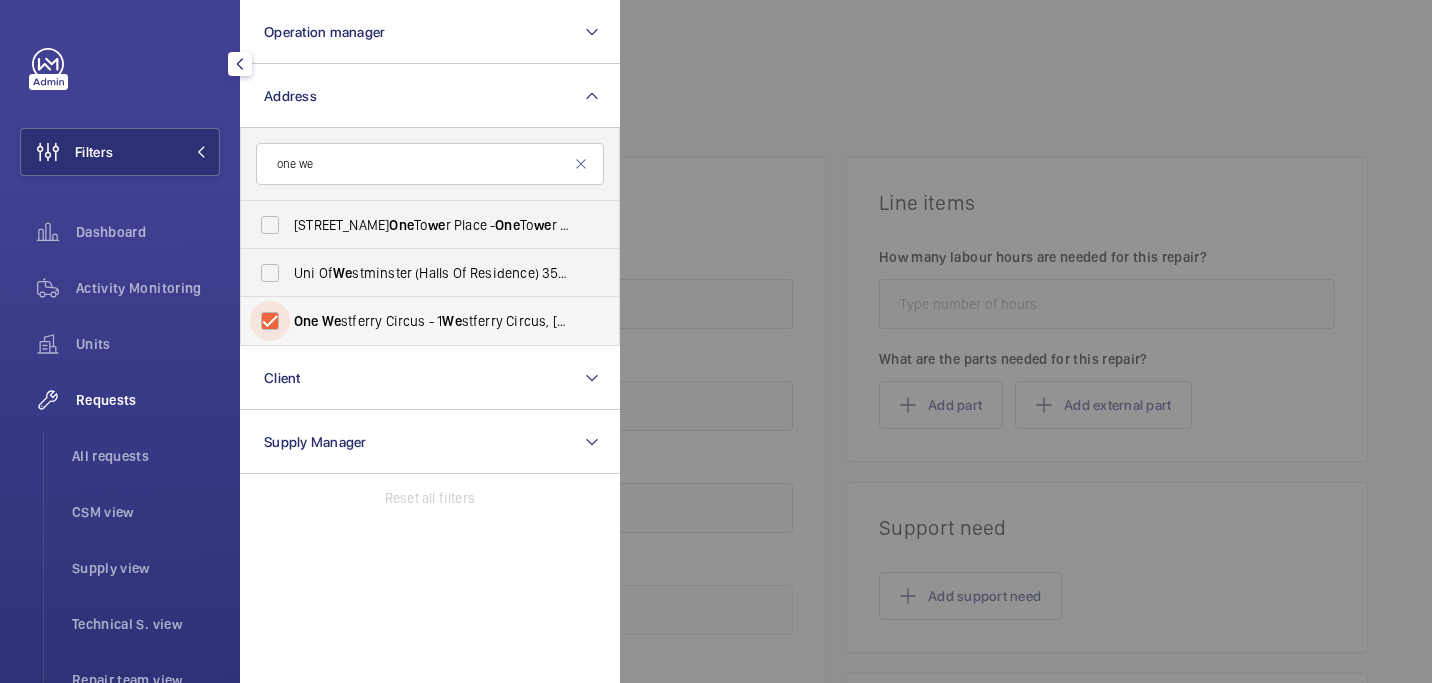 checkbox on "true" 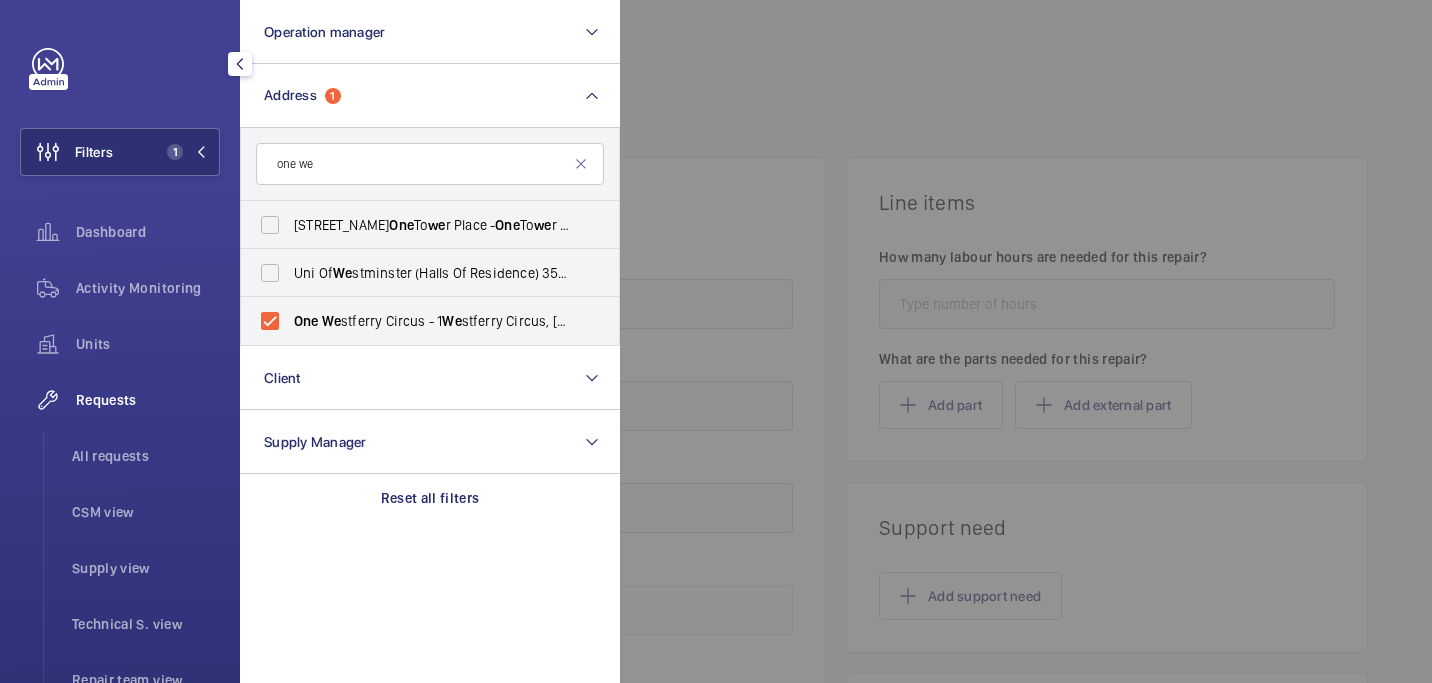 click 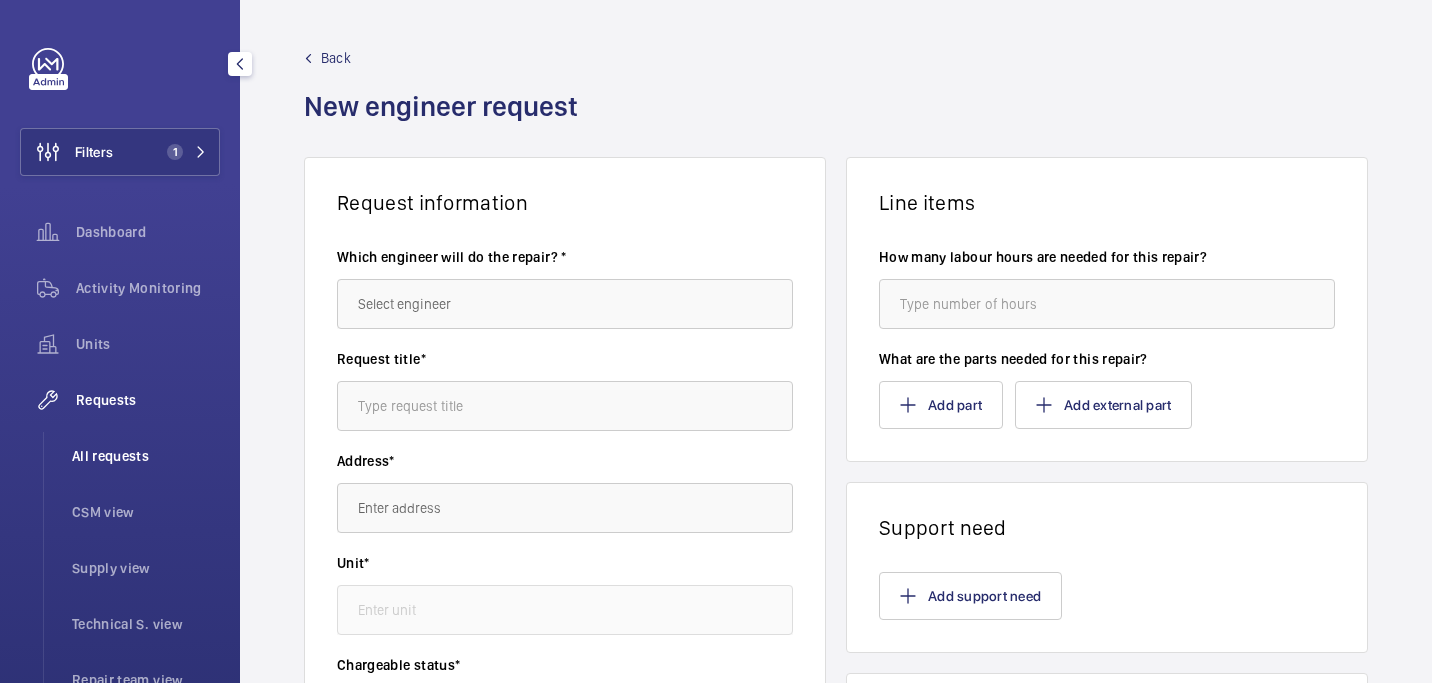 click on "All requests" 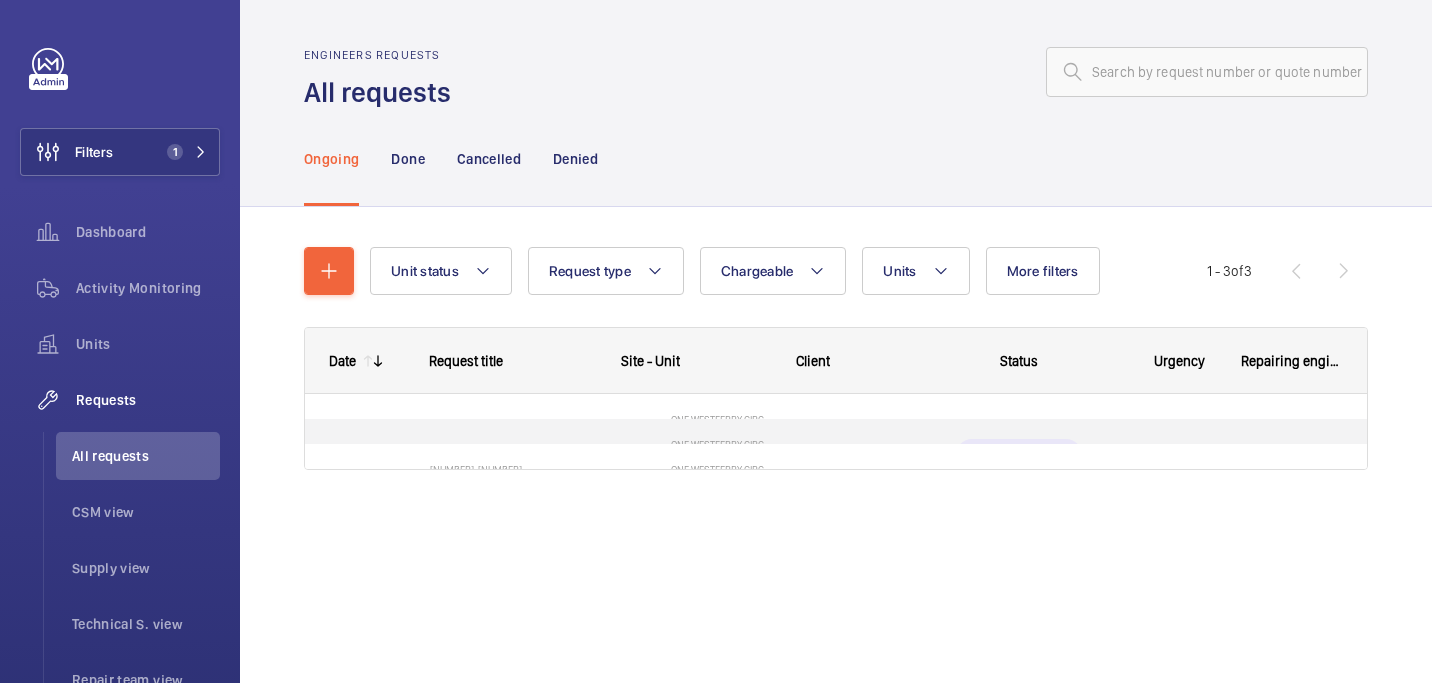 scroll, scrollTop: 78, scrollLeft: 0, axis: vertical 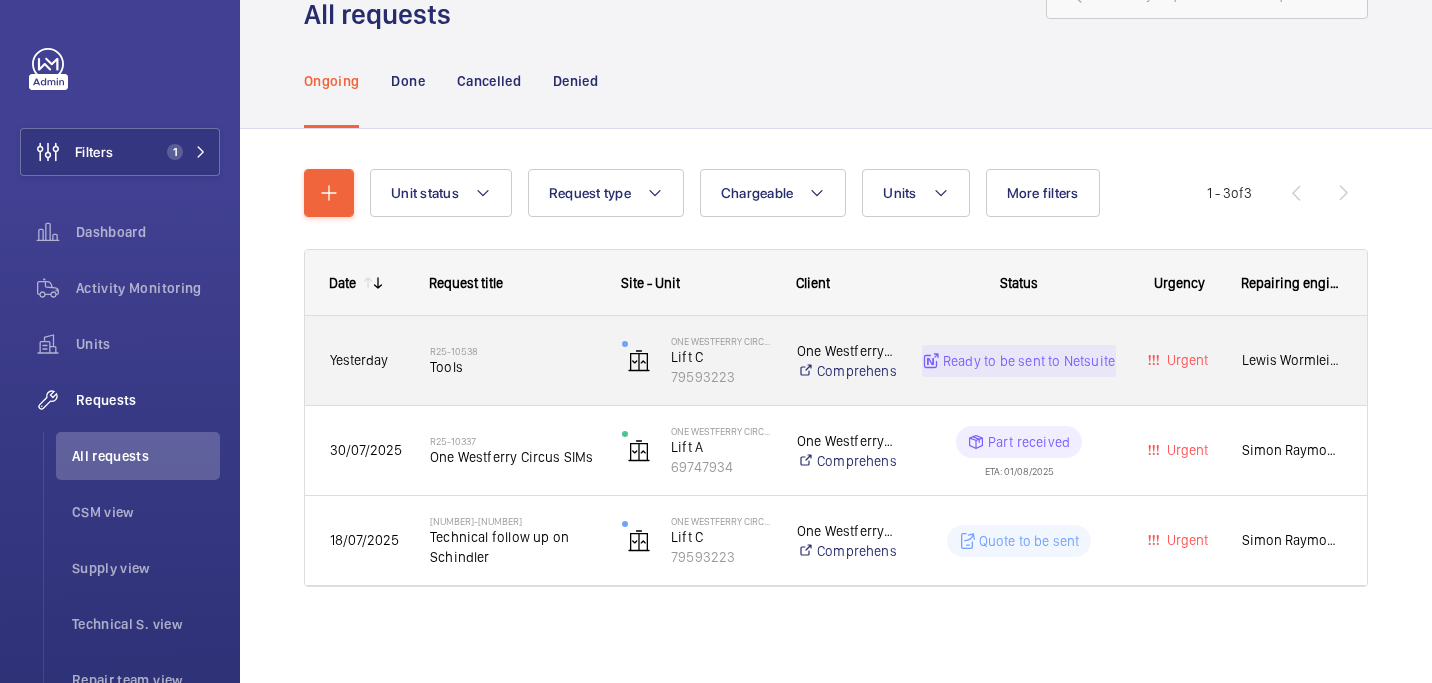 click on "R25-10337   One Westferry Circus SIMs" 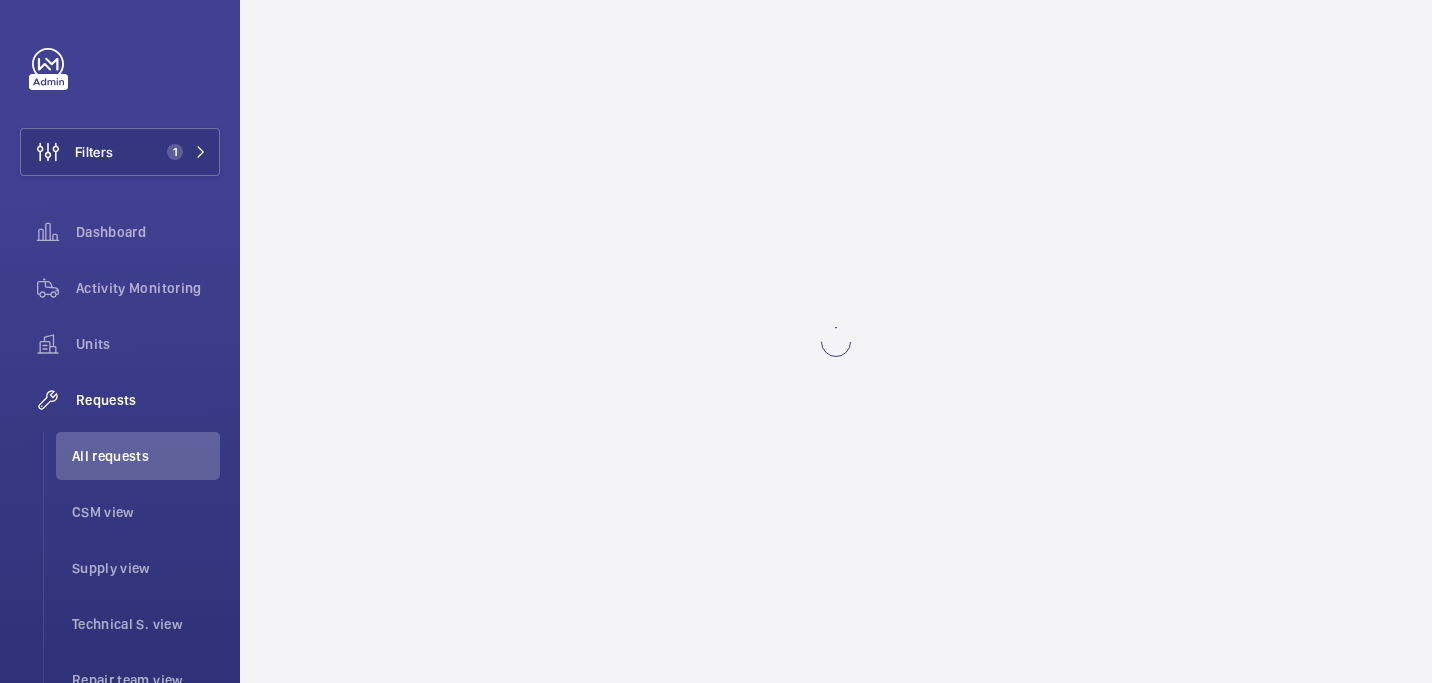 scroll, scrollTop: 0, scrollLeft: 0, axis: both 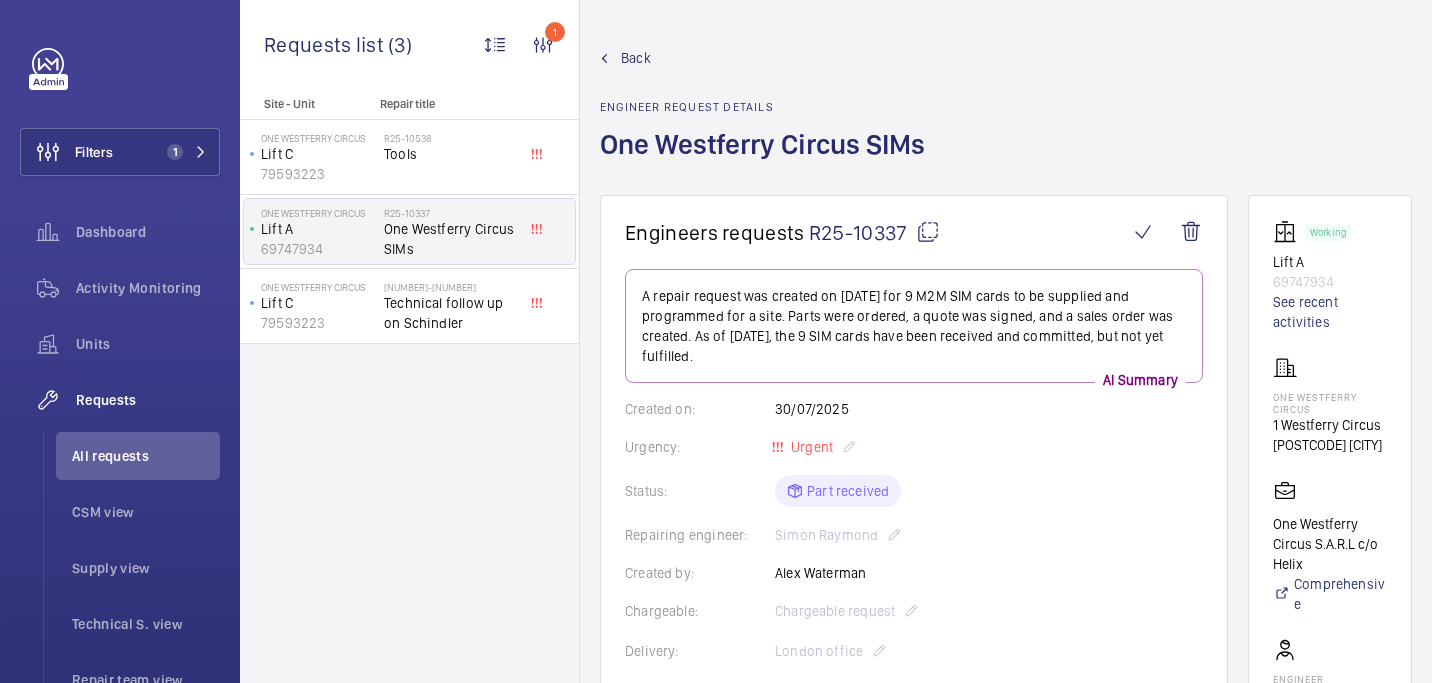 click on "One Westferry Circus SIMs" 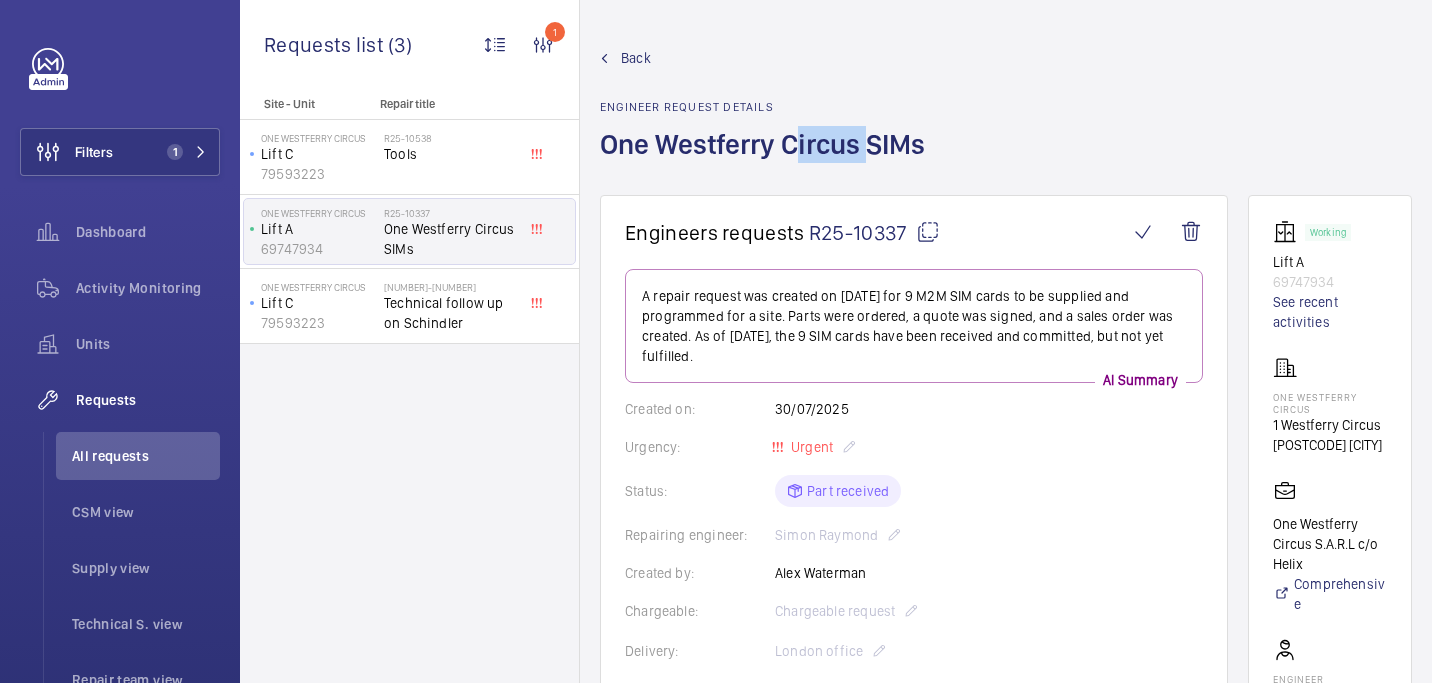 click on "One Westferry Circus SIMs" 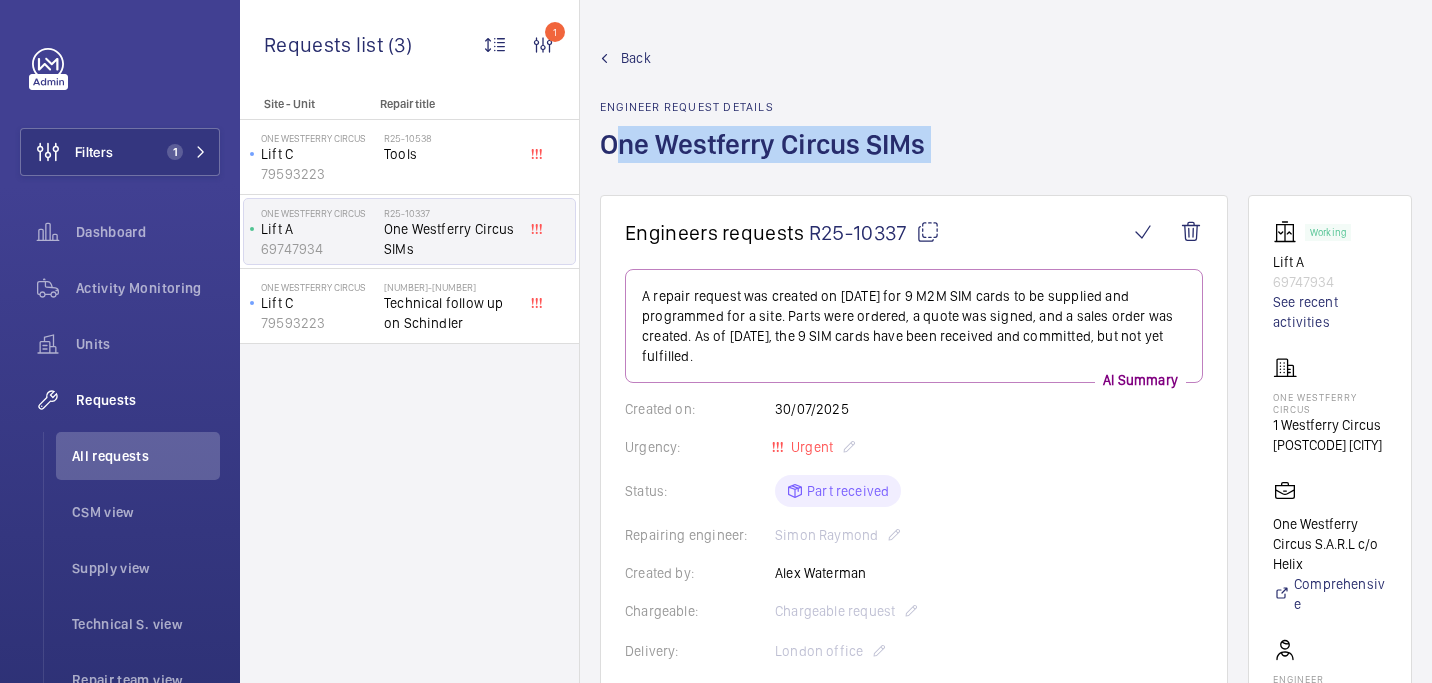 click on "One Westferry Circus SIMs" 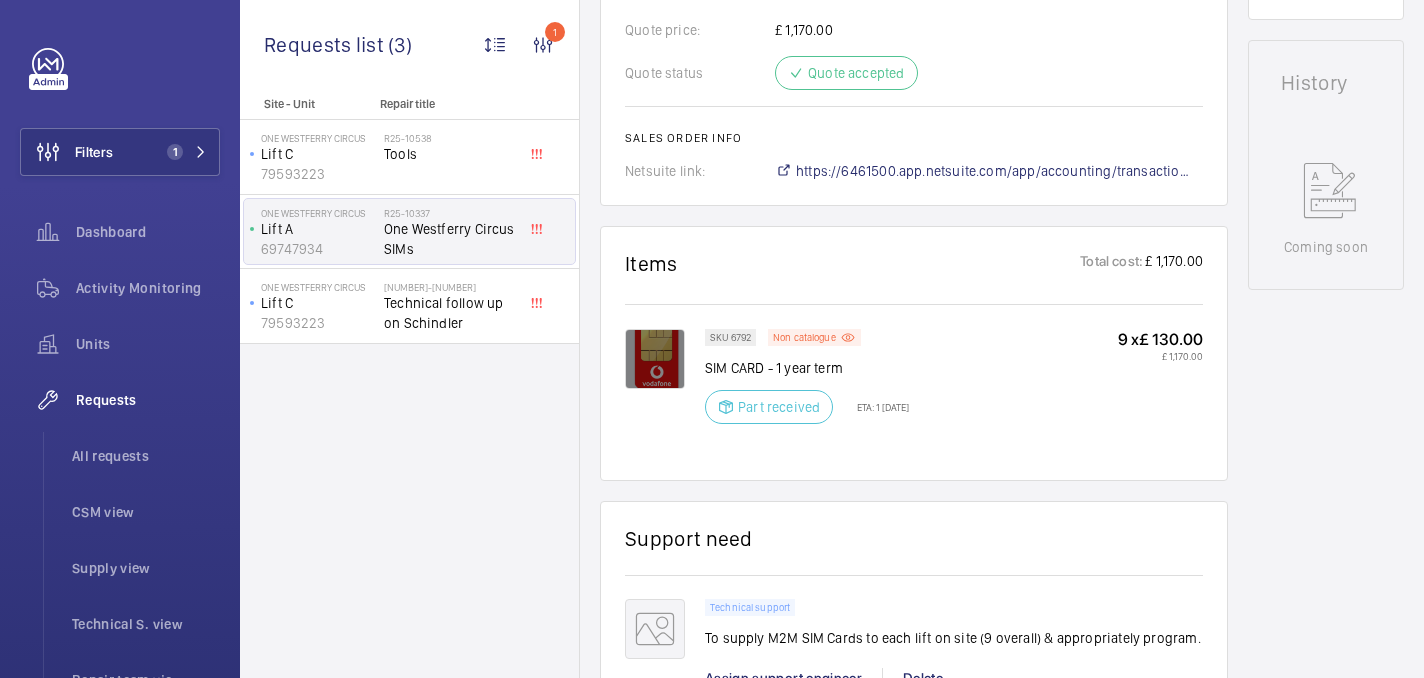 scroll, scrollTop: 1134, scrollLeft: 0, axis: vertical 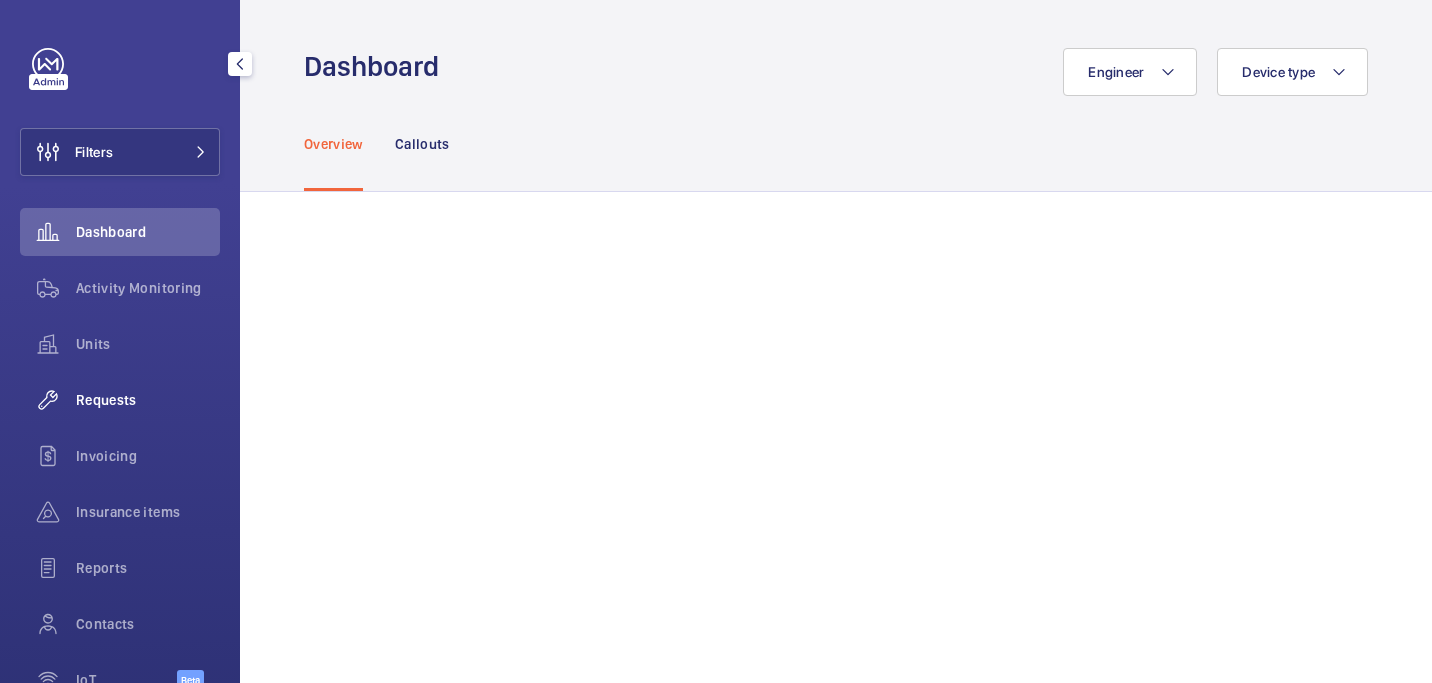 click on "Requests" 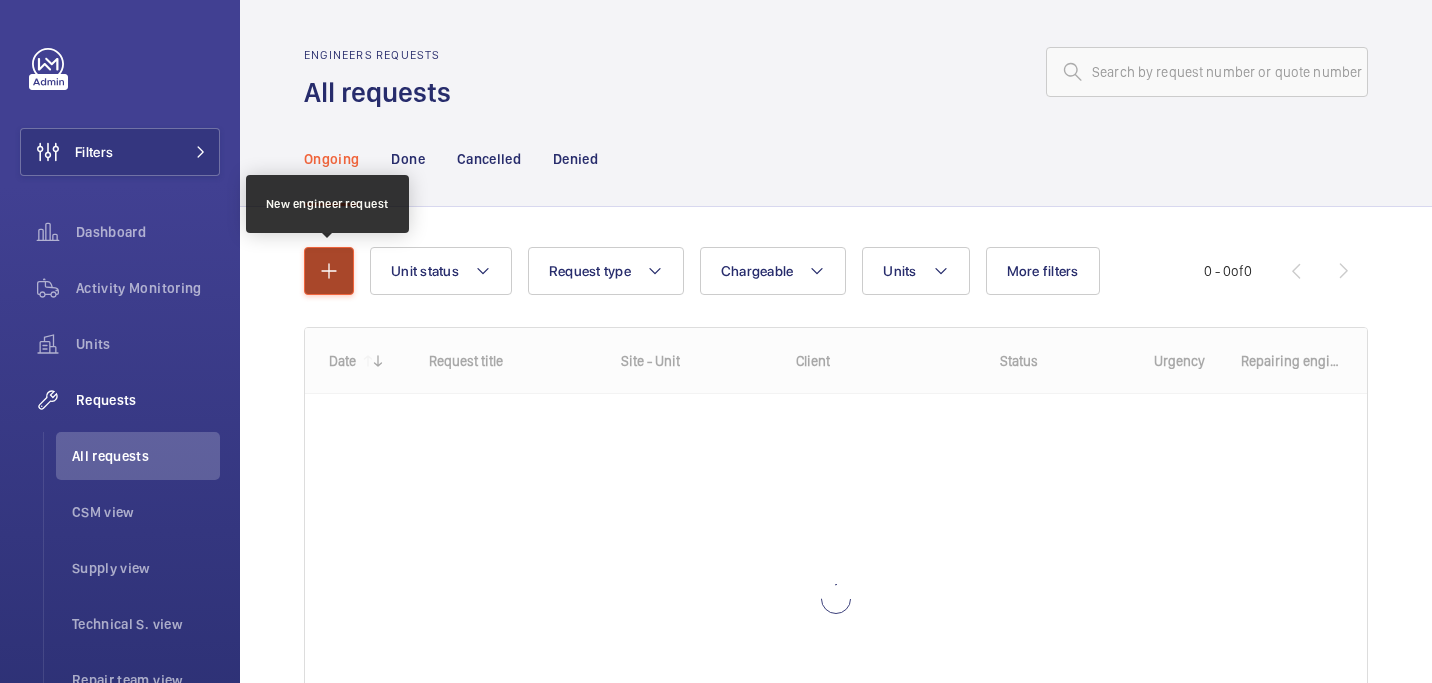 click 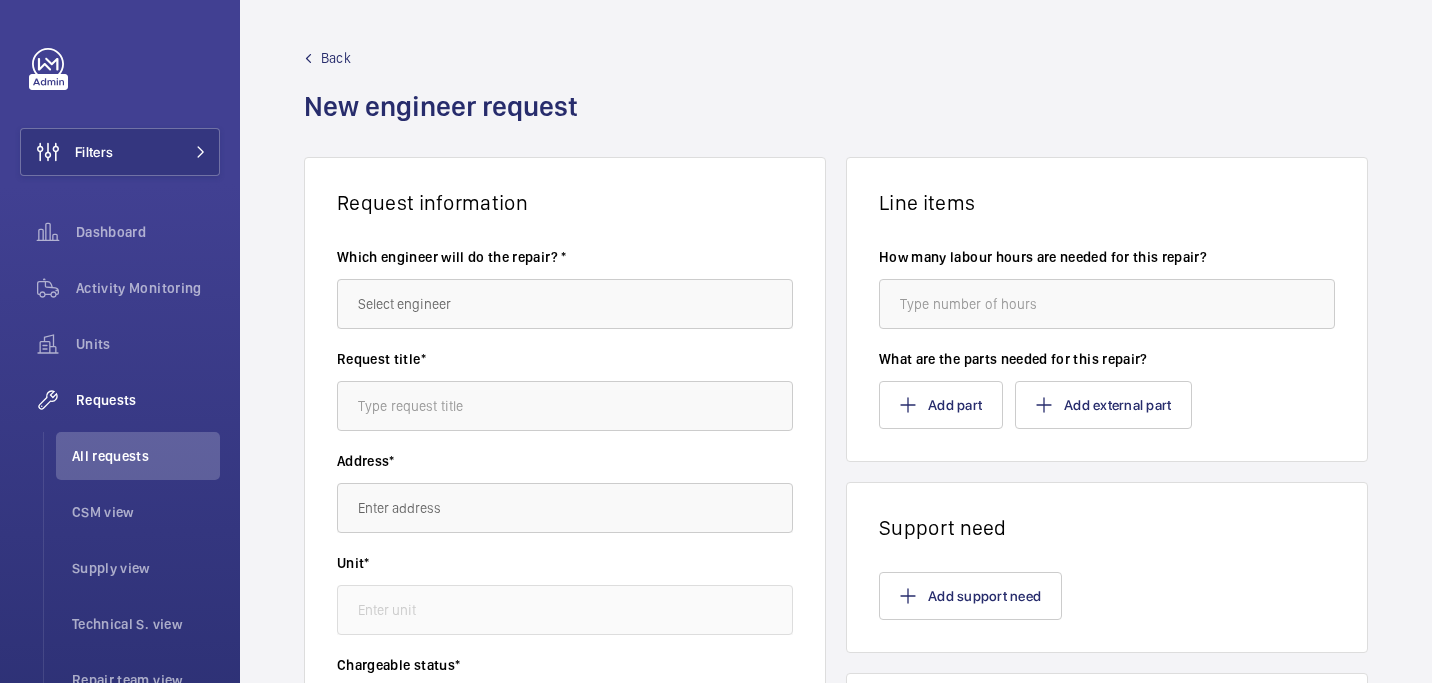 click on "Which engineer will do the repair? *" 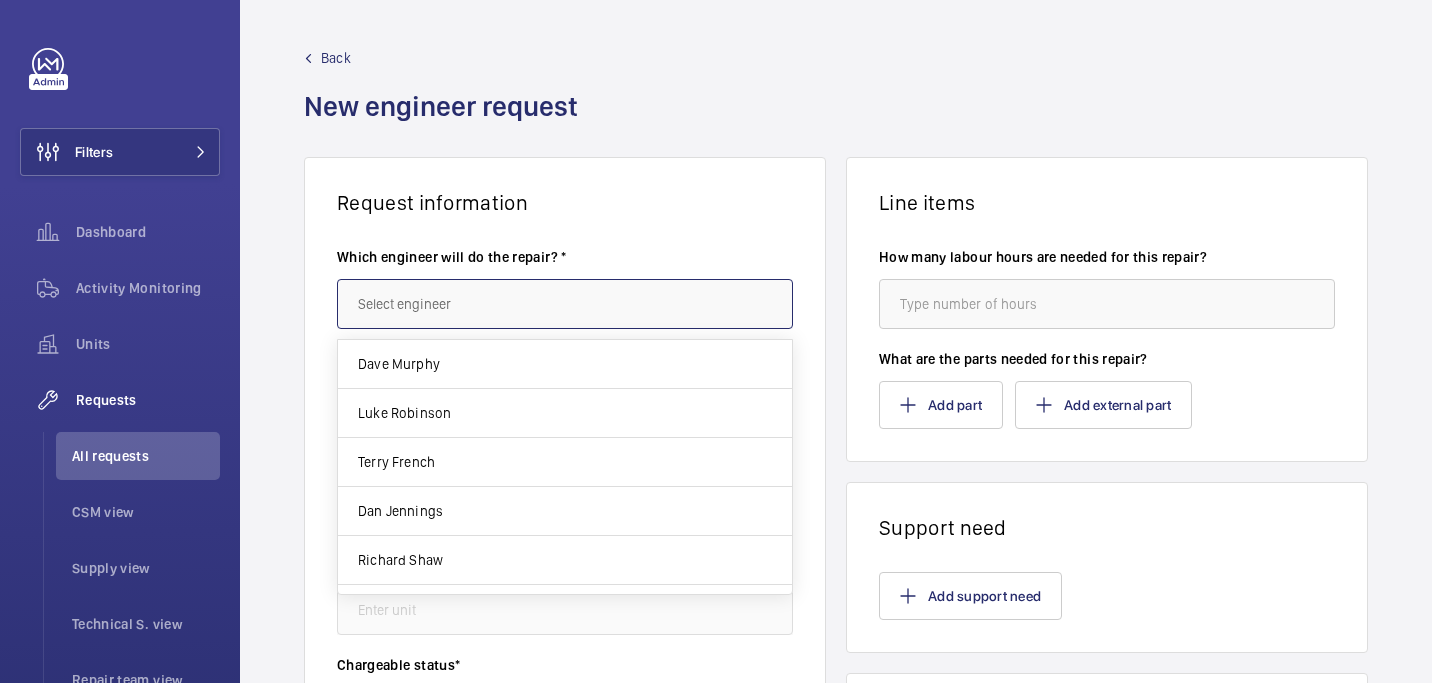 drag, startPoint x: 650, startPoint y: 308, endPoint x: 839, endPoint y: 8, distance: 354.57156 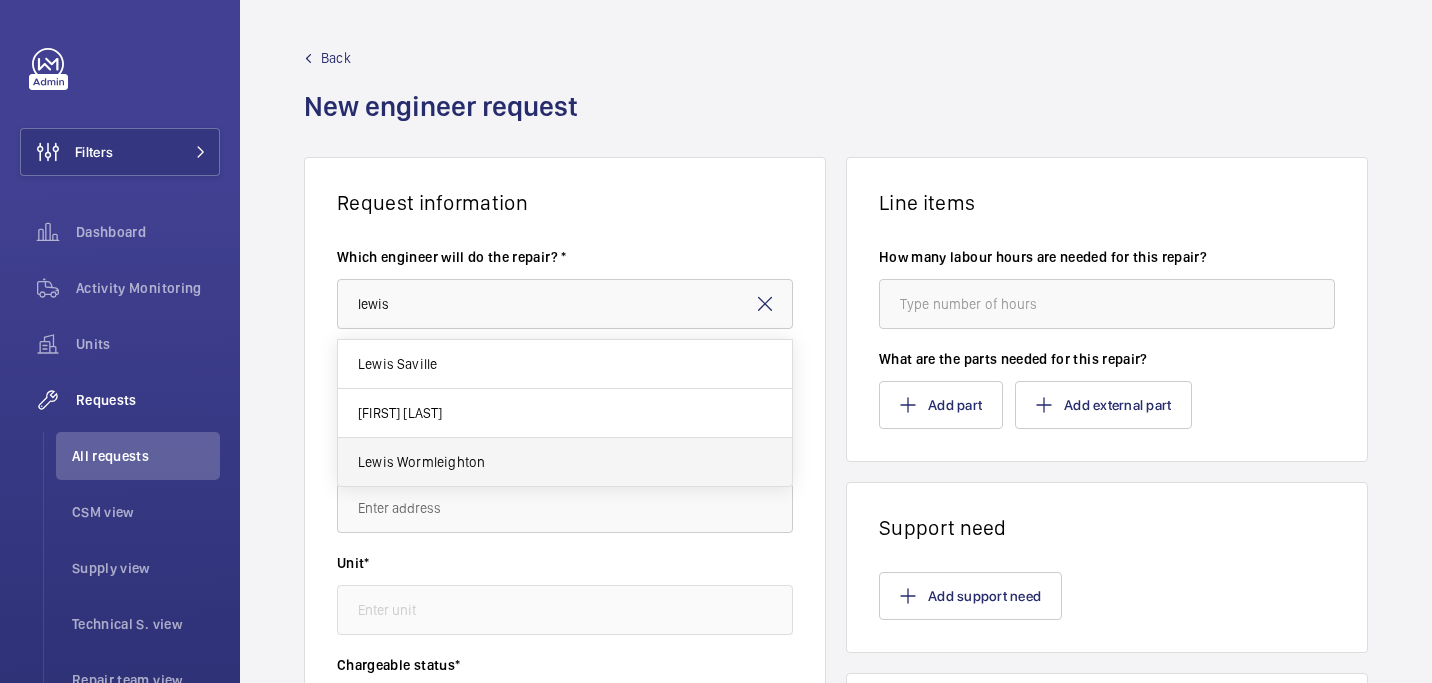 click on "Lewis Wormleighton" at bounding box center [565, 462] 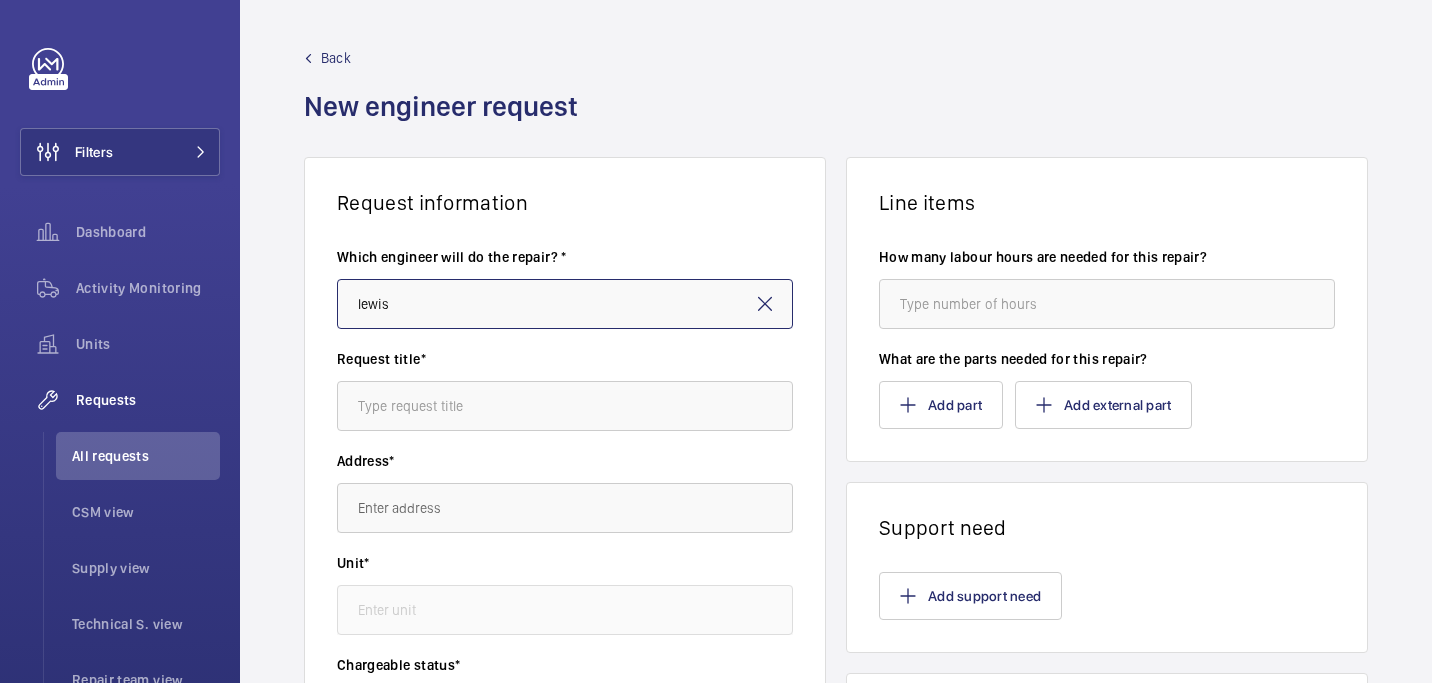 type on "Lewis Wormleighton" 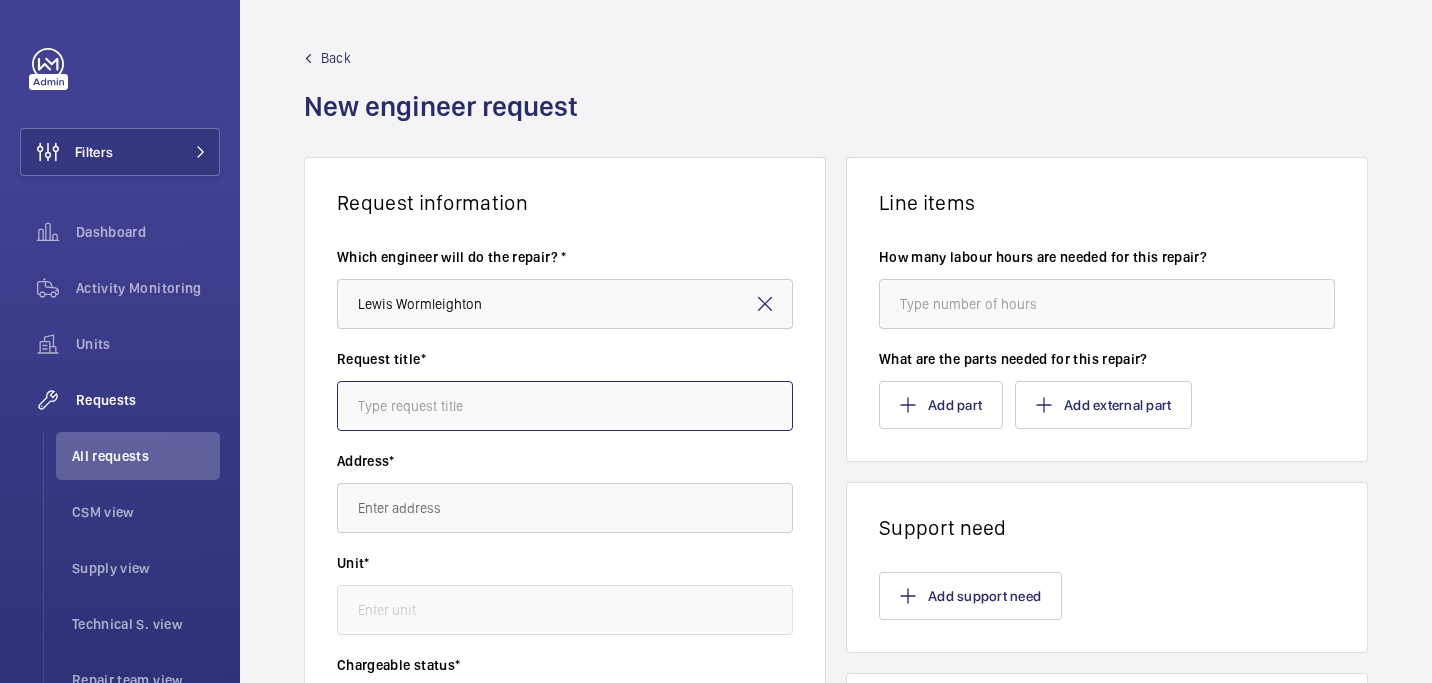 click 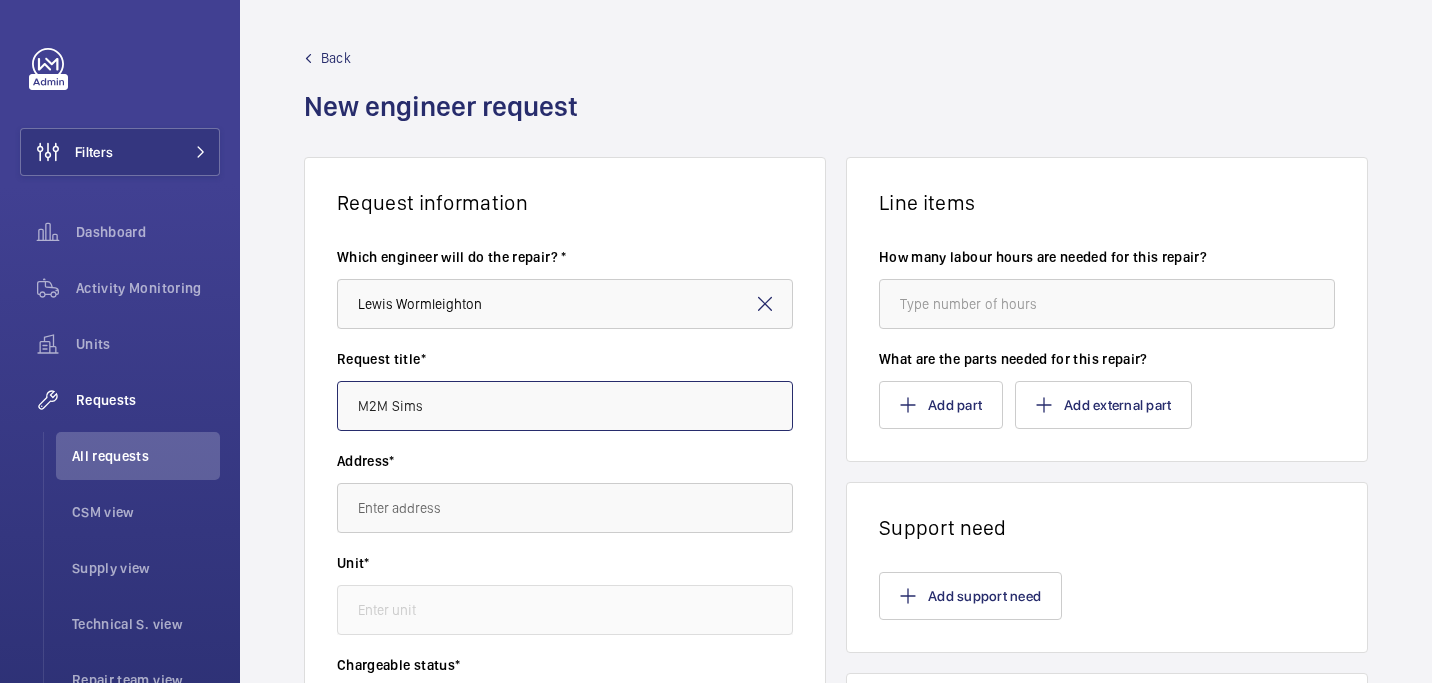 type on "M2M Sims" 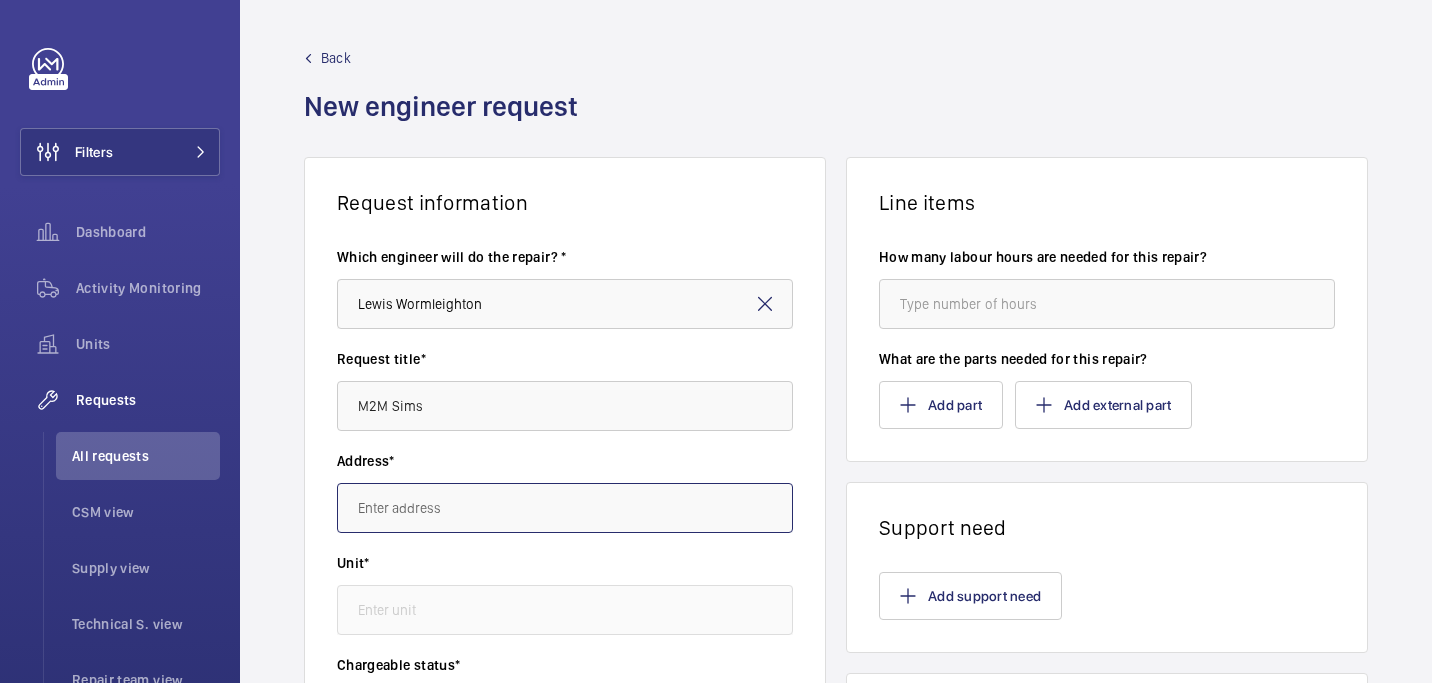 click at bounding box center (565, 508) 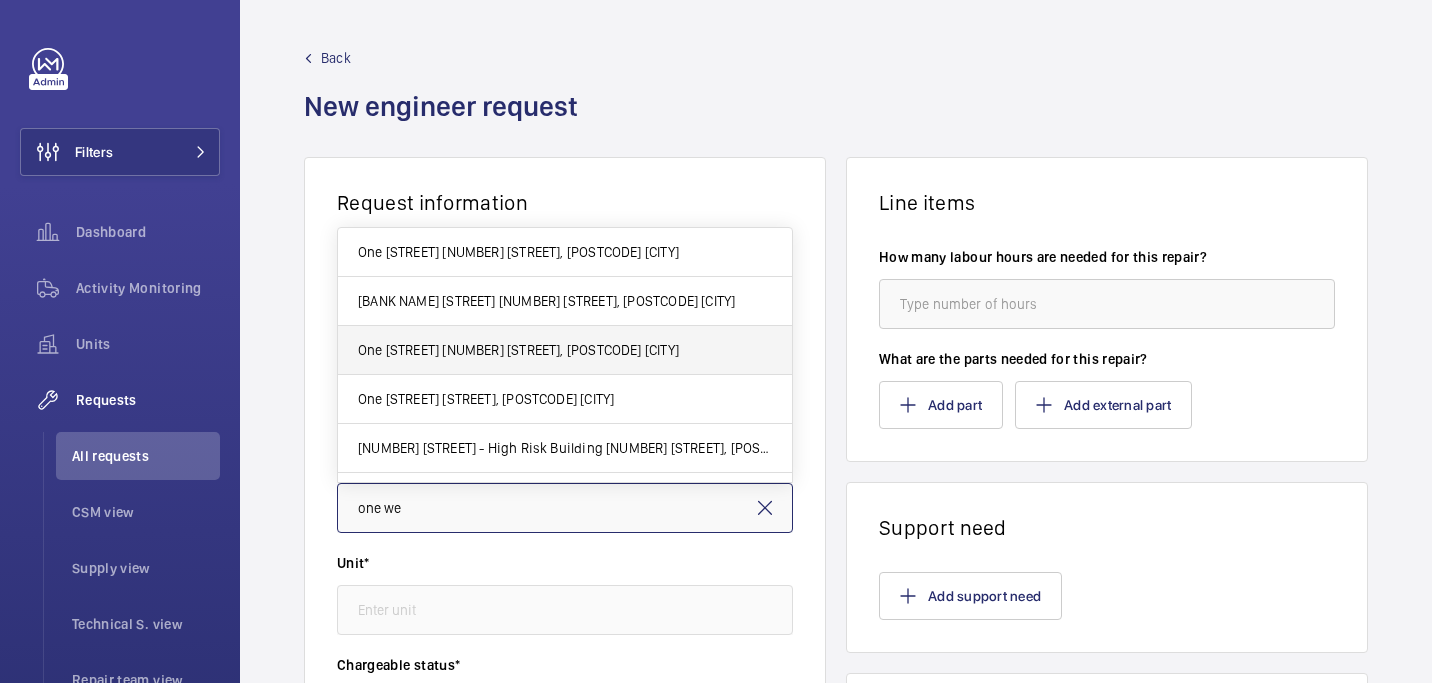 scroll, scrollTop: 0, scrollLeft: 0, axis: both 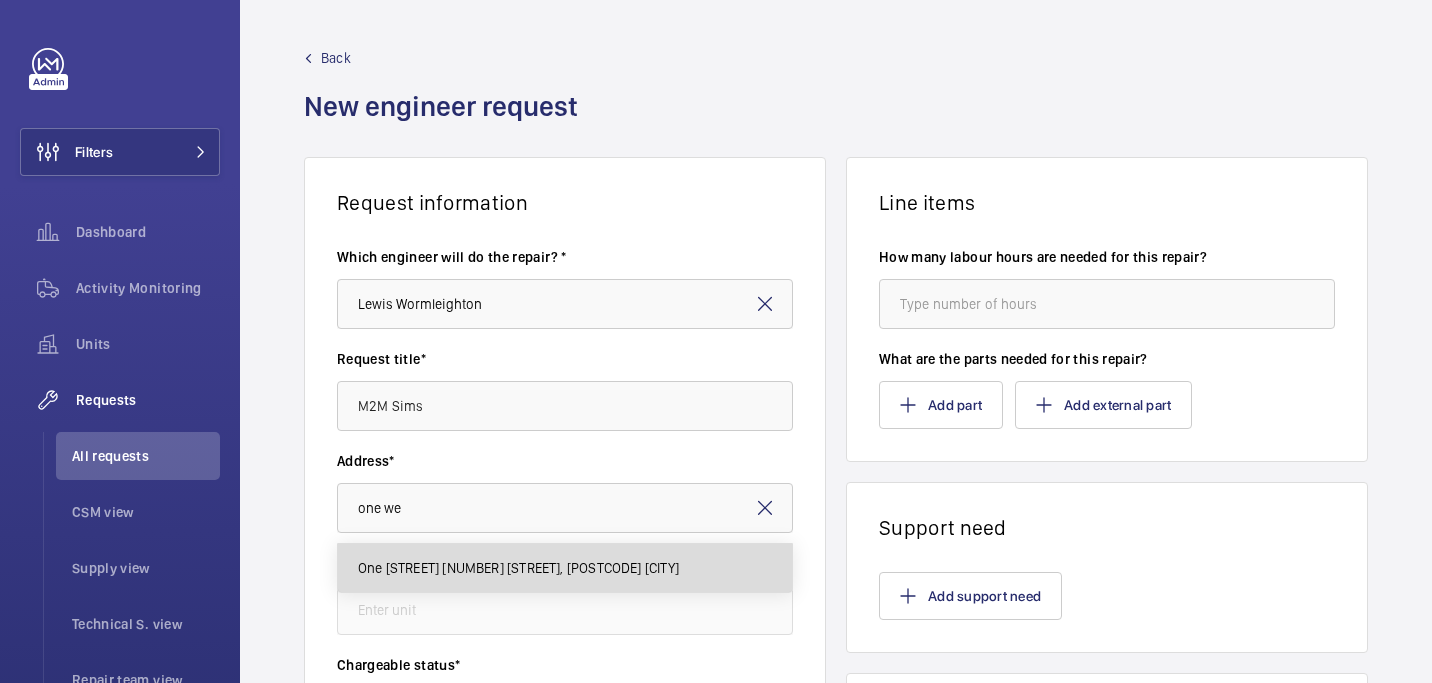 click on "One Westferry Circus 1 Westferry Circus, E14 4HA LONDON" at bounding box center [518, 568] 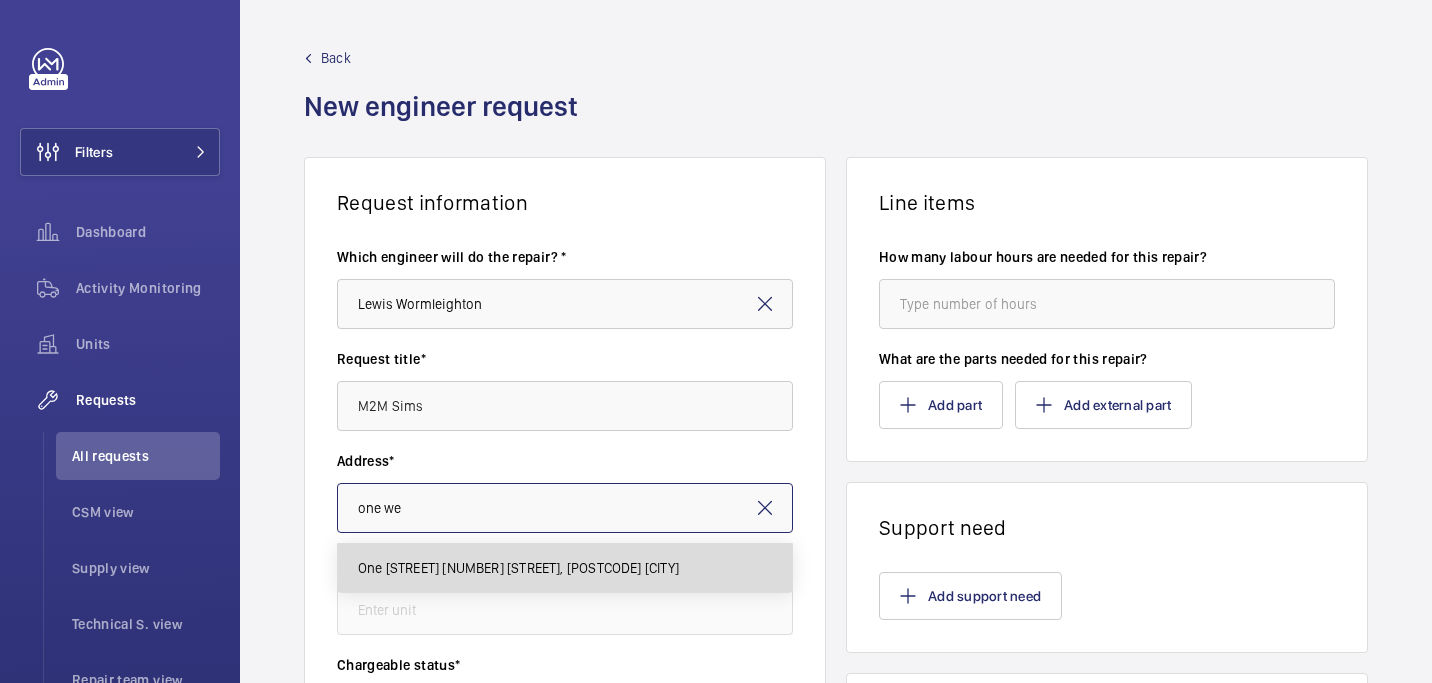 type on "One Westferry Circus 1 Westferry Circus, E14 4HA LONDON" 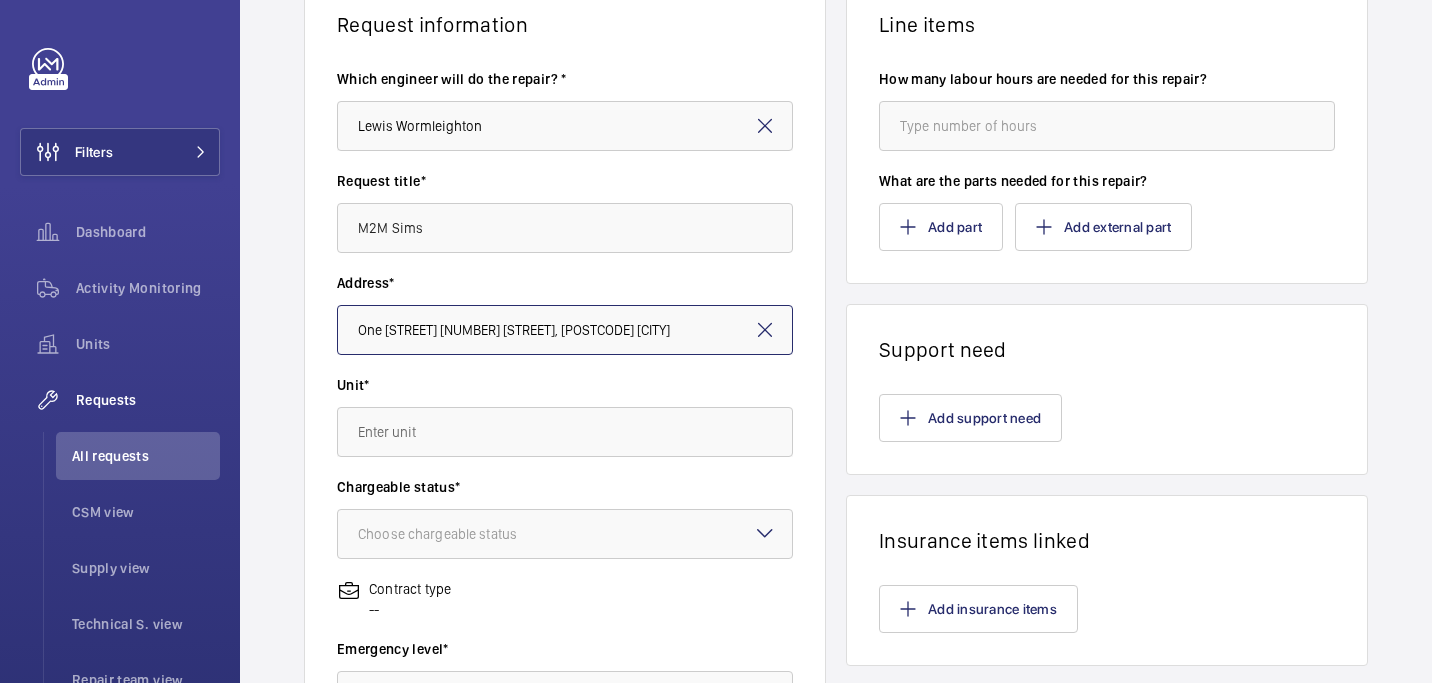 scroll, scrollTop: 216, scrollLeft: 0, axis: vertical 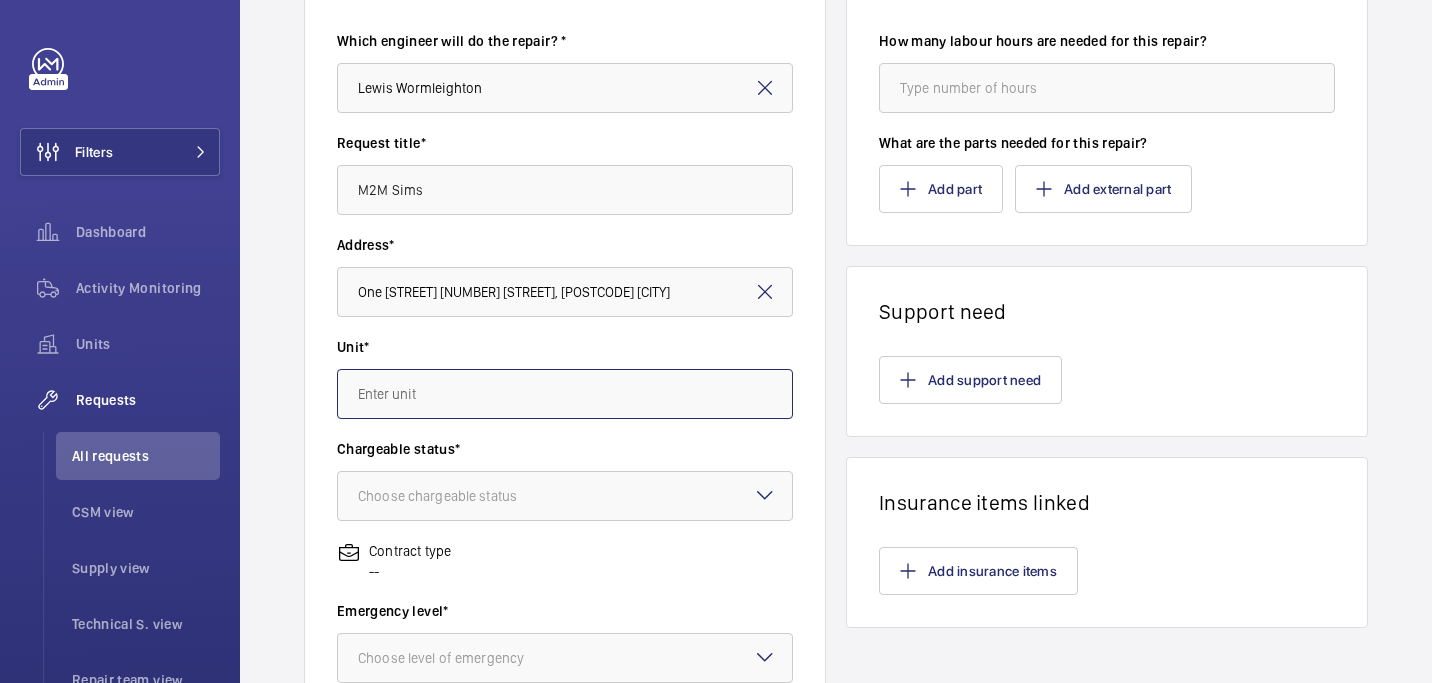 click at bounding box center [565, 394] 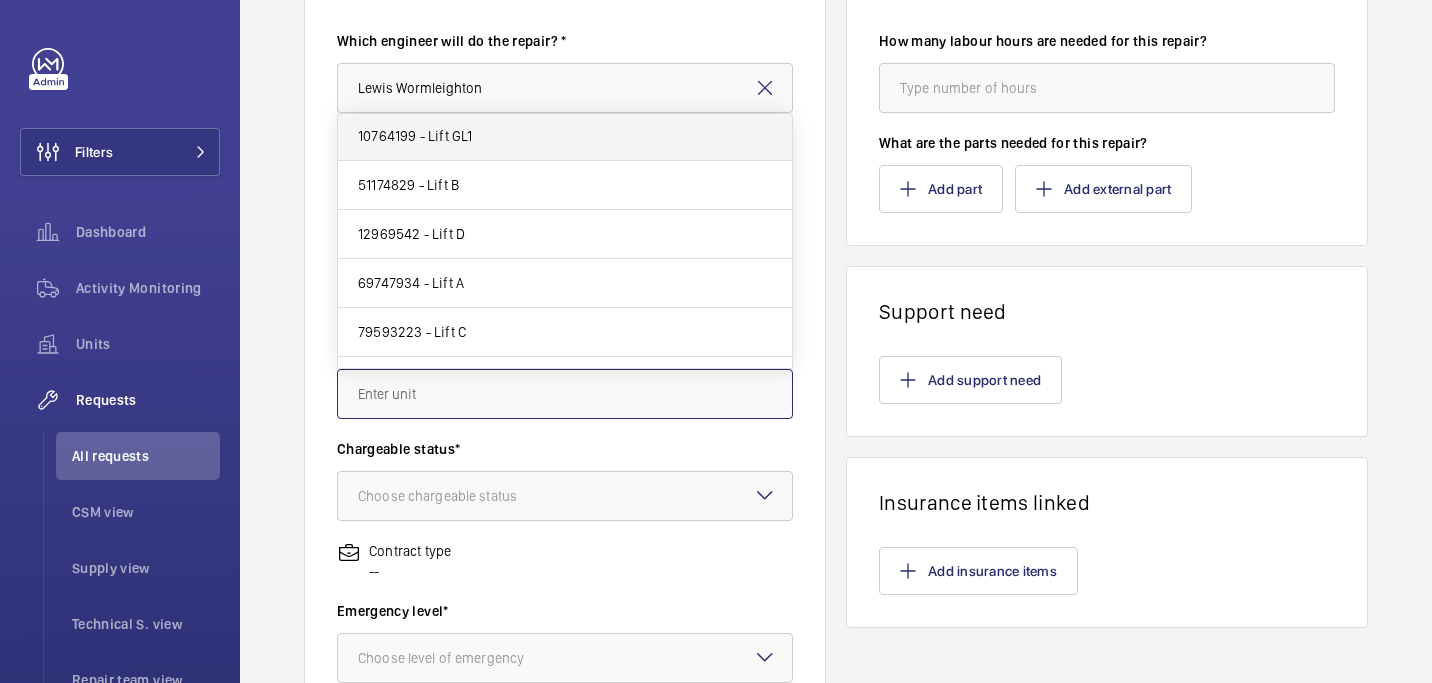 scroll, scrollTop: 78, scrollLeft: 0, axis: vertical 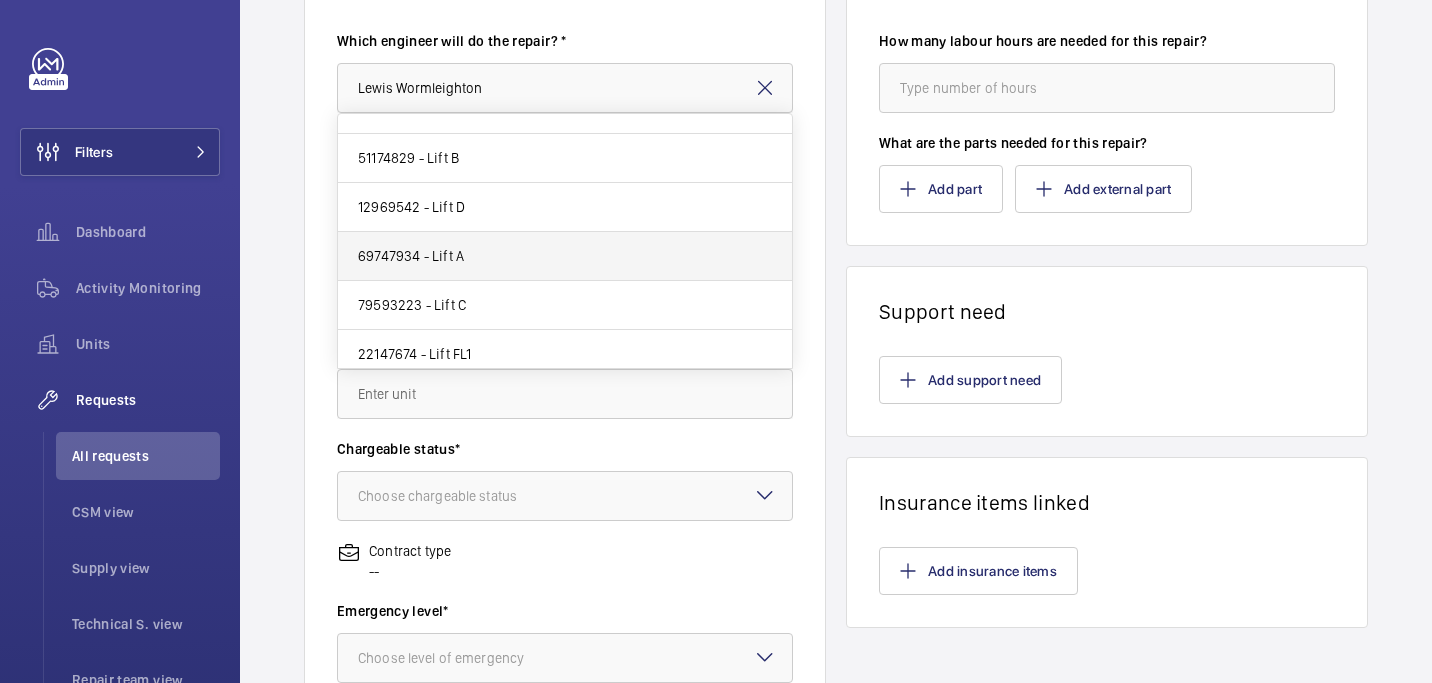 click on "69747934 - Lift A" at bounding box center [565, 256] 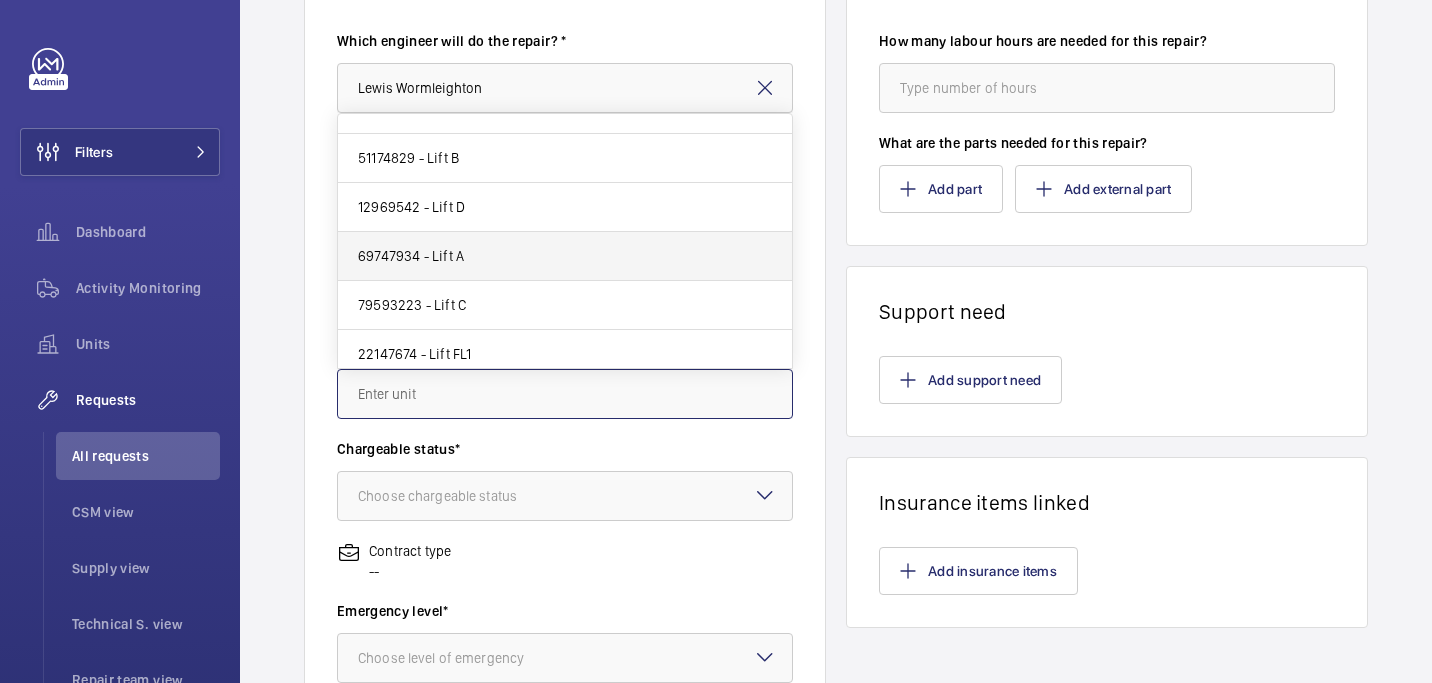 type on "69747934 - Lift A" 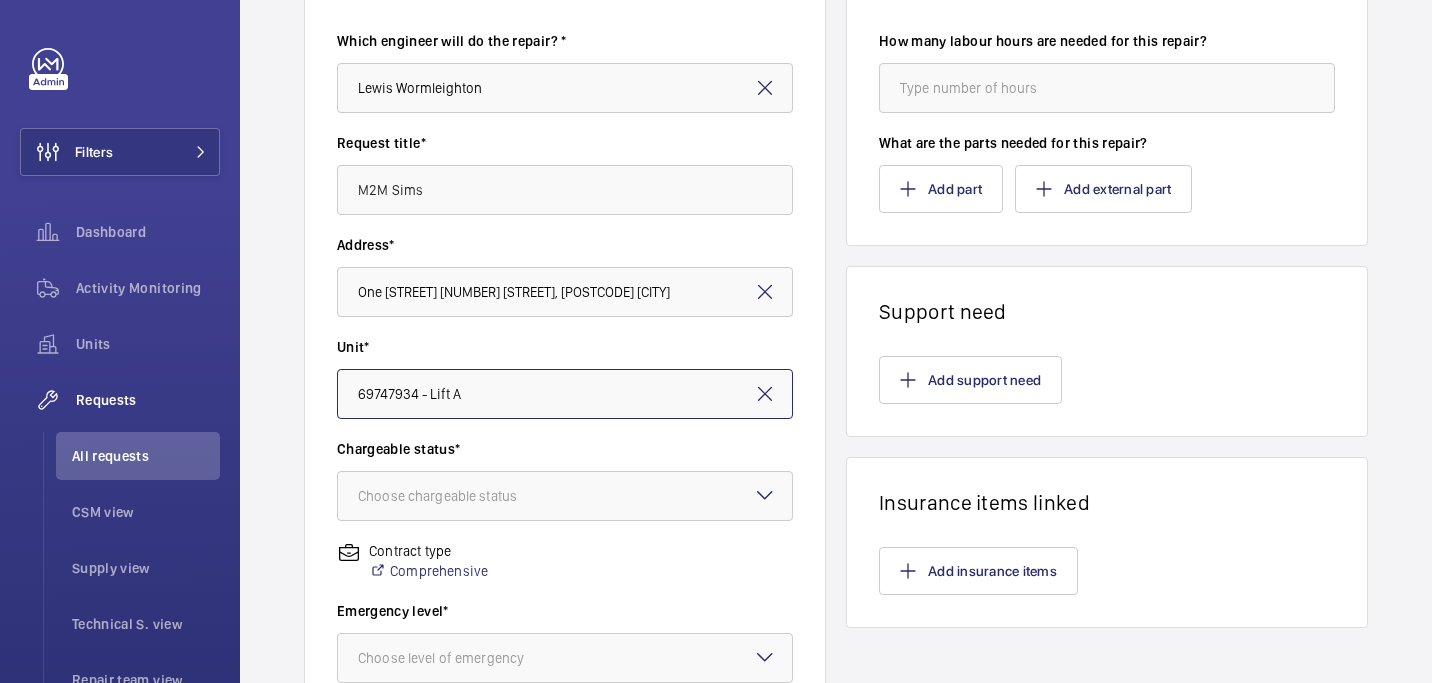 scroll, scrollTop: 393, scrollLeft: 0, axis: vertical 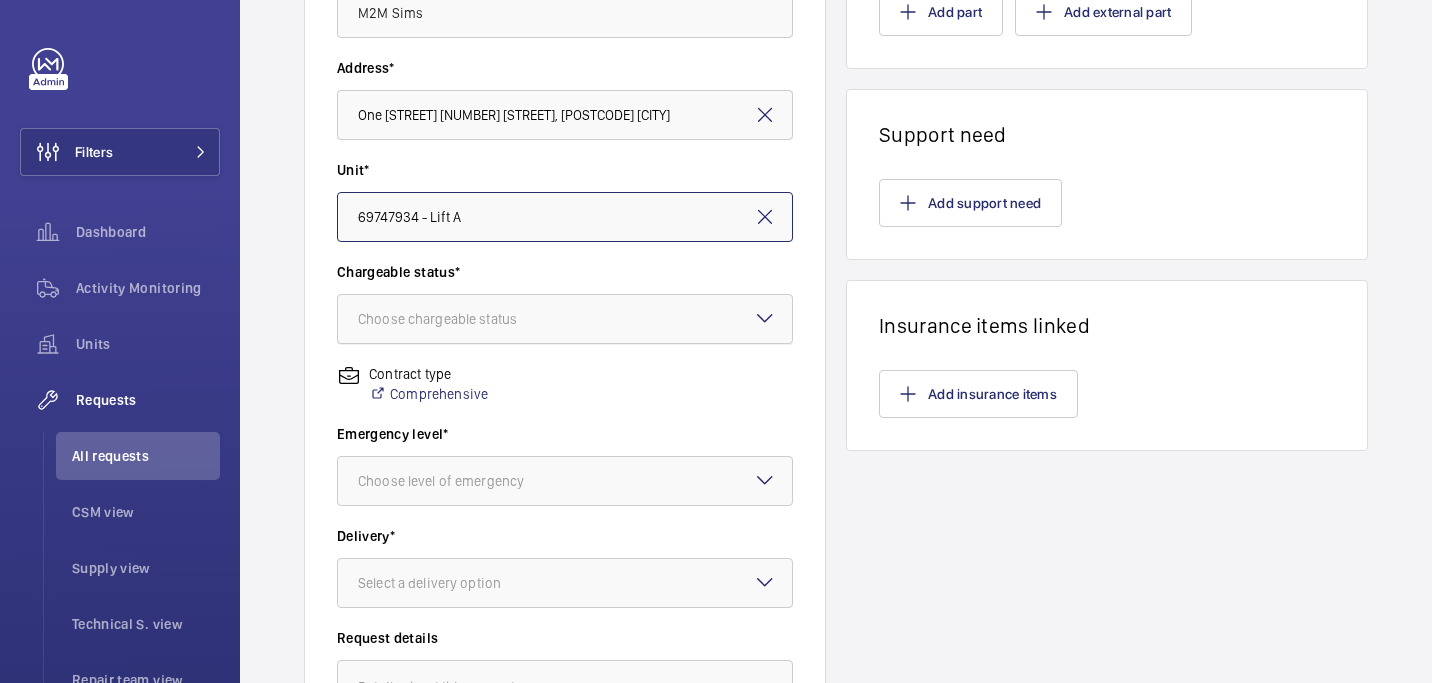 click on "Choose chargeable status" at bounding box center [462, 319] 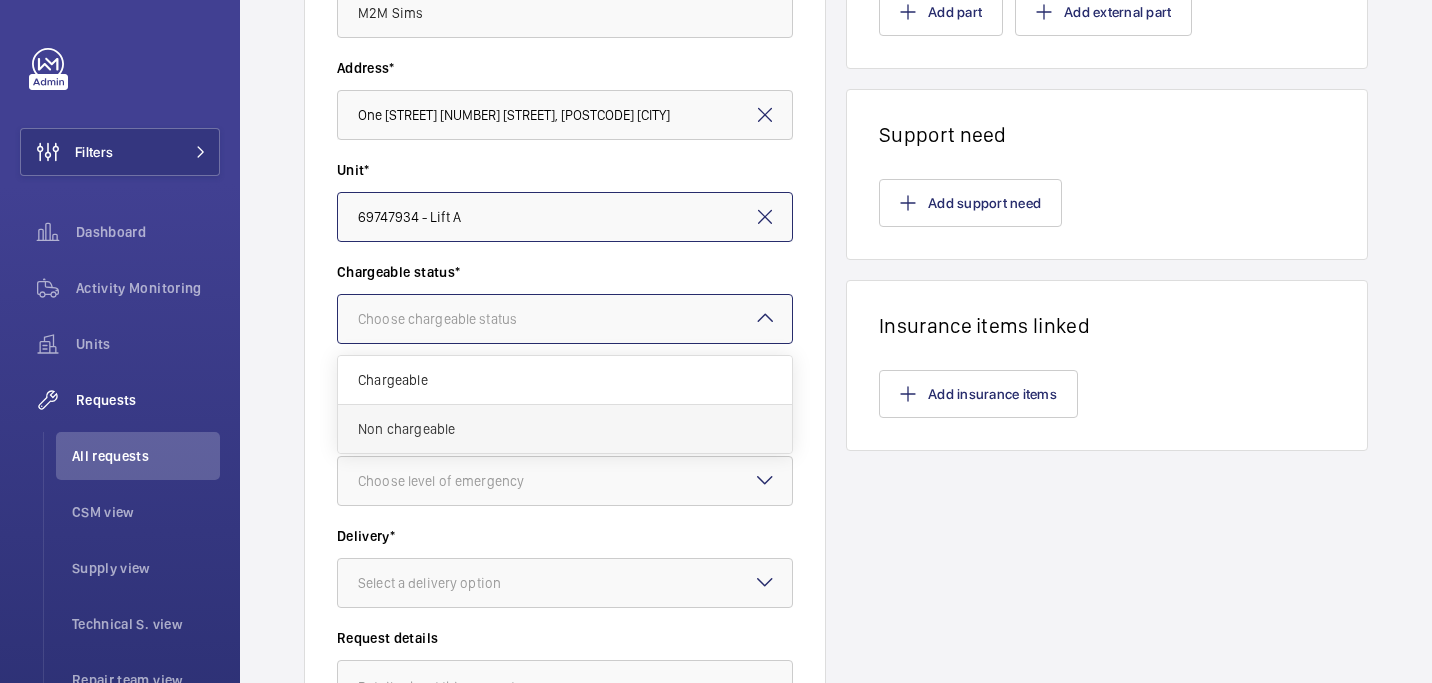 click on "Non chargeable" at bounding box center [565, 429] 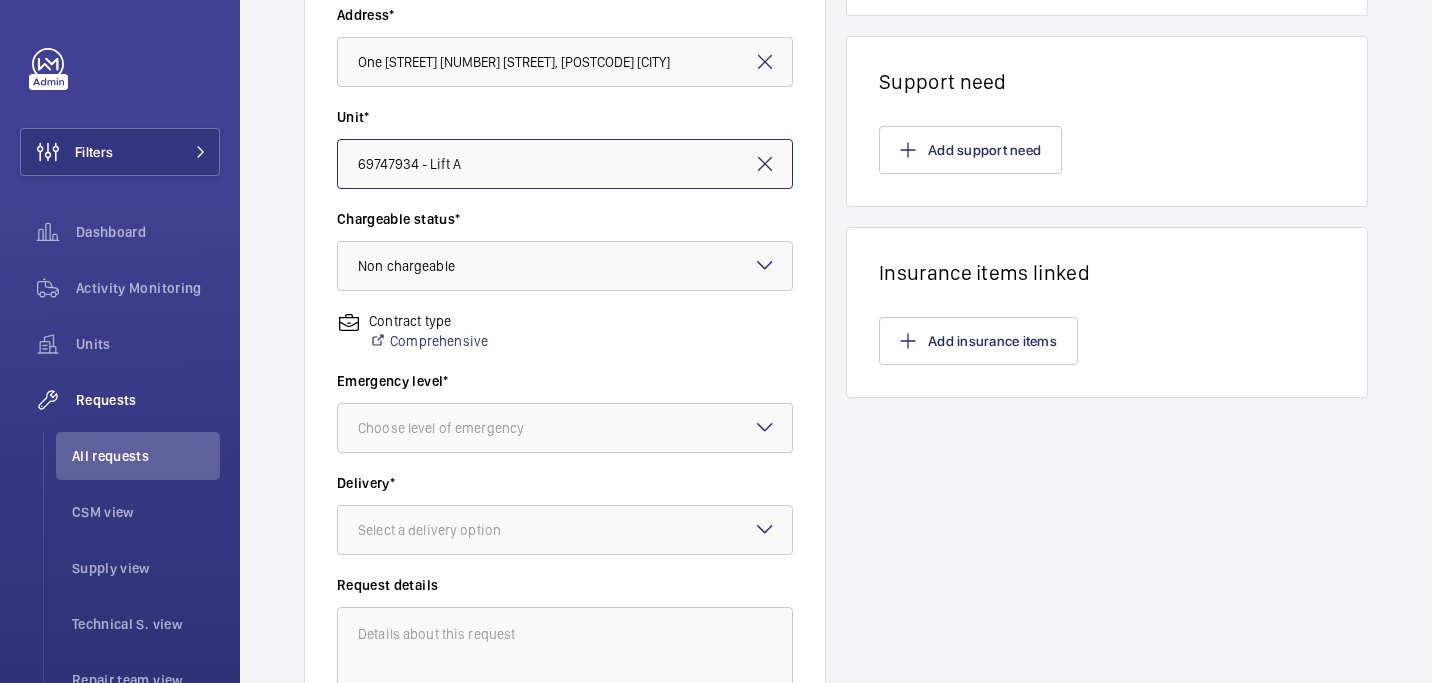 scroll, scrollTop: 452, scrollLeft: 0, axis: vertical 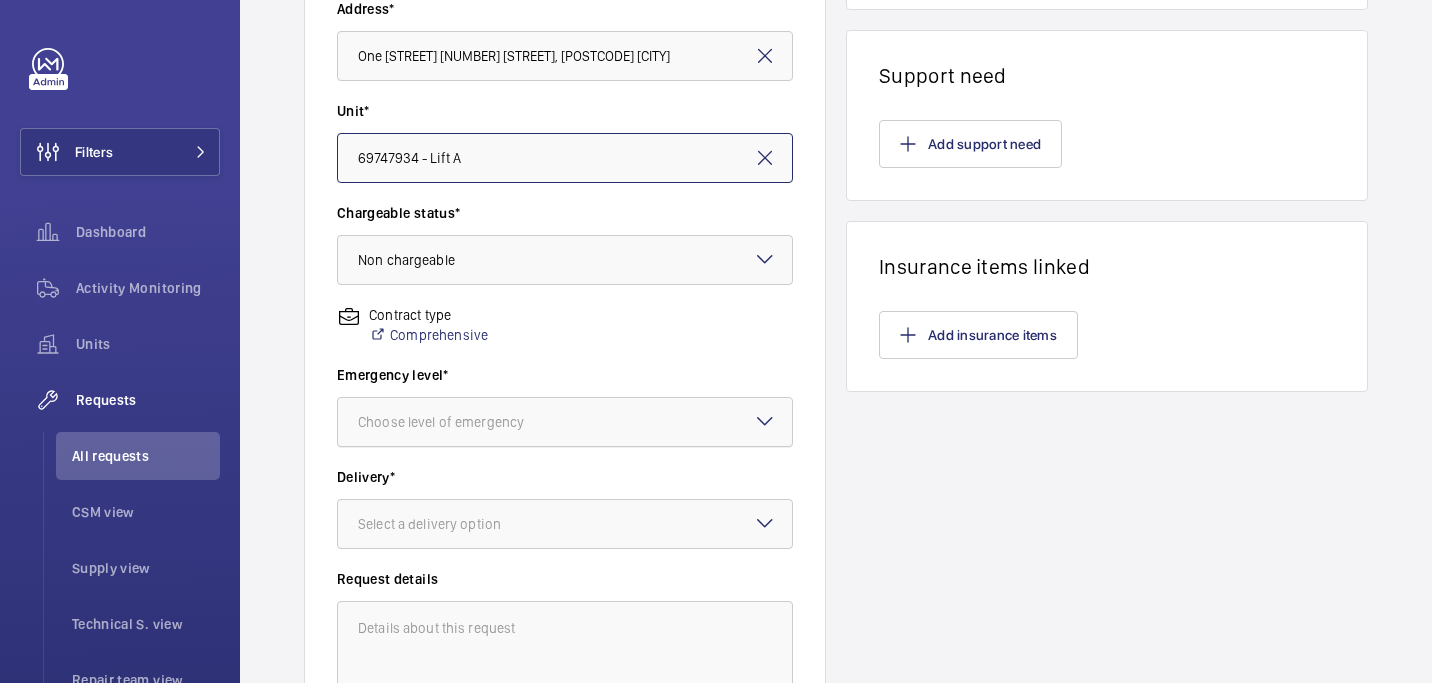 click on "Choose level of emergency" at bounding box center [466, 422] 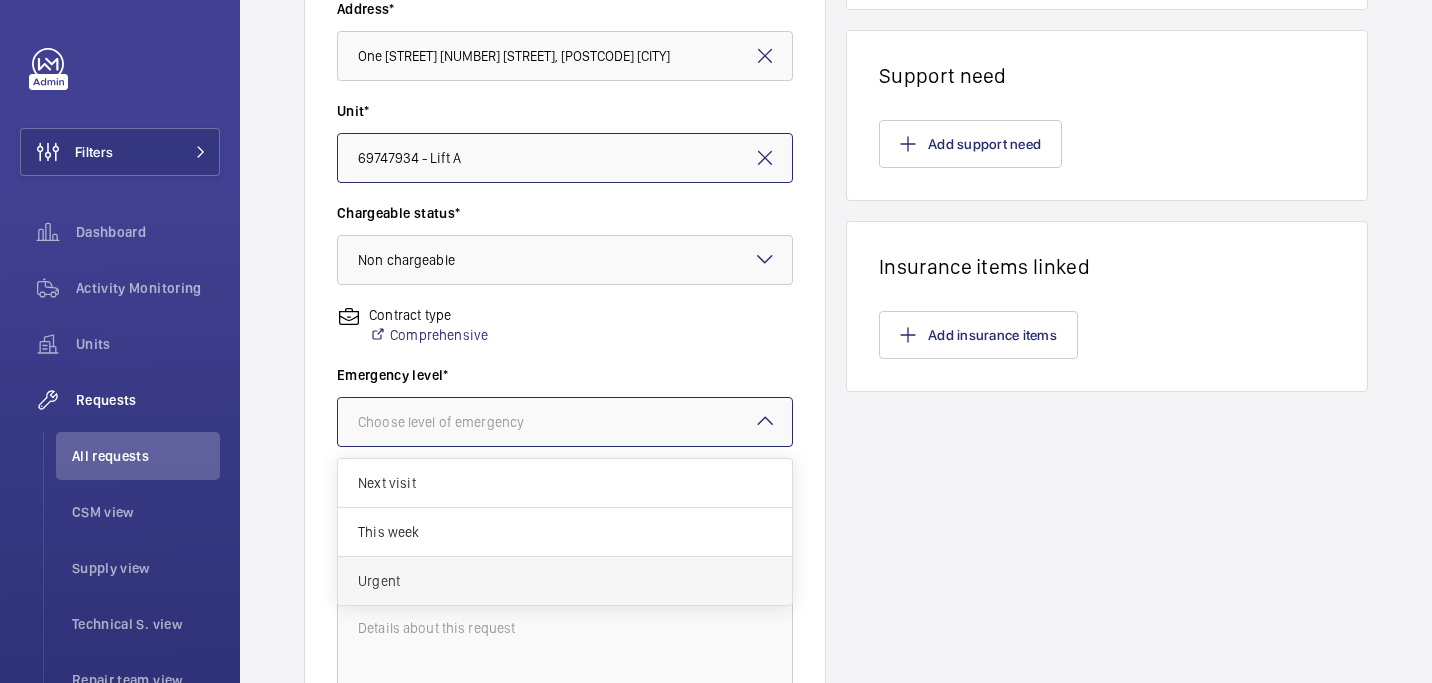 click on "Urgent" at bounding box center (565, 581) 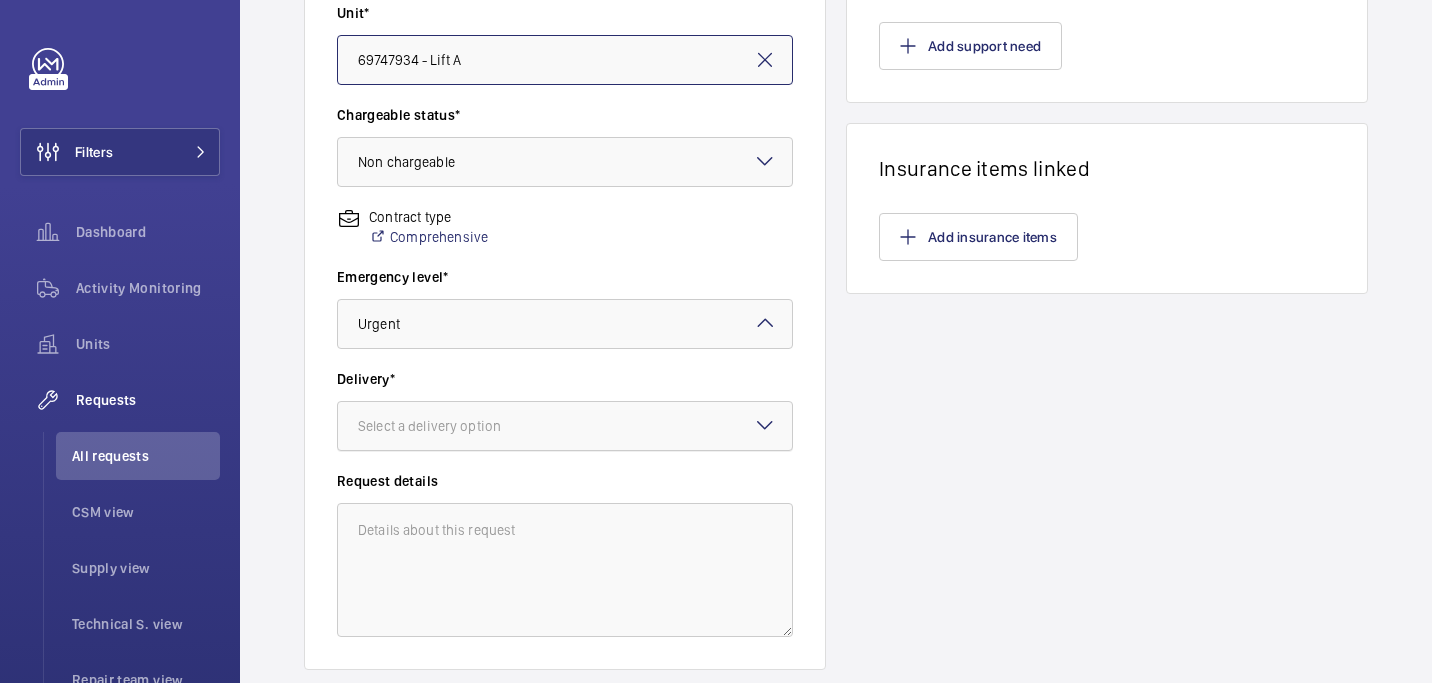 scroll, scrollTop: 551, scrollLeft: 0, axis: vertical 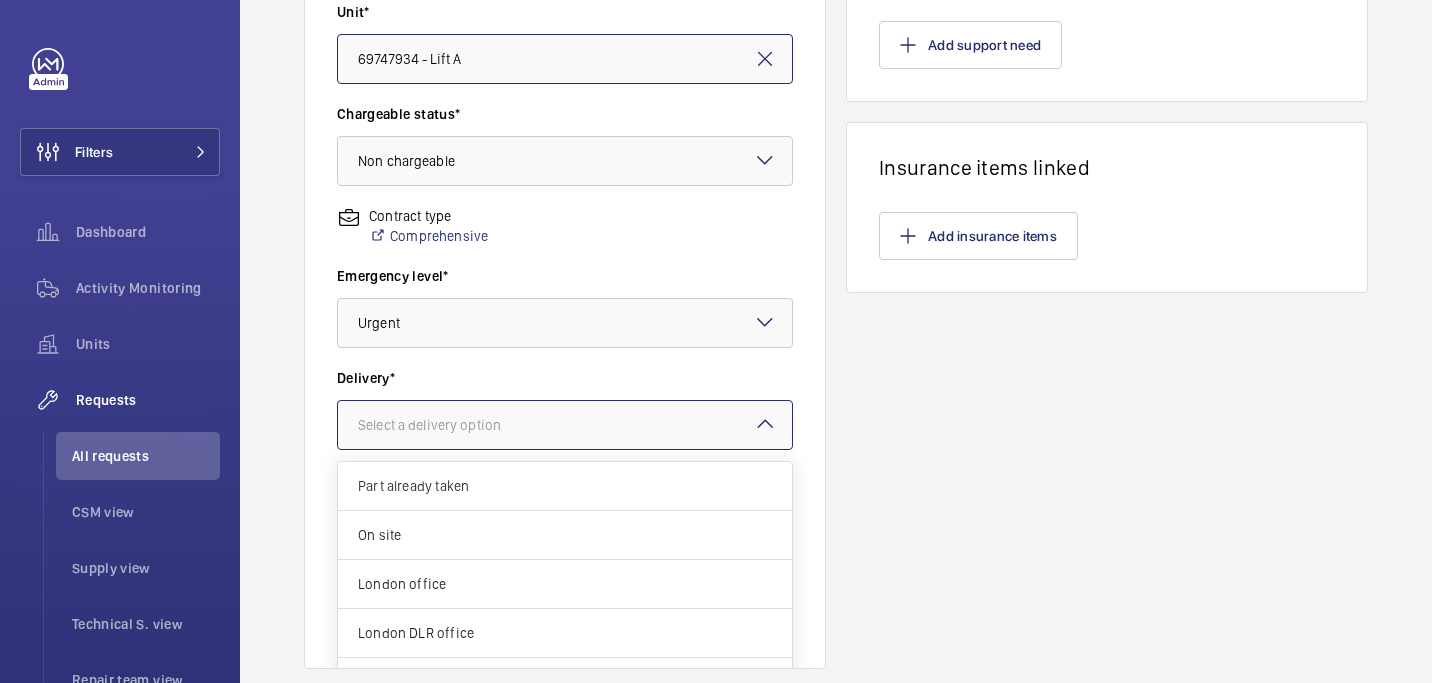 click on "Select a delivery option" at bounding box center (454, 425) 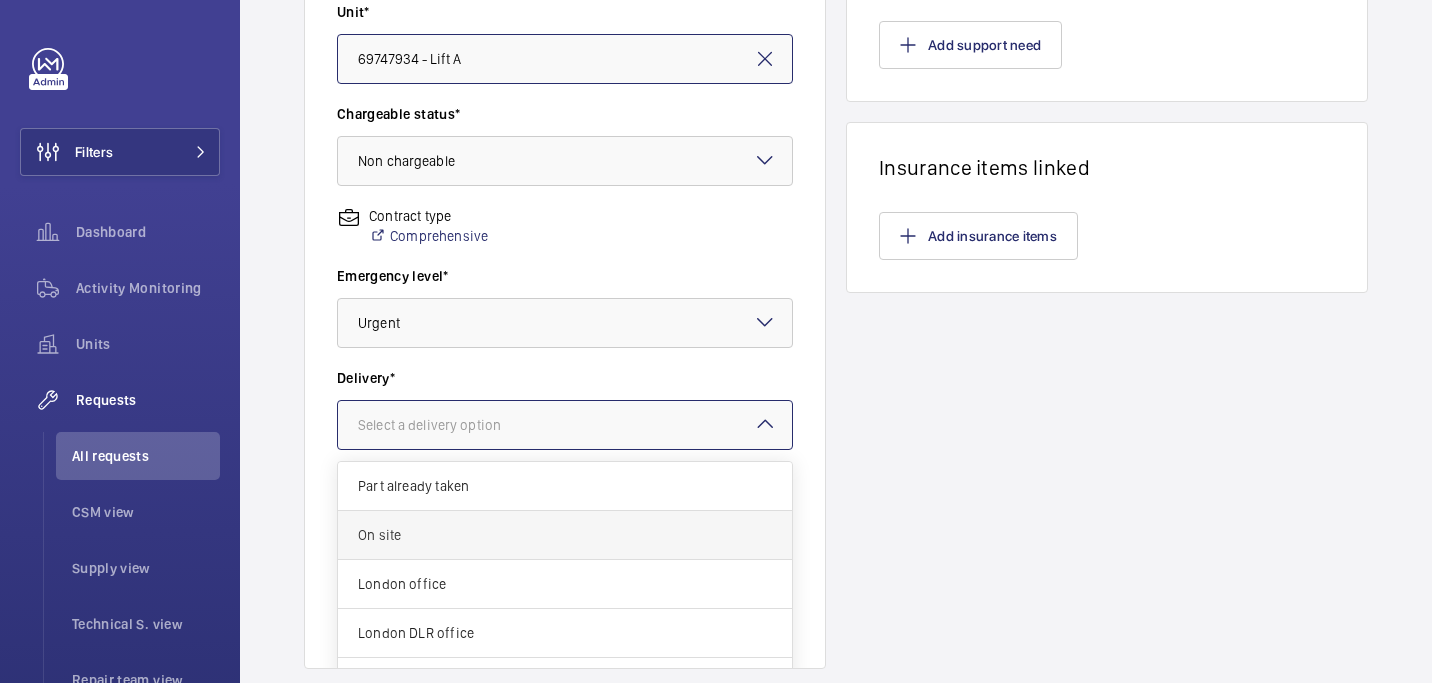 scroll, scrollTop: 7, scrollLeft: 0, axis: vertical 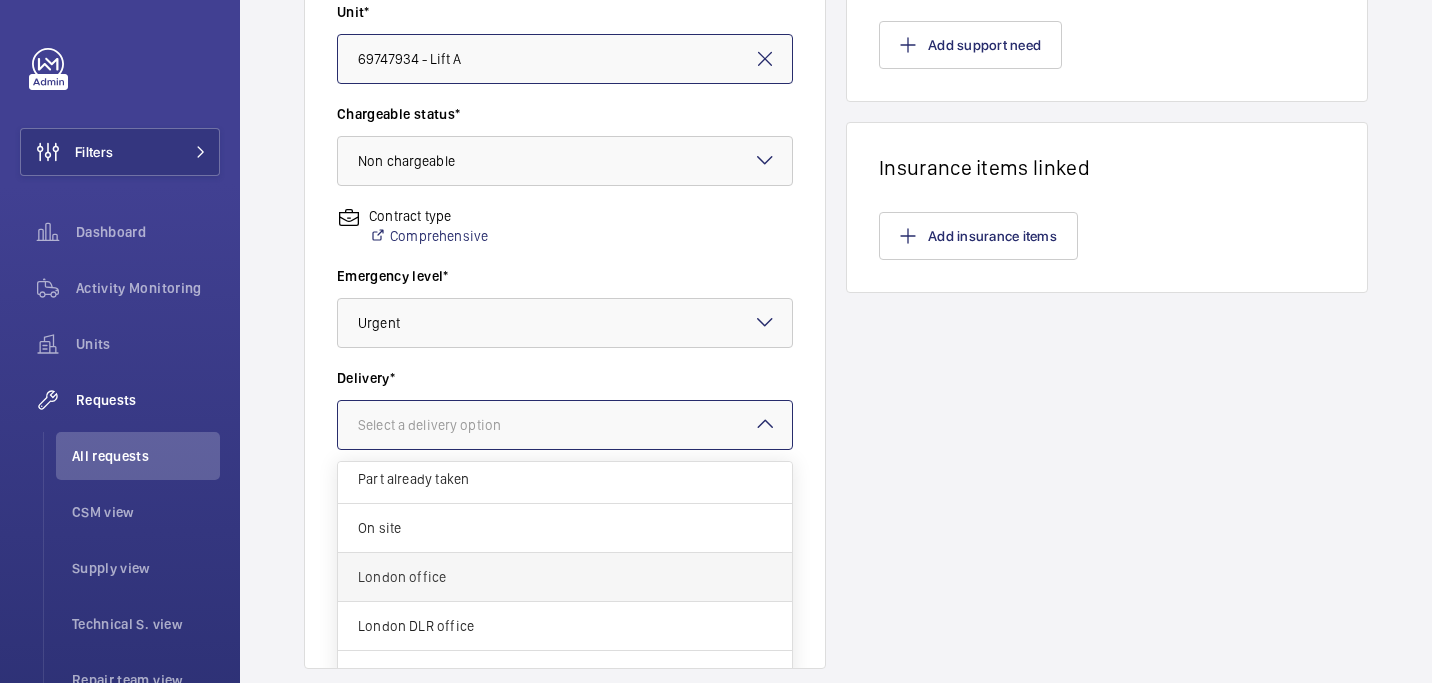 click on "London office" at bounding box center (565, 577) 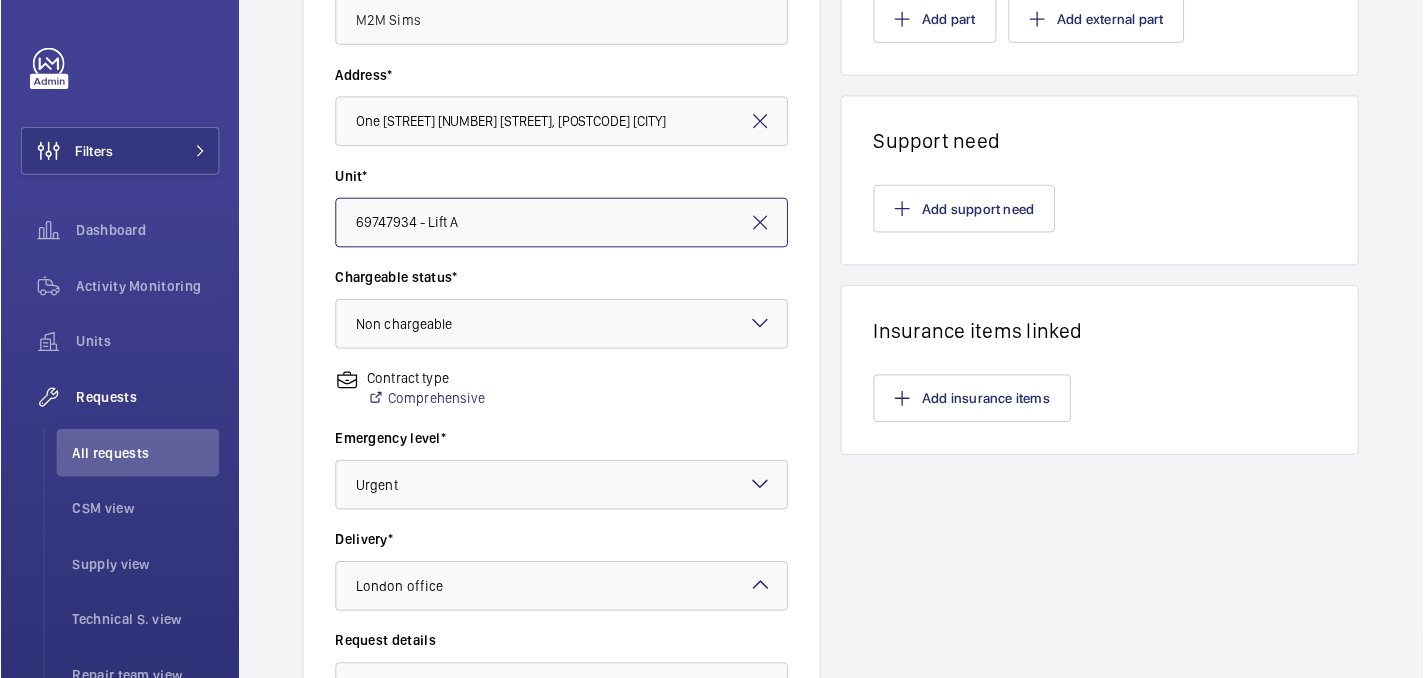 scroll, scrollTop: 133, scrollLeft: 0, axis: vertical 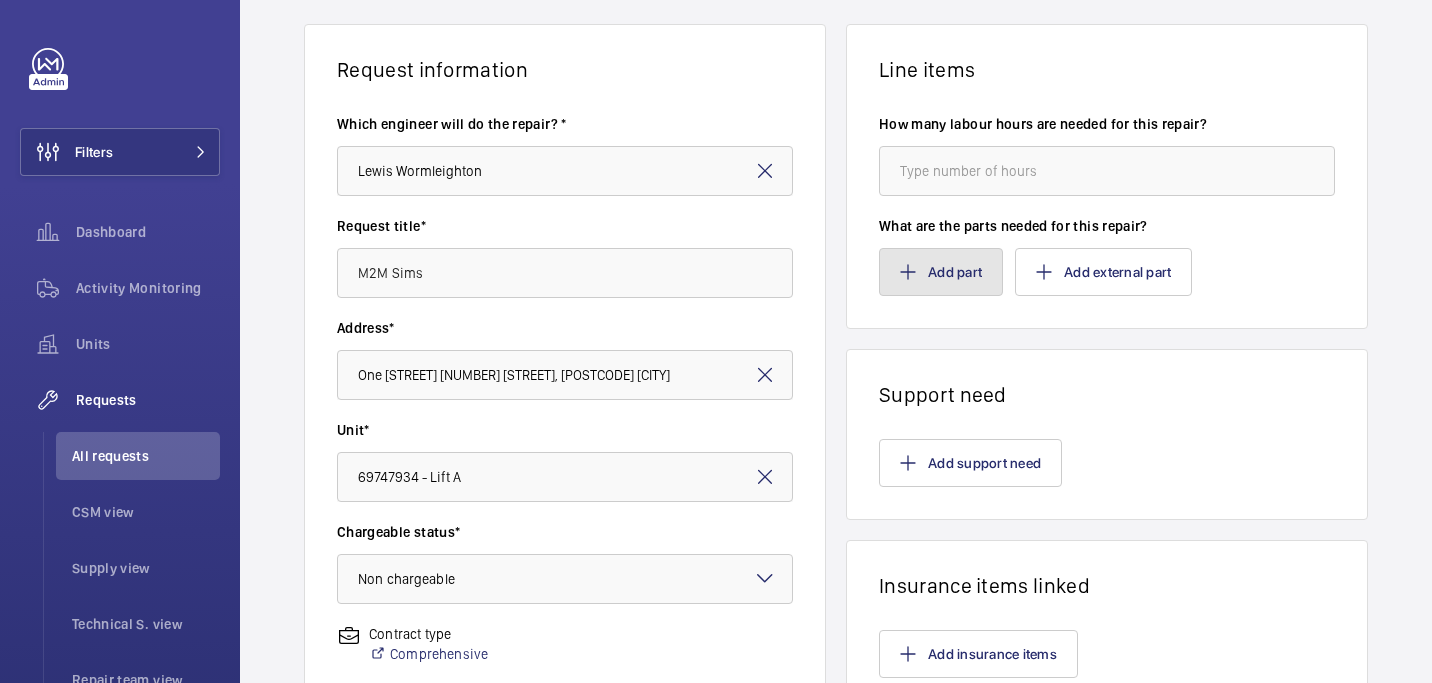 click on "Add part" 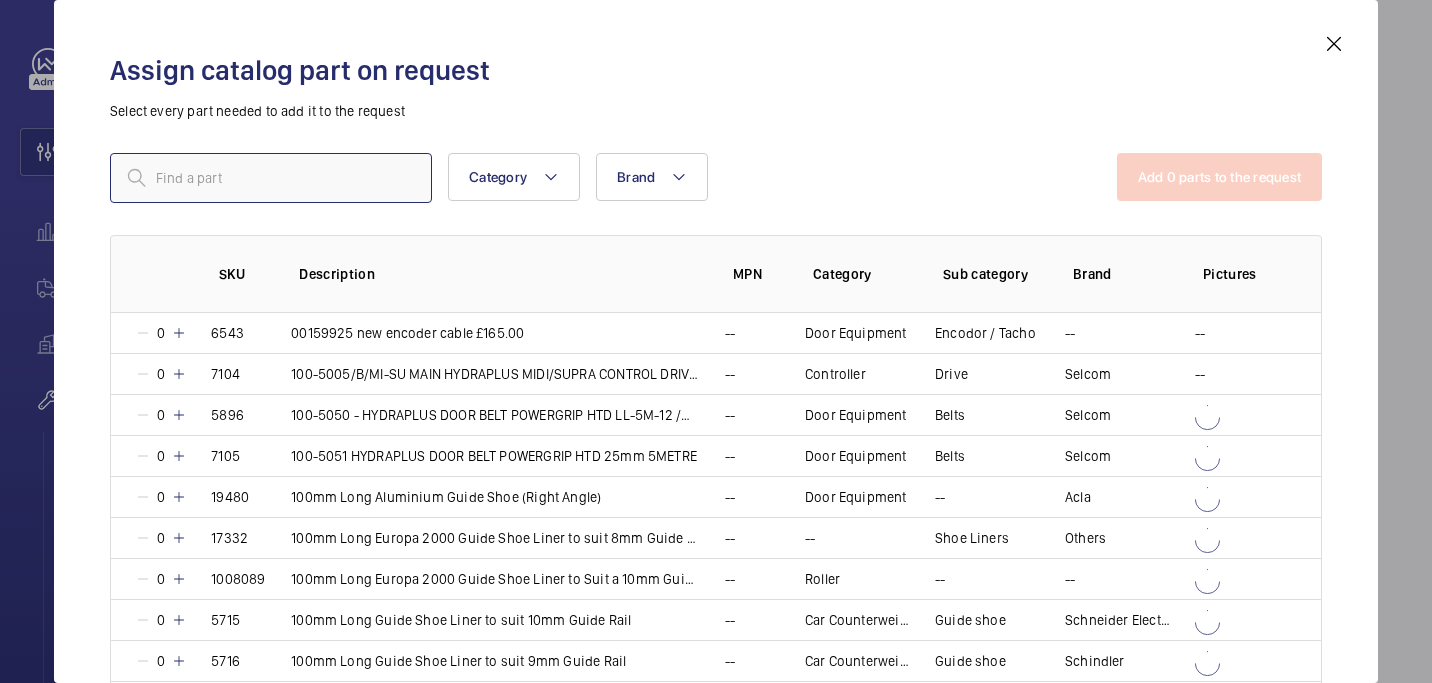 click at bounding box center (271, 178) 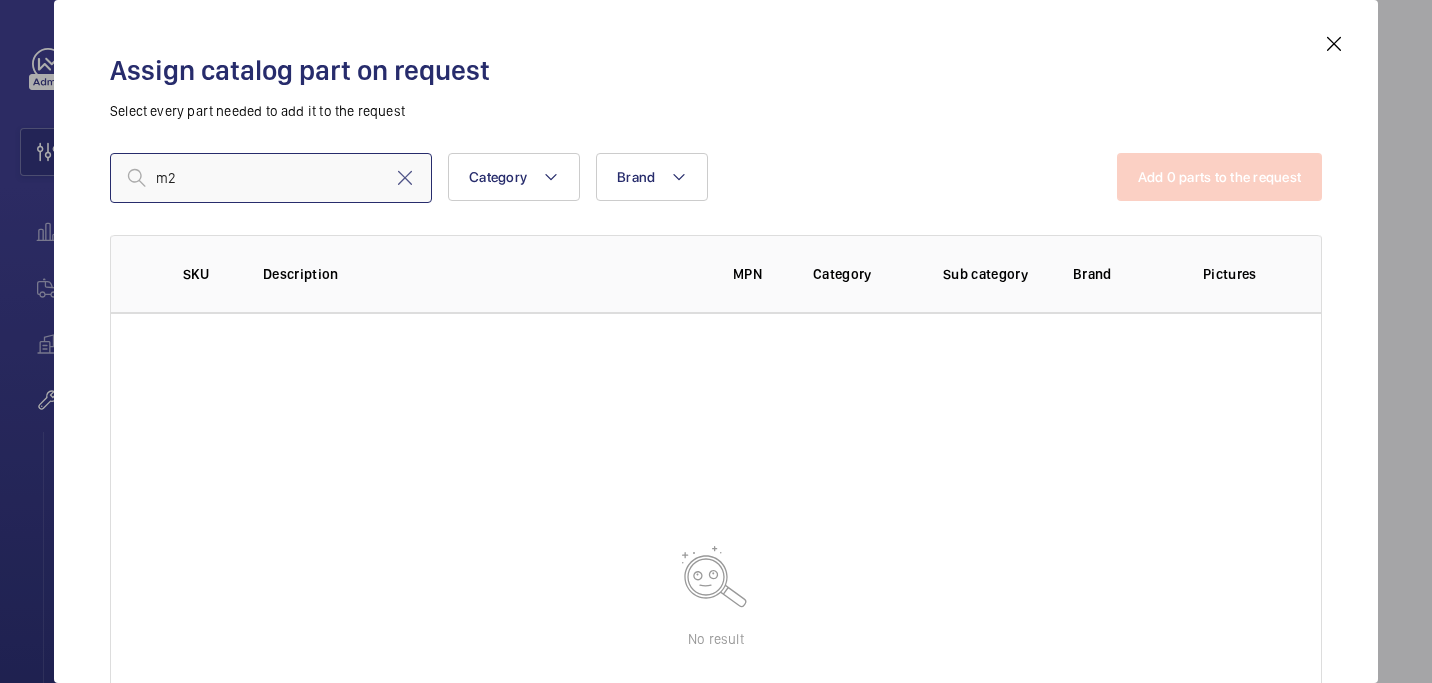 type on "m" 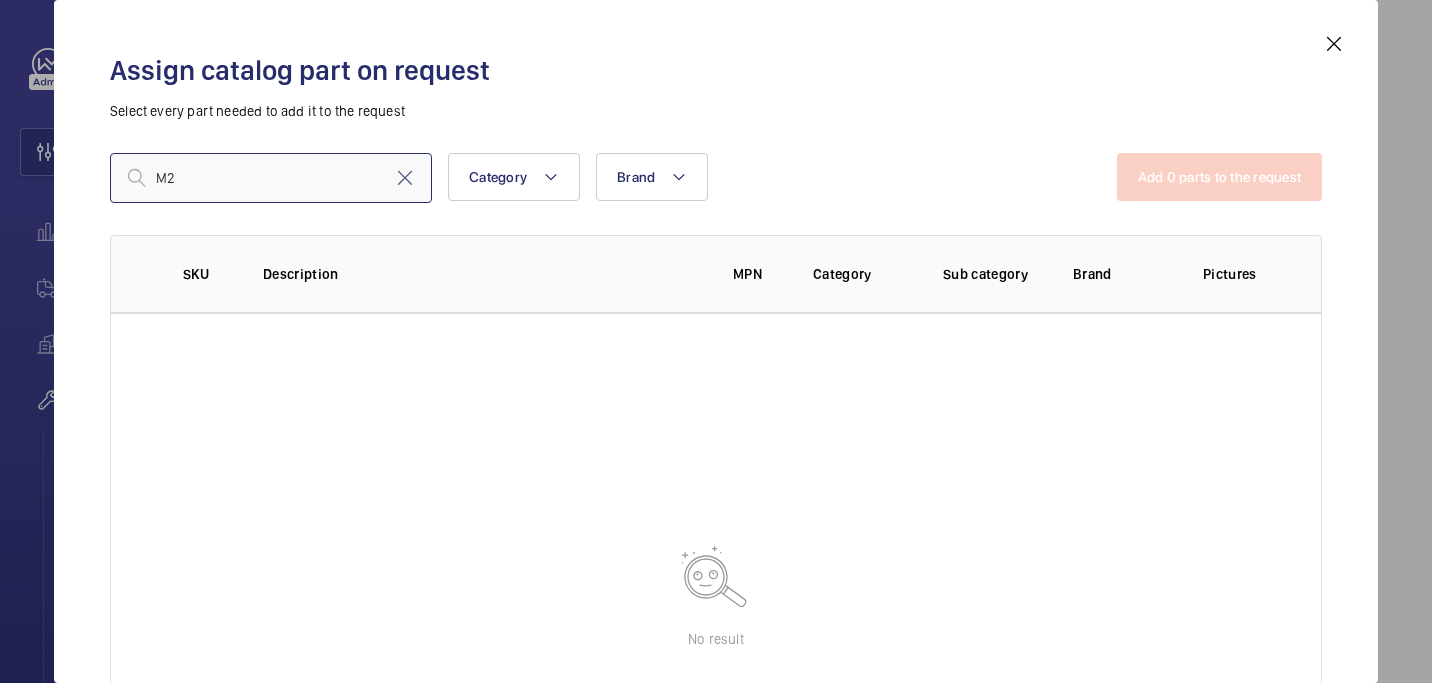 type on "M" 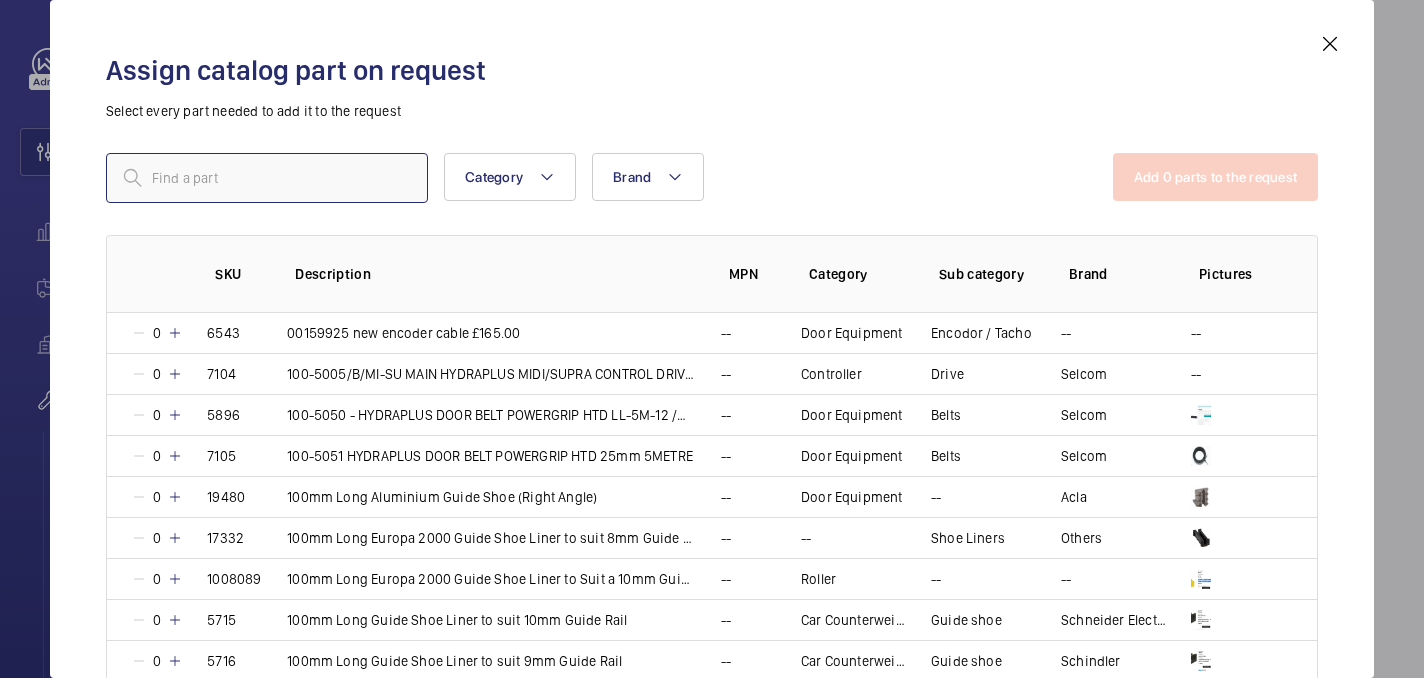 paste on "6792" 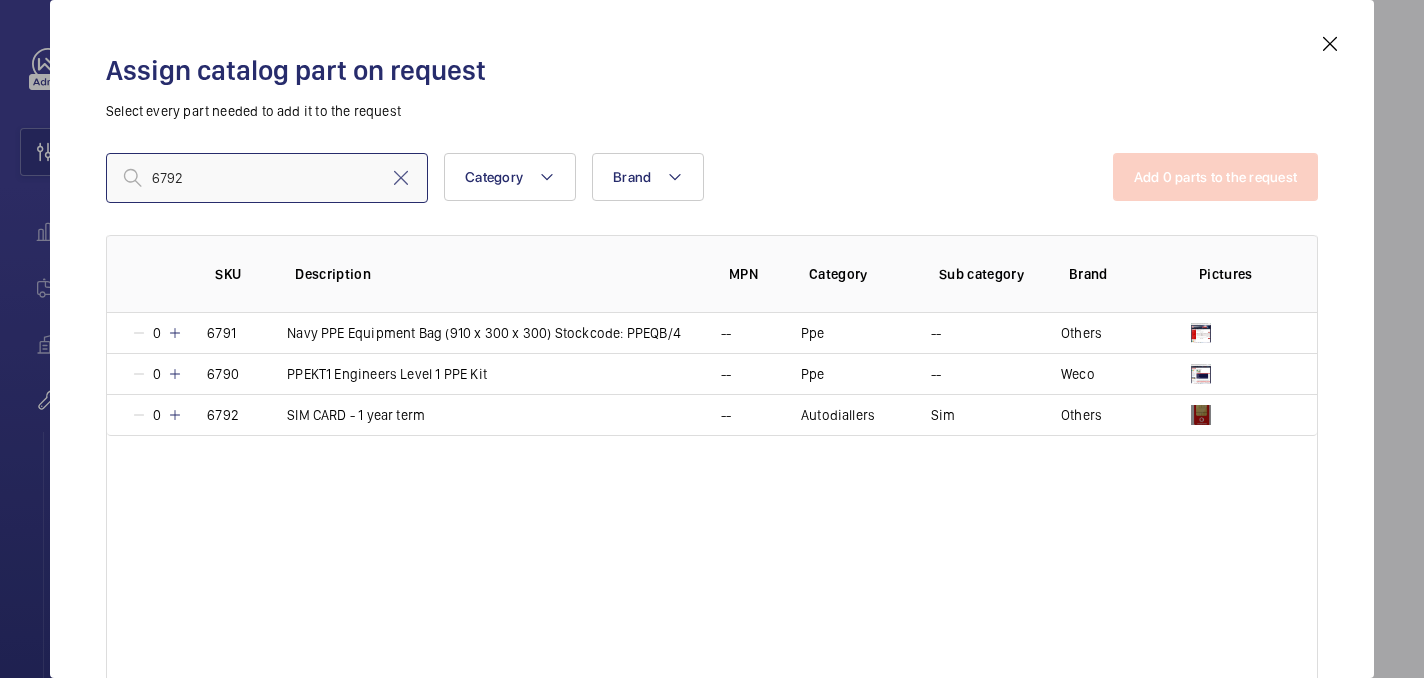 type on "6792" 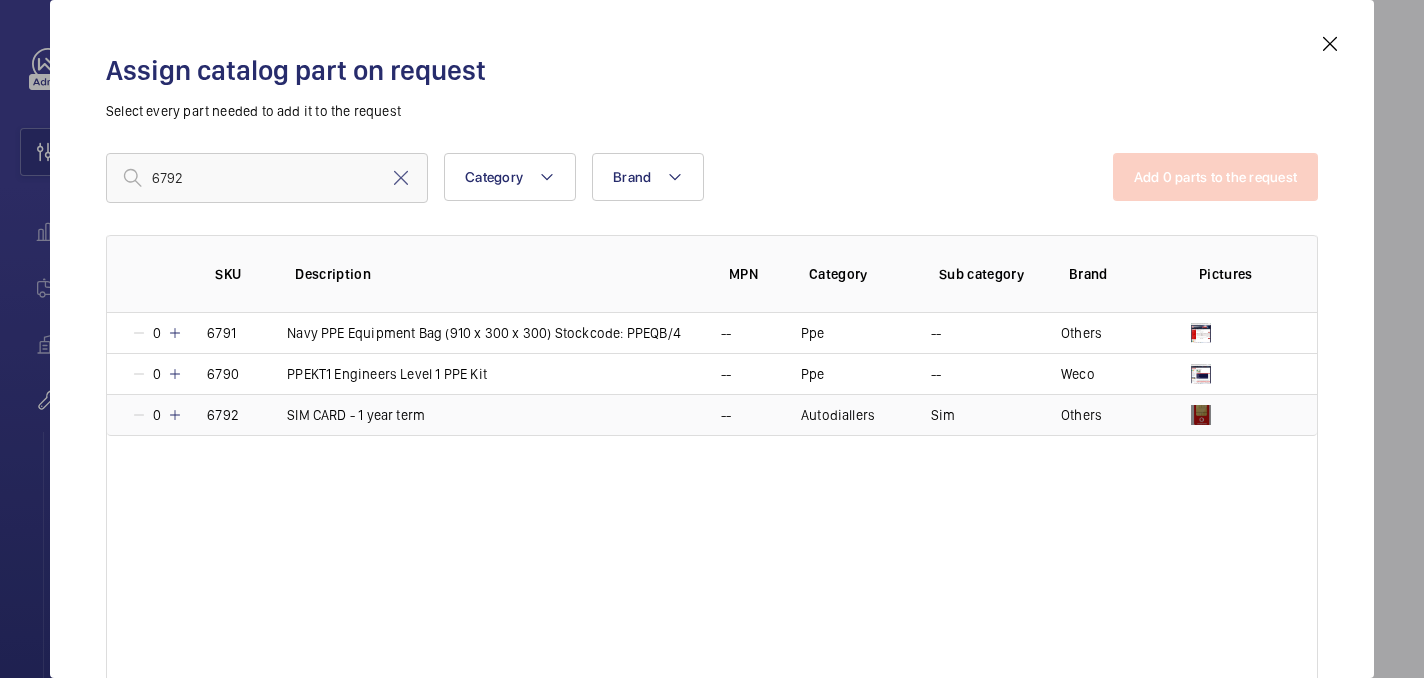 click on "0" at bounding box center [145, 415] 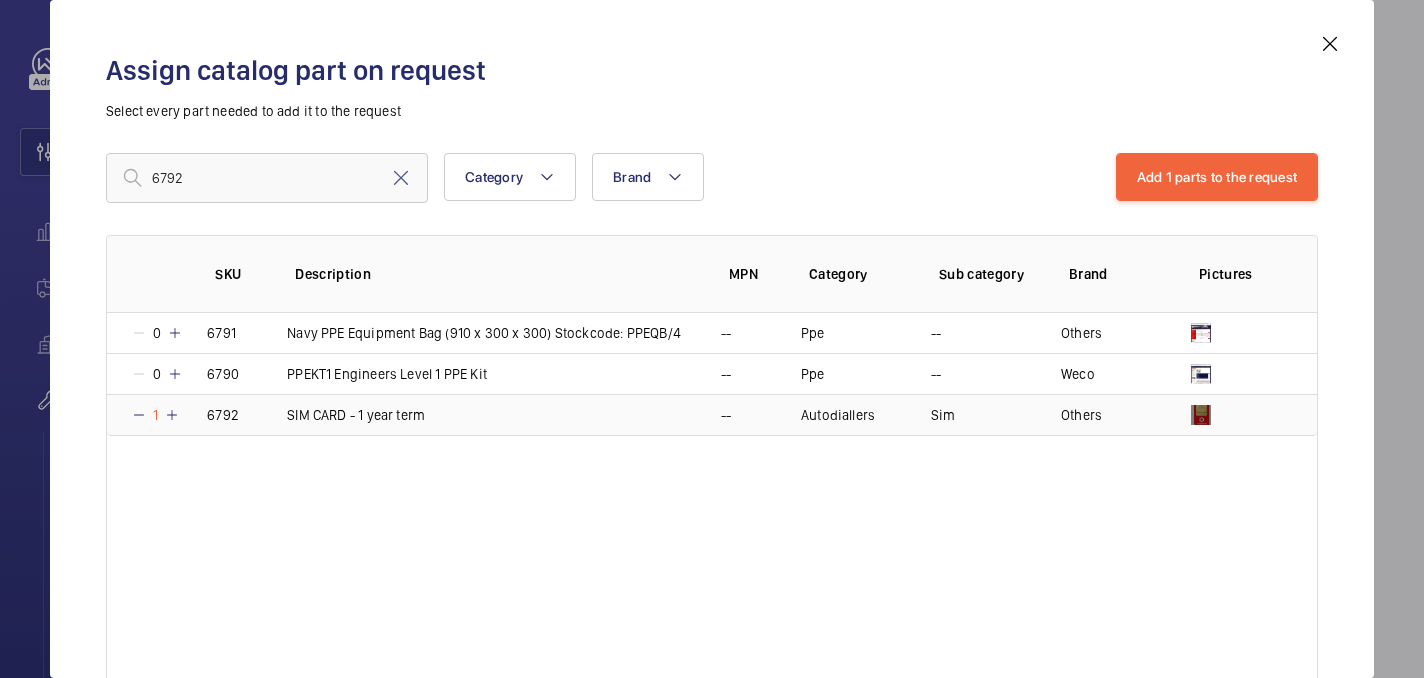 click on "1" at bounding box center [145, 415] 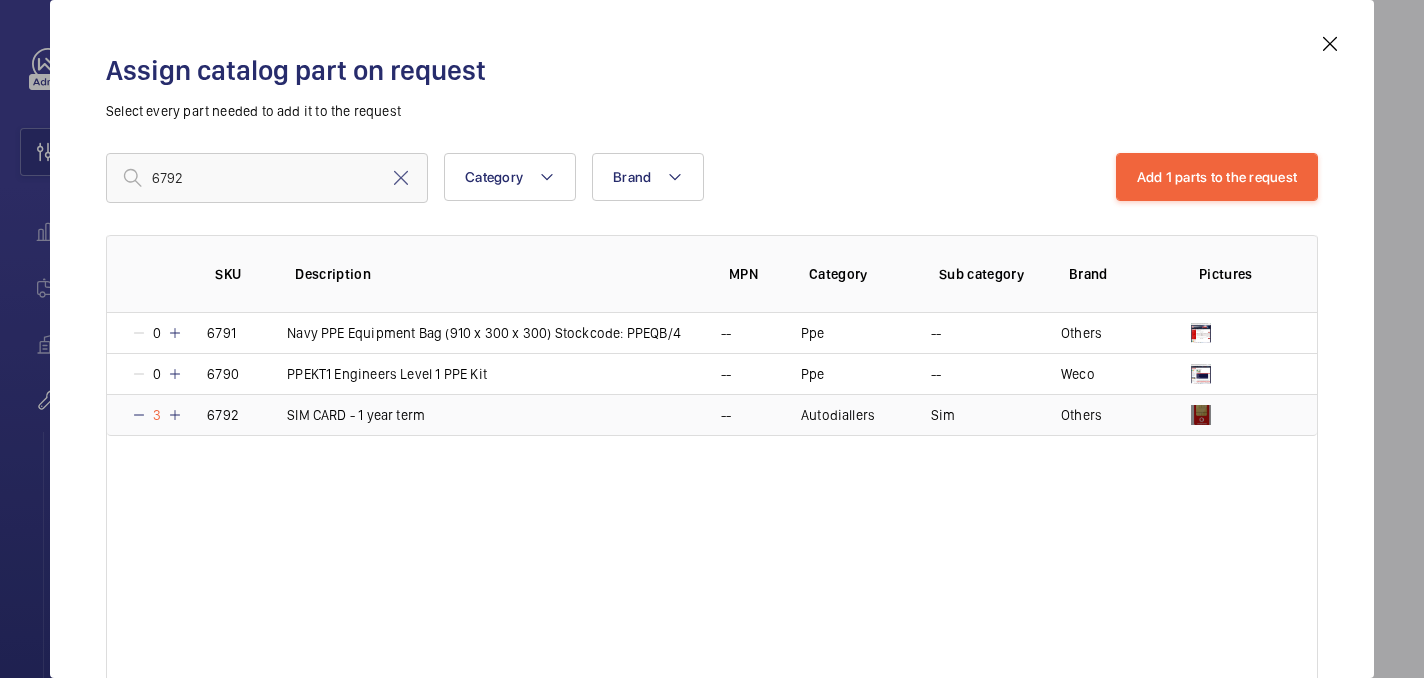click on "3" at bounding box center [145, 415] 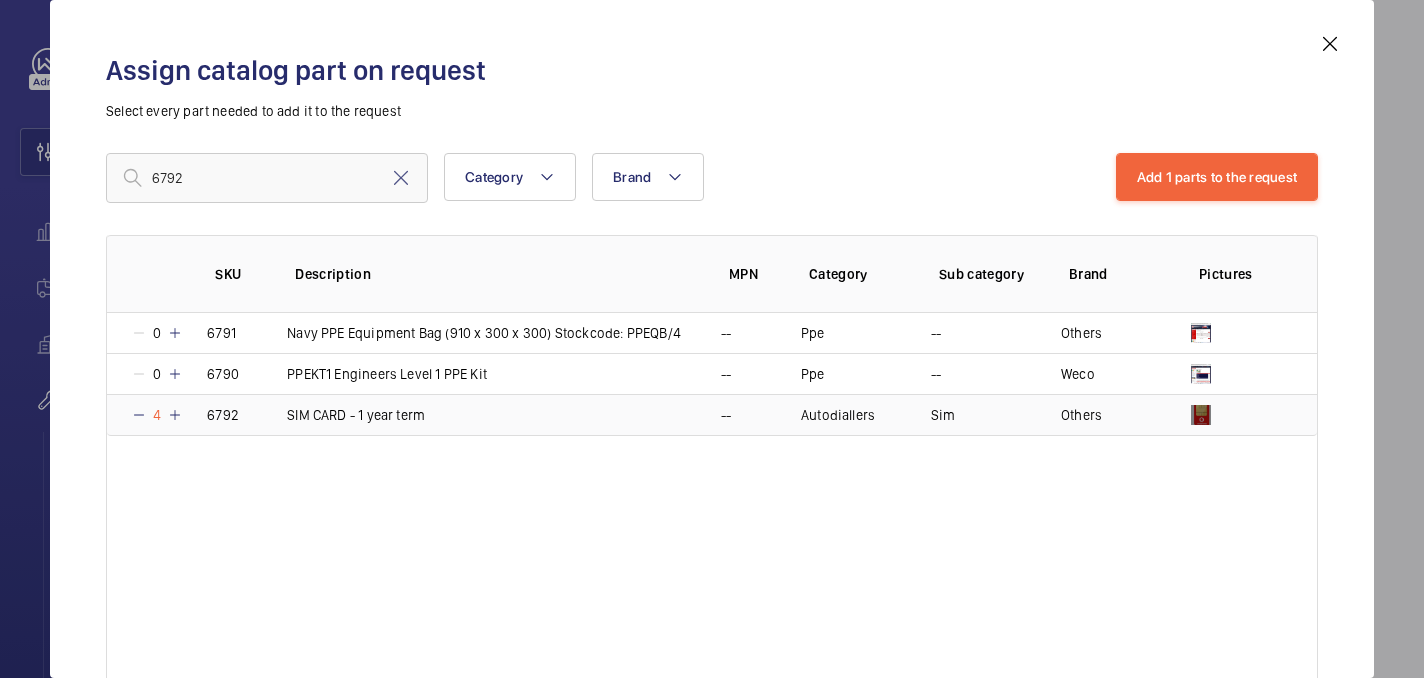 click on "4" at bounding box center (145, 415) 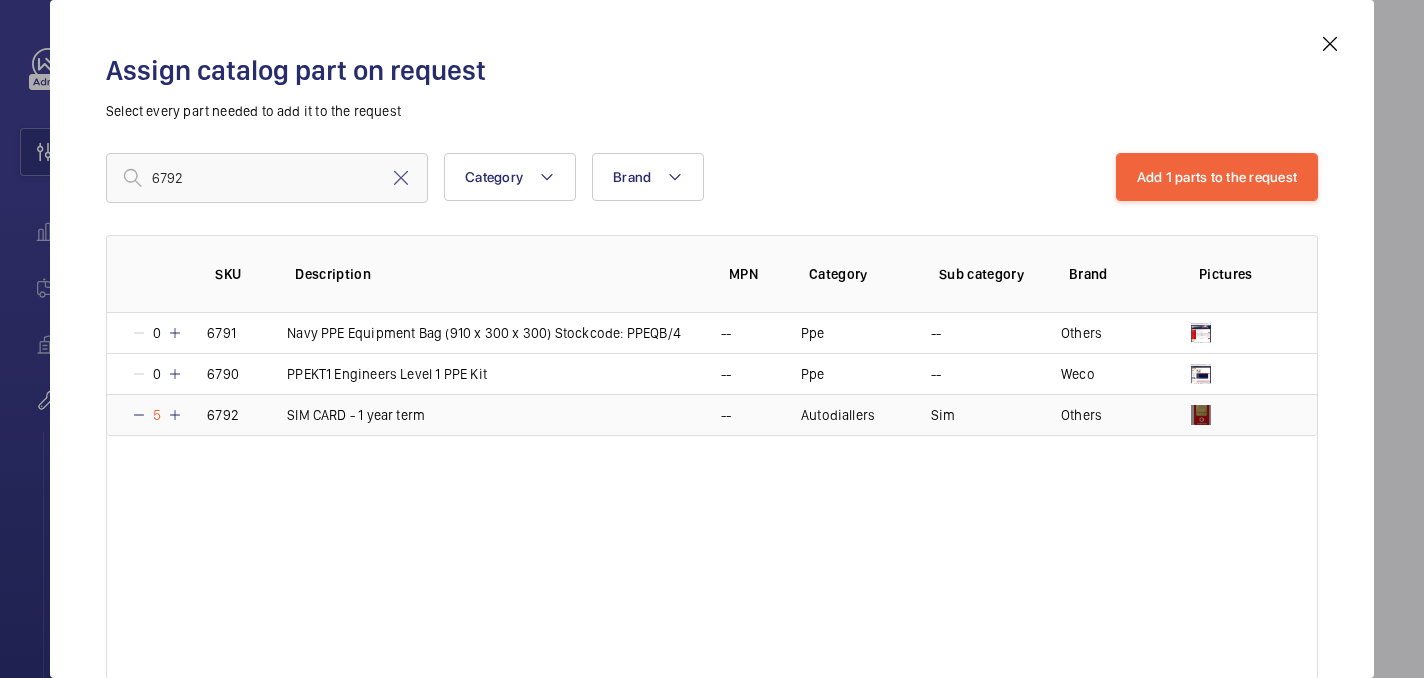 click on "5" at bounding box center [145, 415] 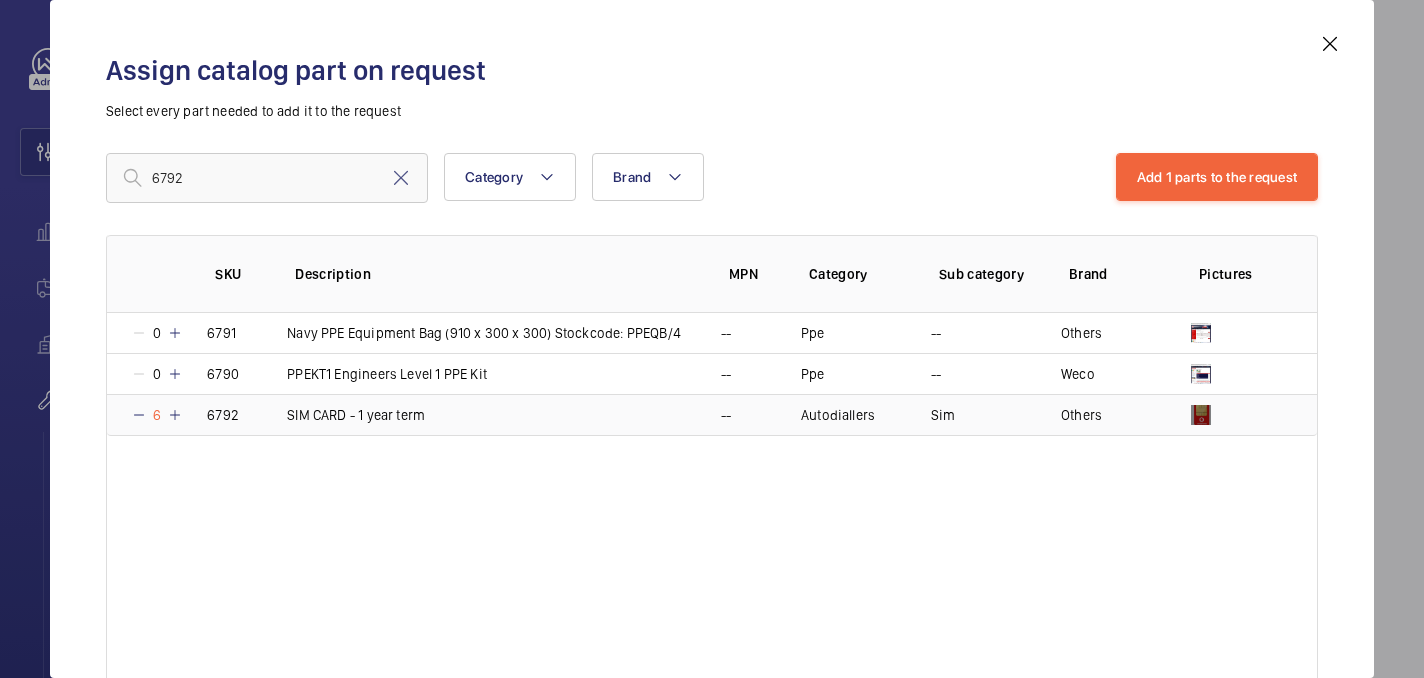 click on "6" at bounding box center [145, 415] 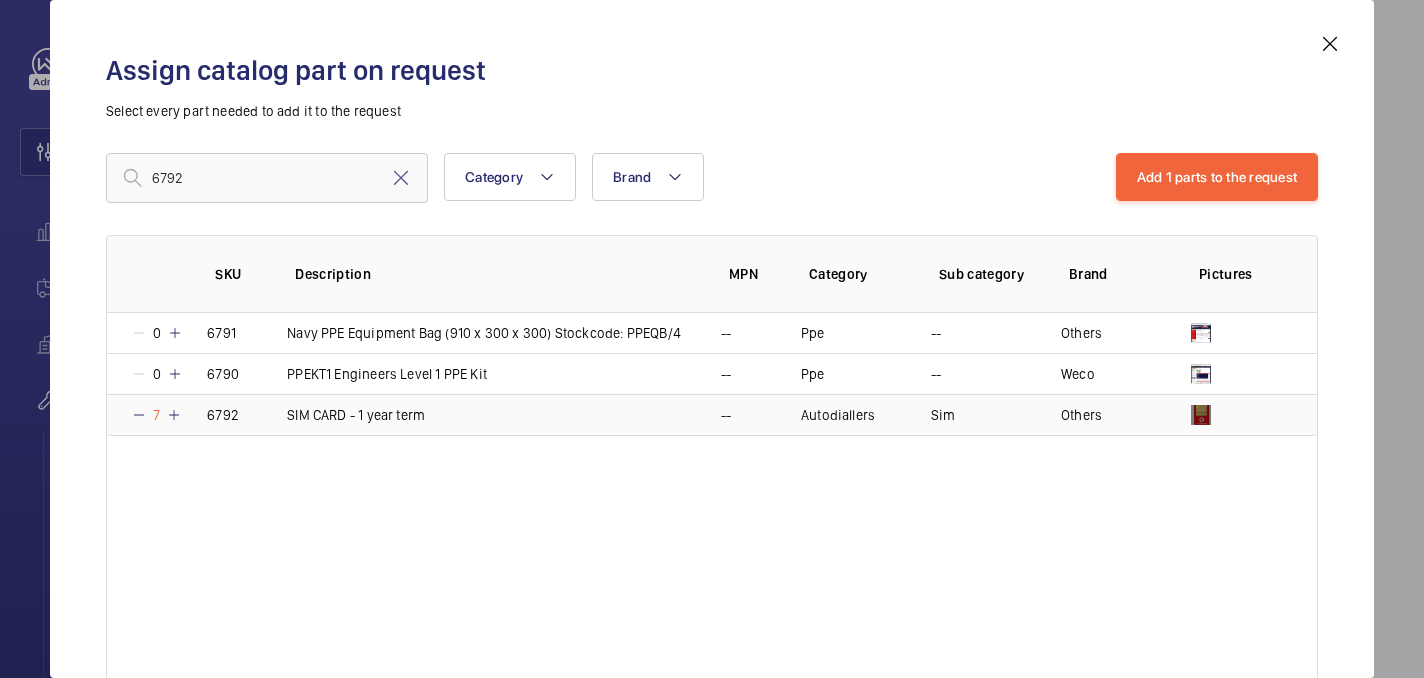 click on "7" at bounding box center [145, 415] 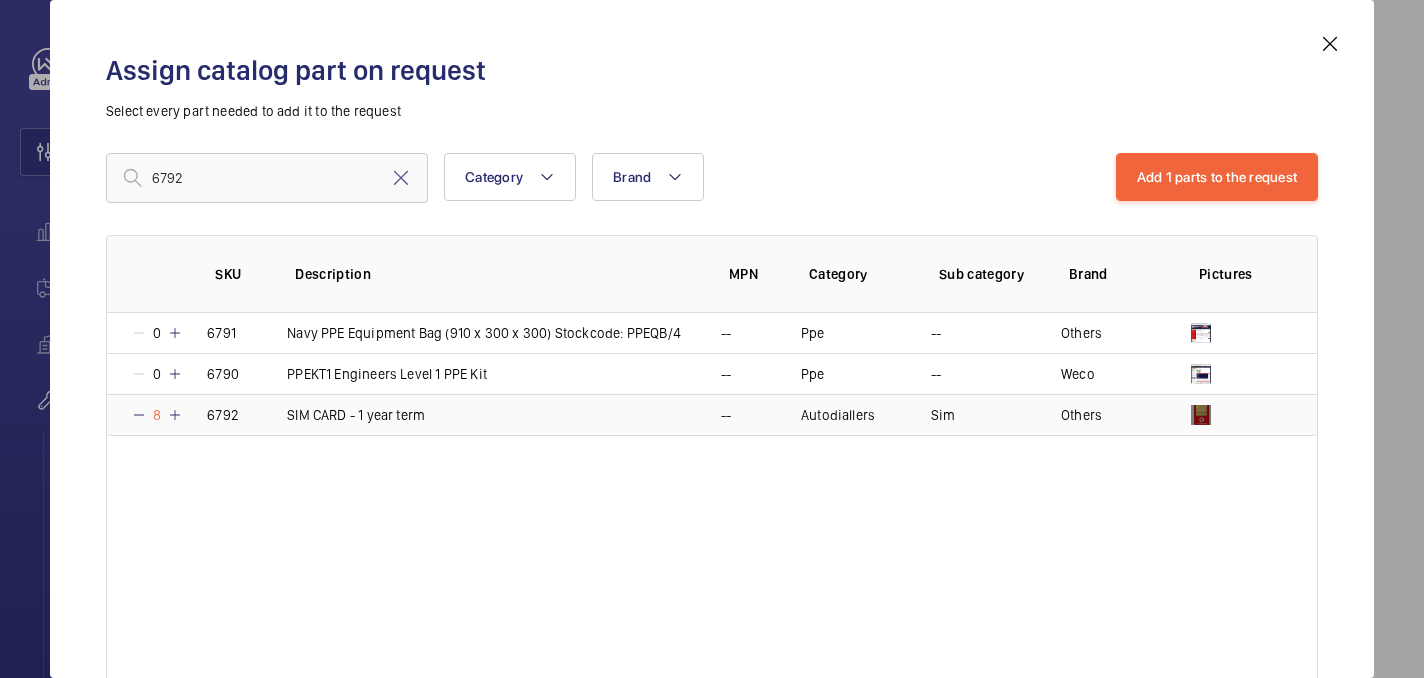 click on "8" at bounding box center [145, 415] 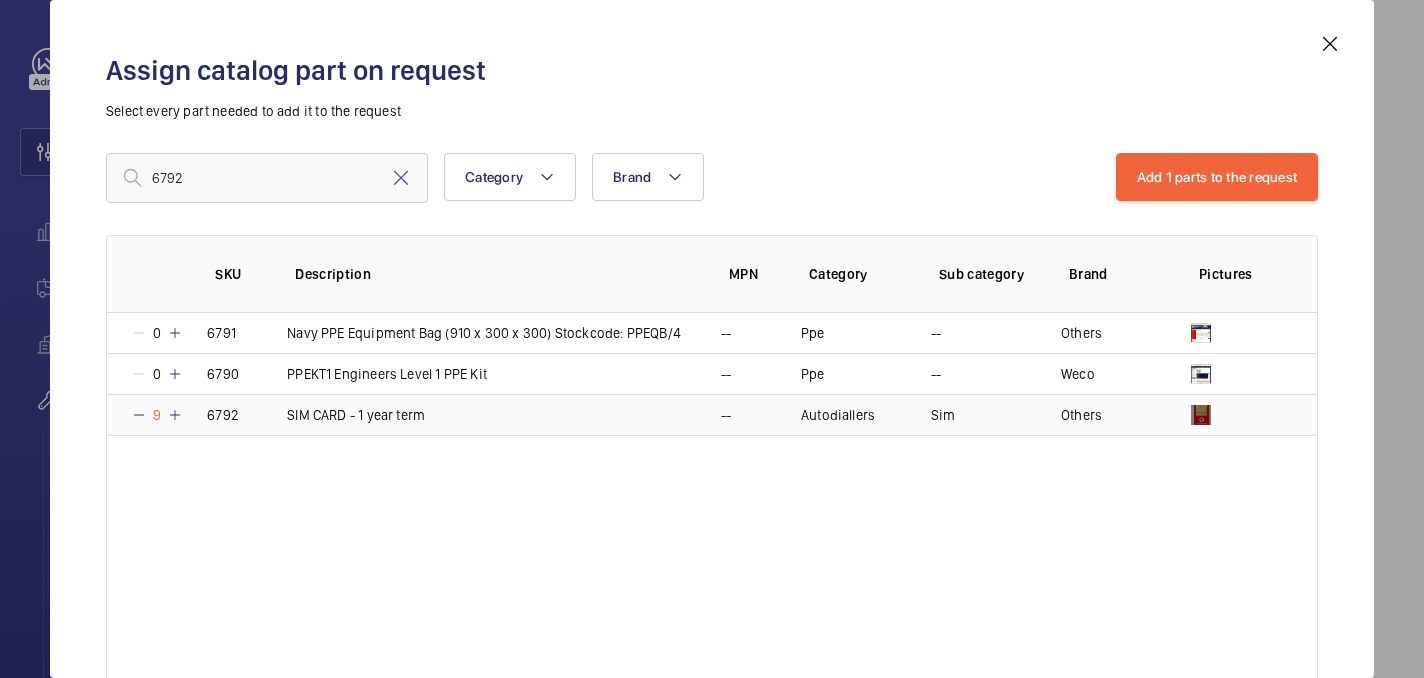 click on "9" at bounding box center [145, 415] 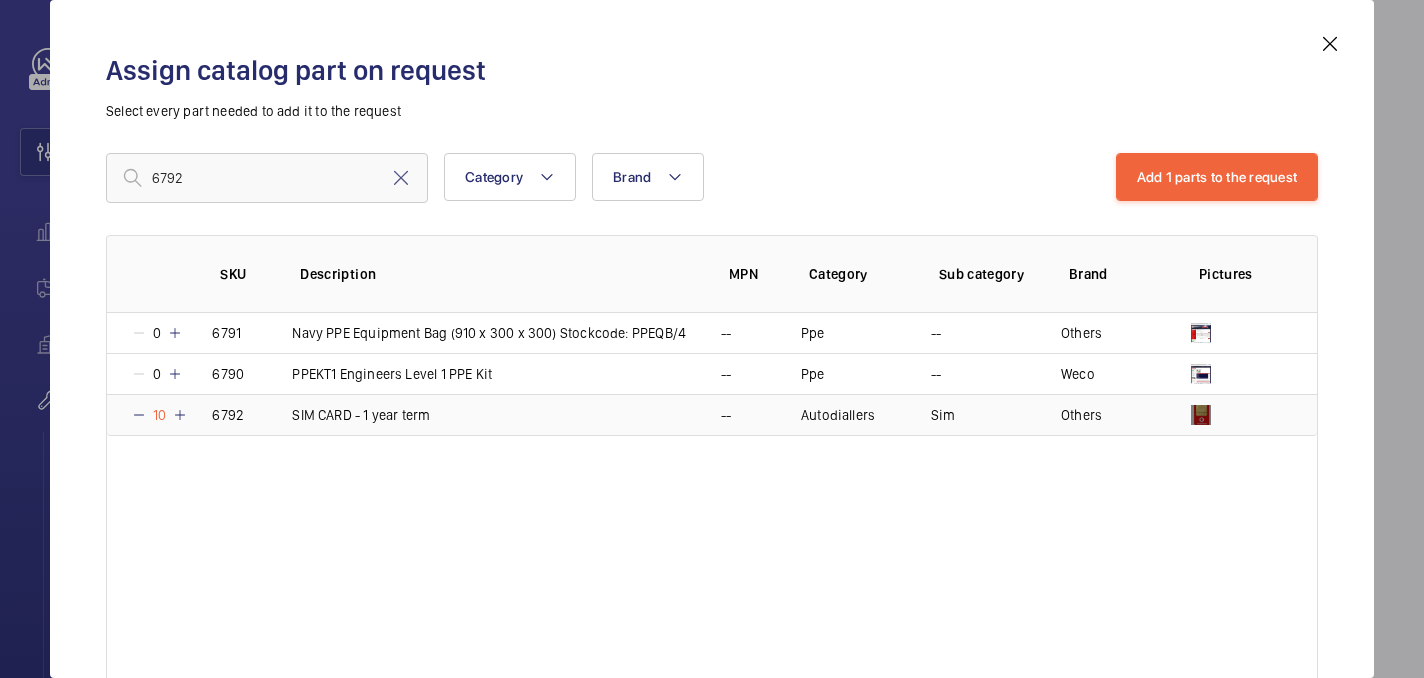 click on "10" at bounding box center [147, 415] 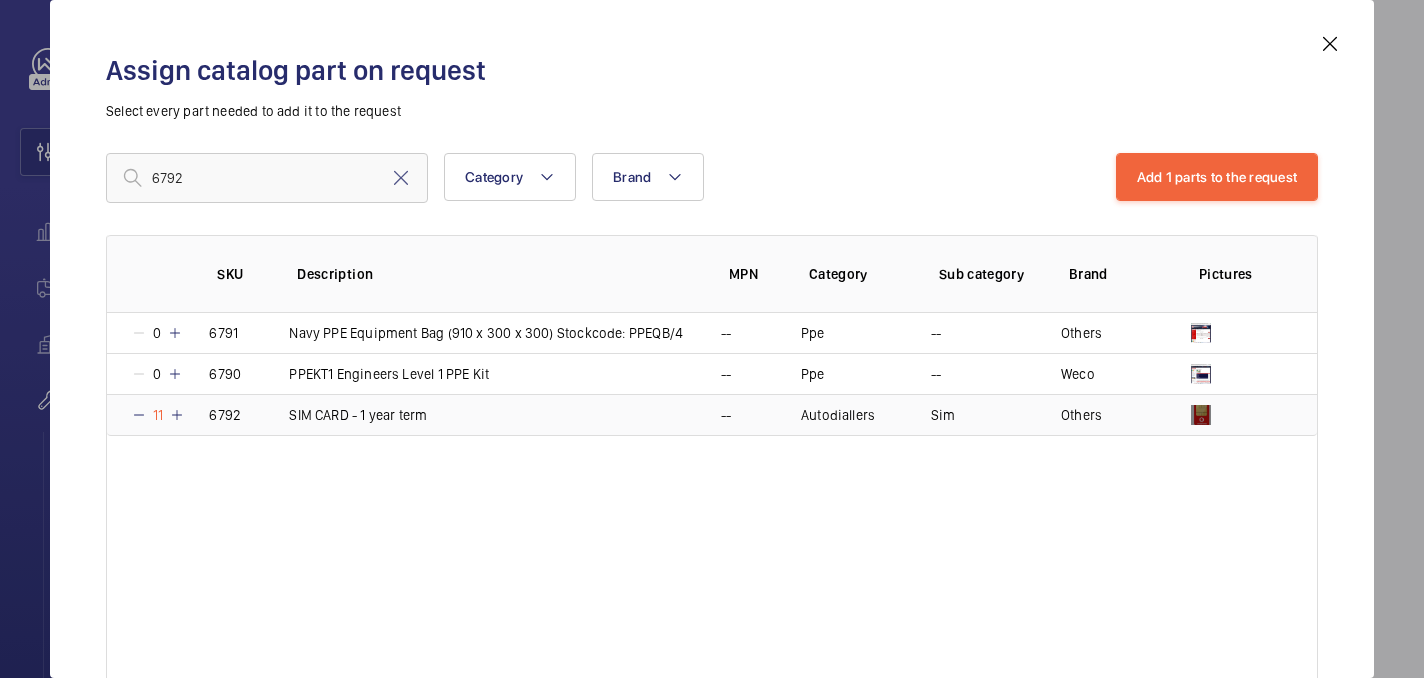 click at bounding box center [139, 415] 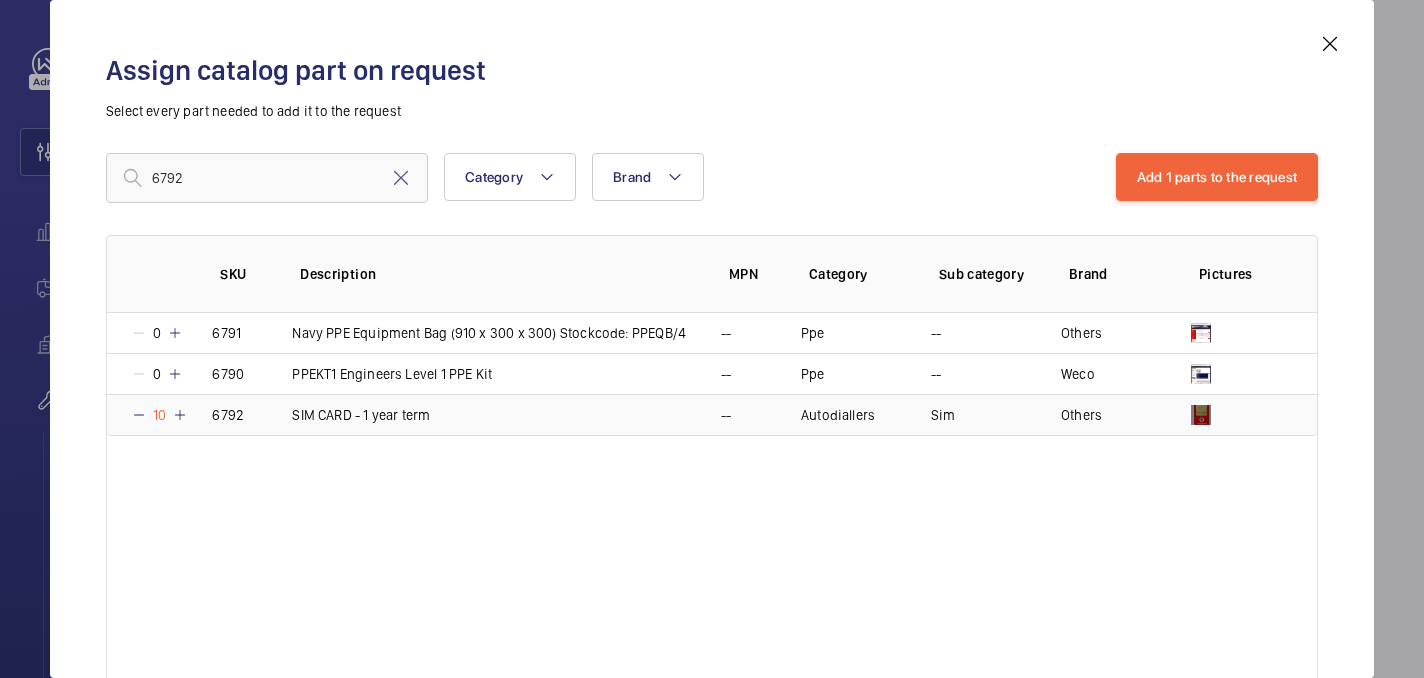 click at bounding box center [139, 415] 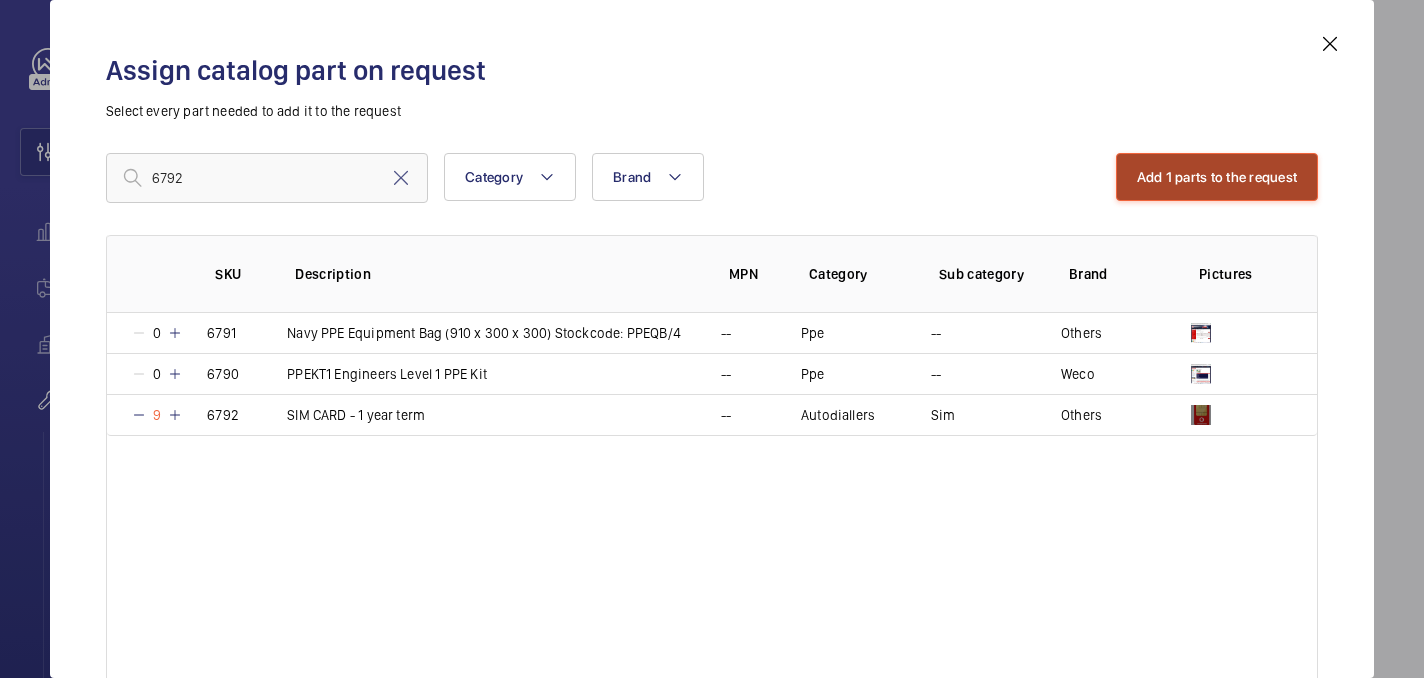 click on "Add 1 parts to the request" at bounding box center (1217, 177) 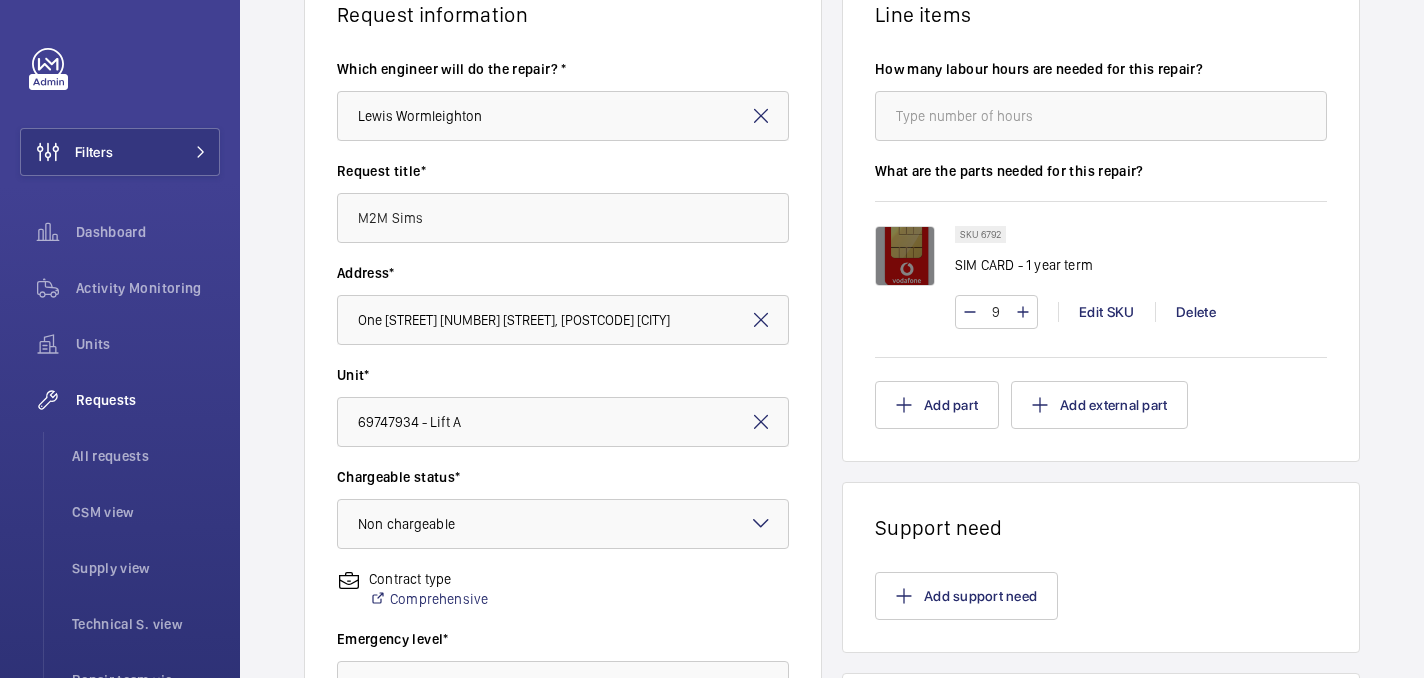 scroll, scrollTop: 686, scrollLeft: 0, axis: vertical 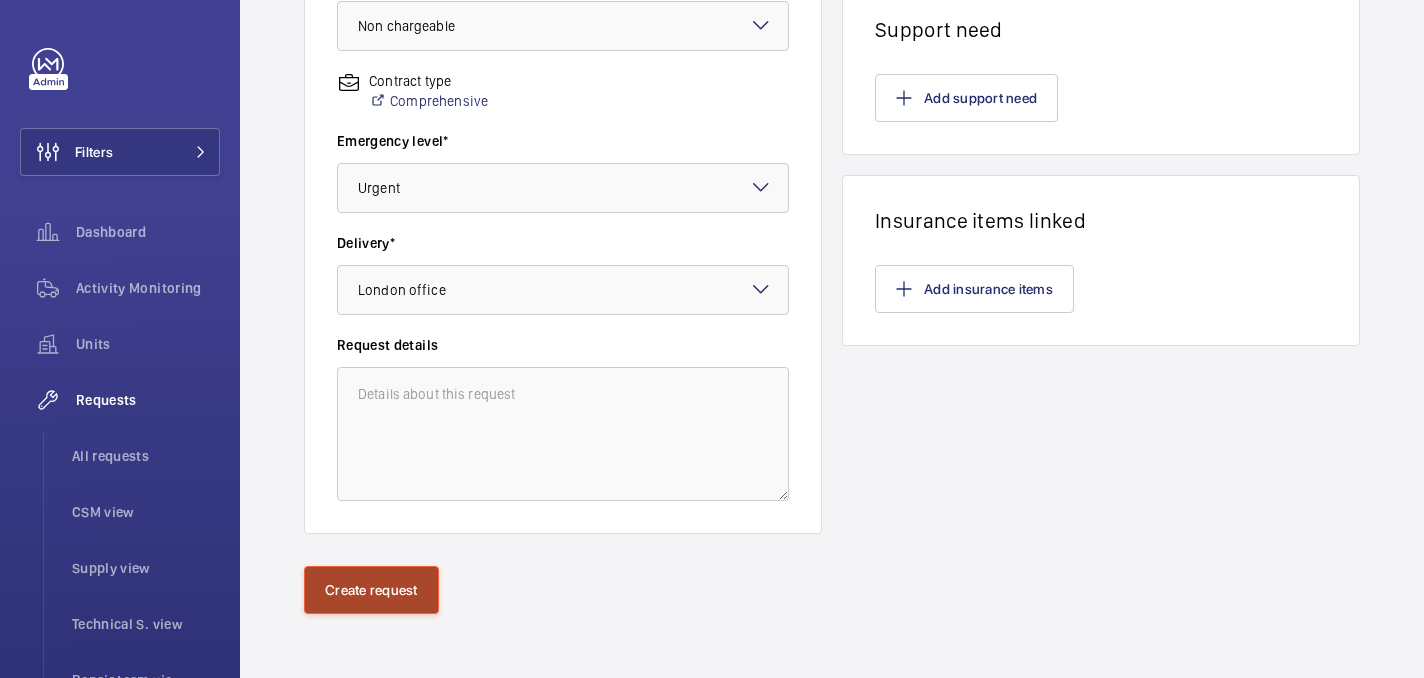 click on "Create request" 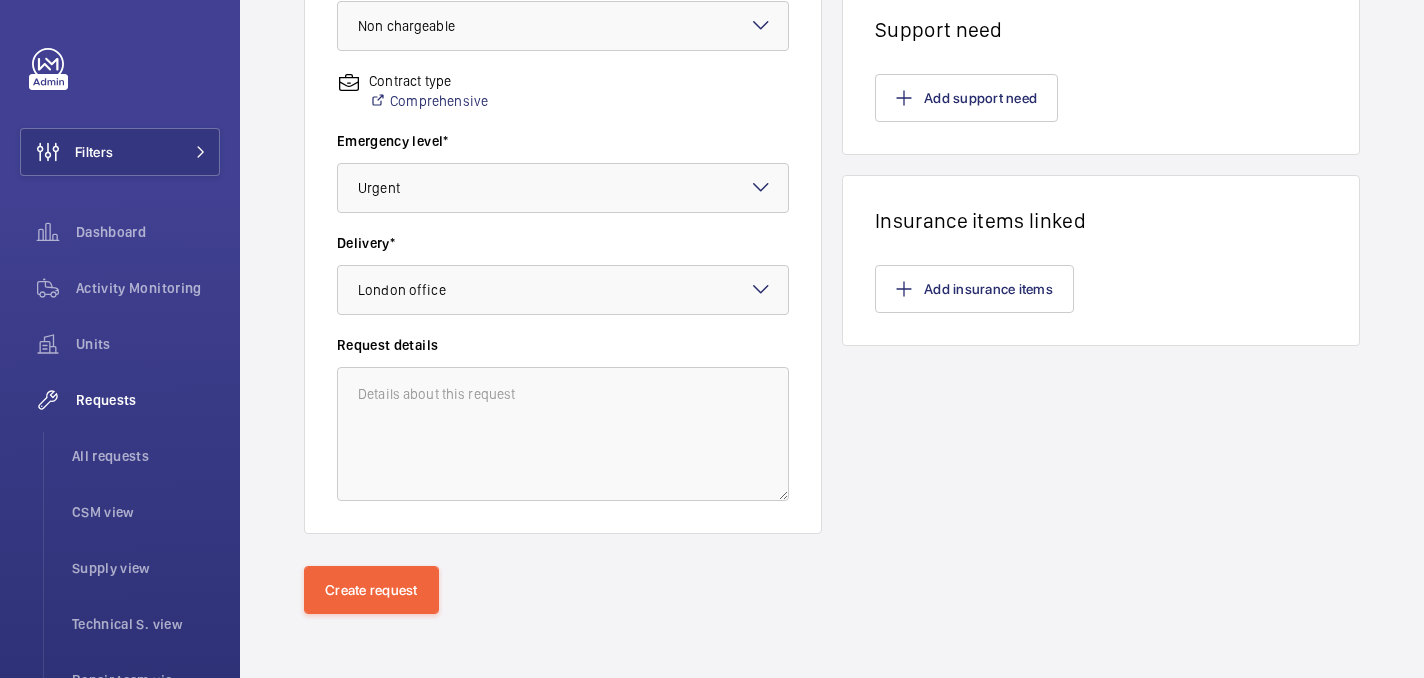 scroll, scrollTop: 0, scrollLeft: 0, axis: both 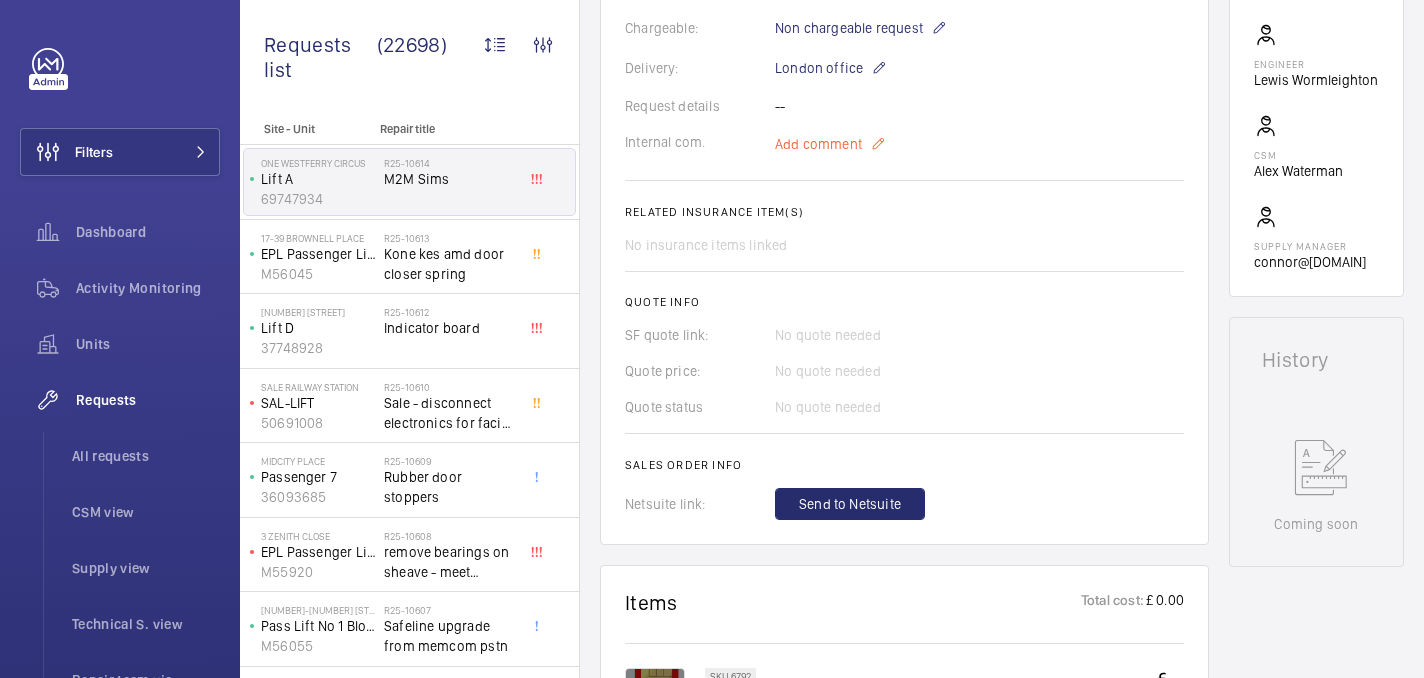 click on "Add comment" 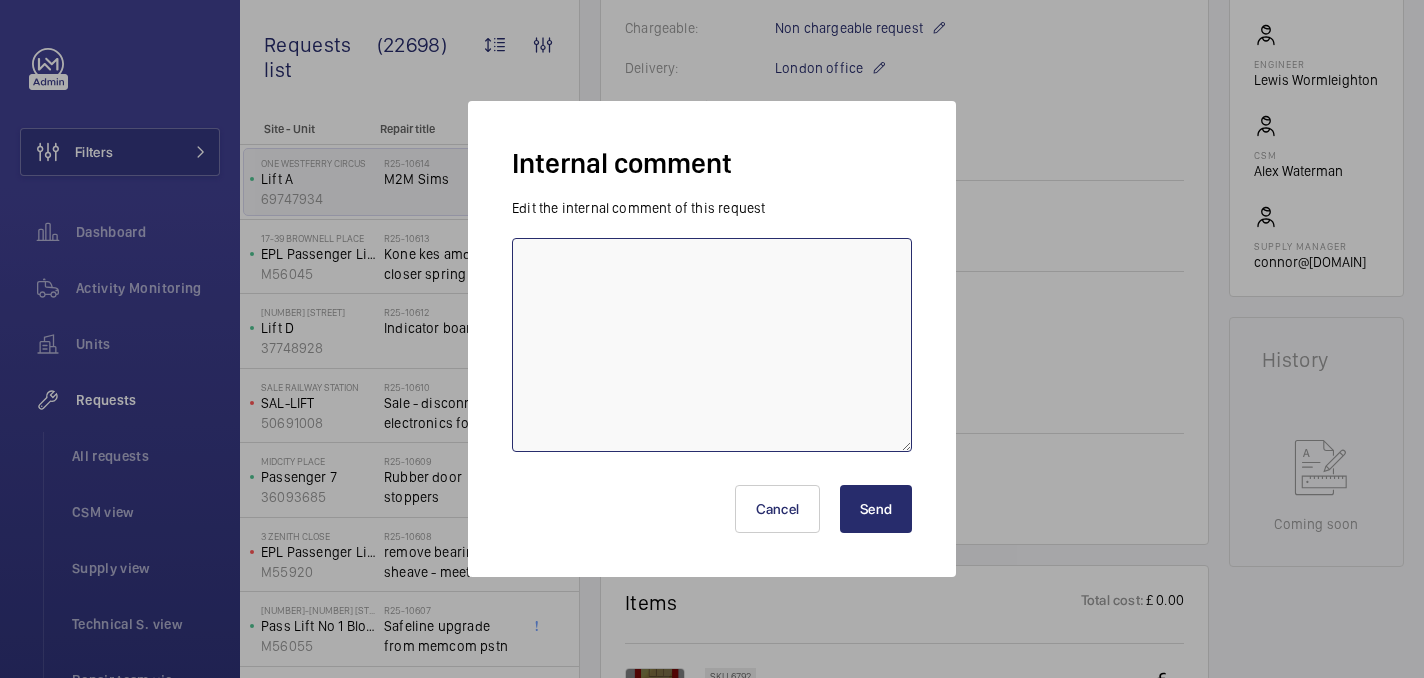 click at bounding box center [712, 345] 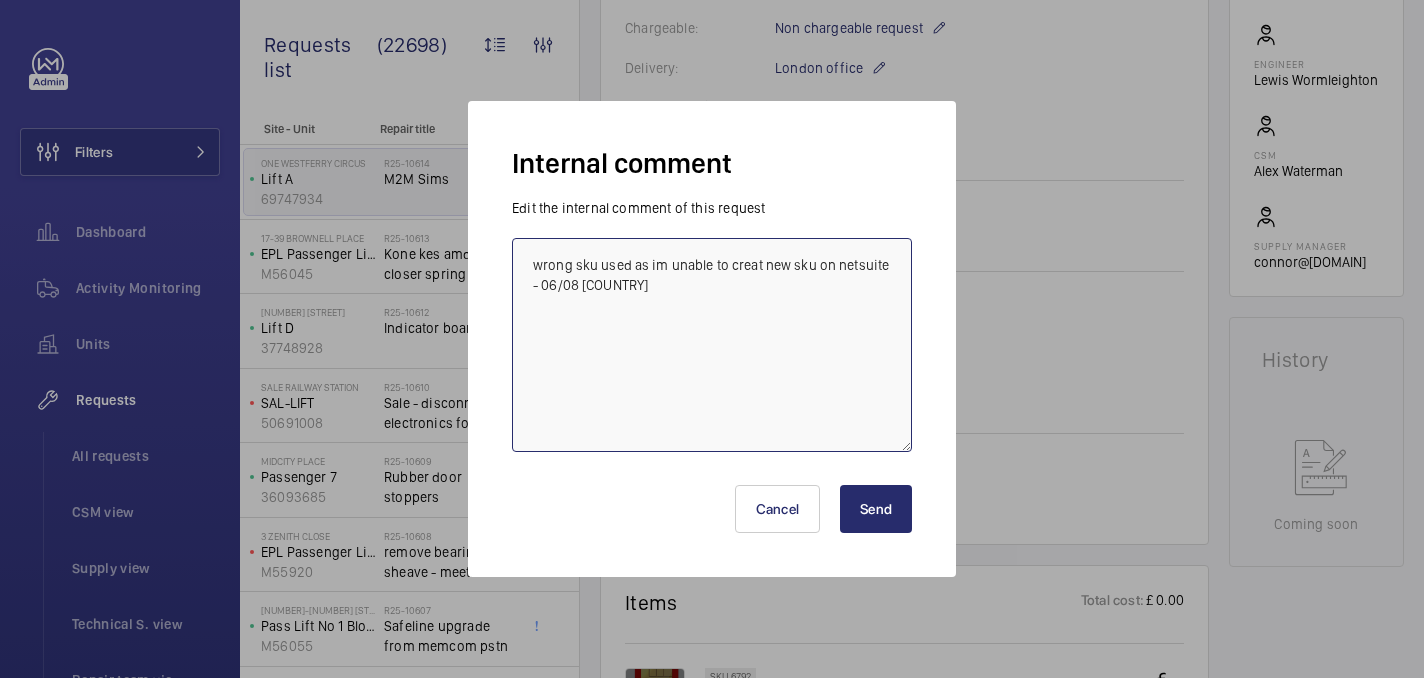 click on "wrong sku used as im unable to creat new sku on netsuite - 06/08 india" at bounding box center (712, 345) 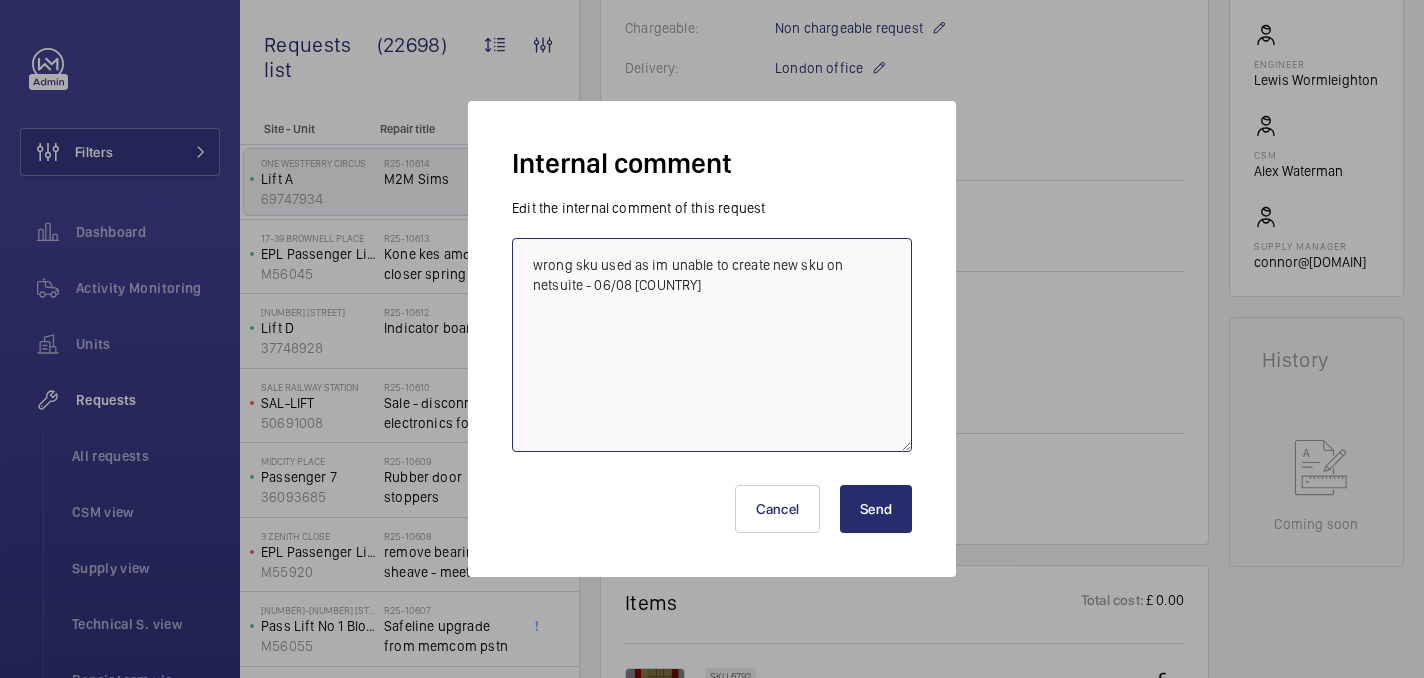 click on "wrong sku used as im unable to create new sku on netsuite - 06/08 india" at bounding box center (712, 345) 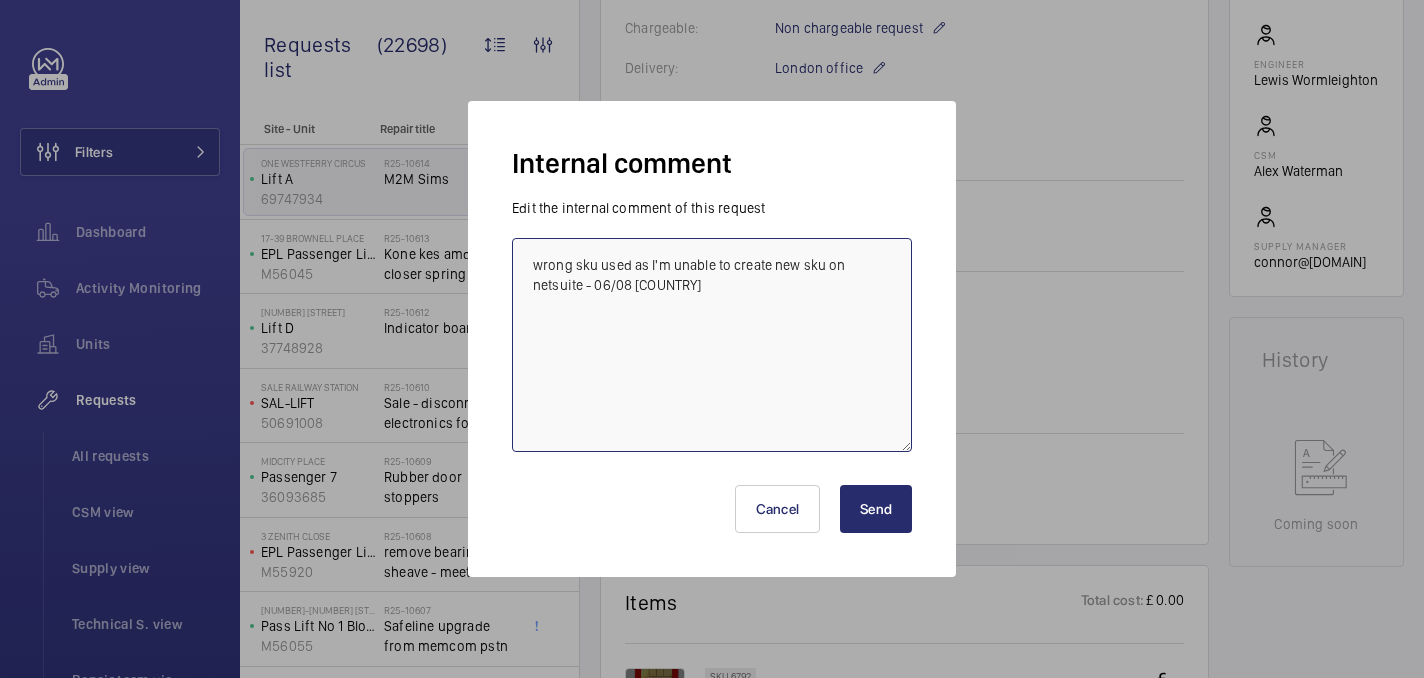 type on "wrong sku used as I'm unable to create new sku on netsuite - 06/08 india" 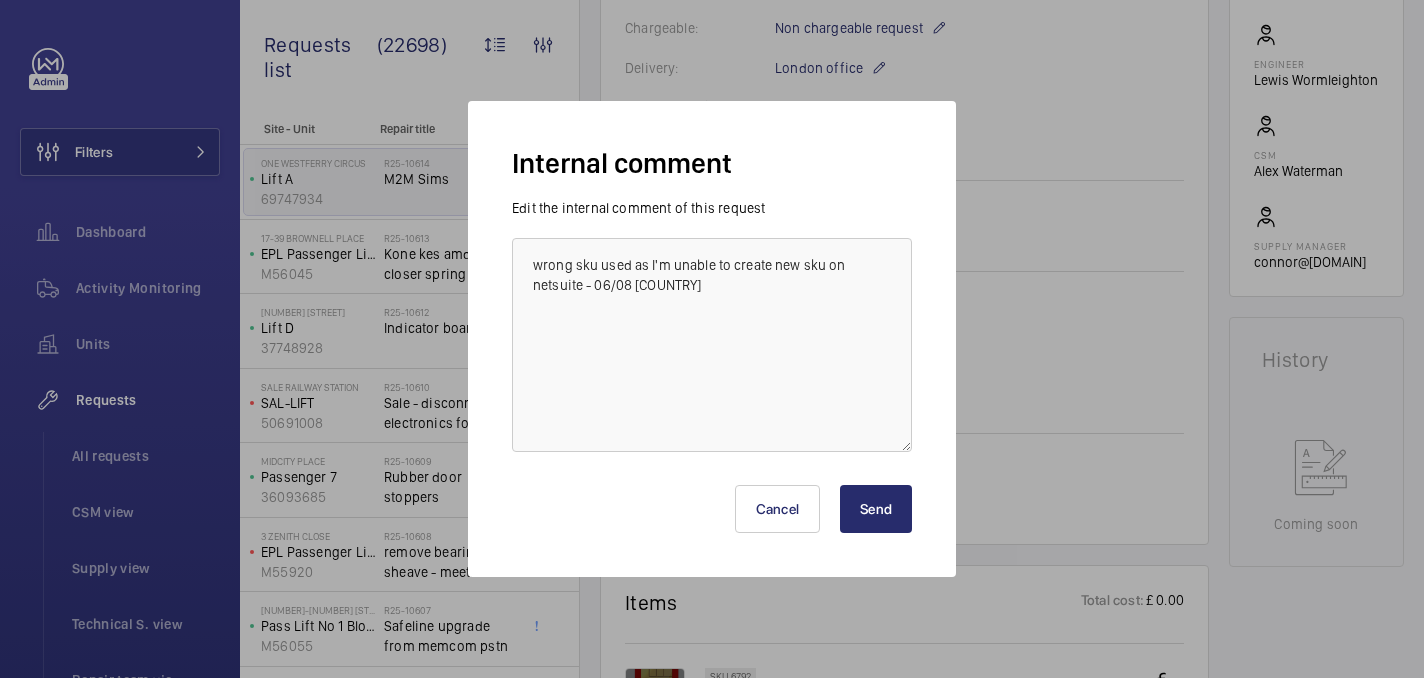 click on "Send" at bounding box center [876, 509] 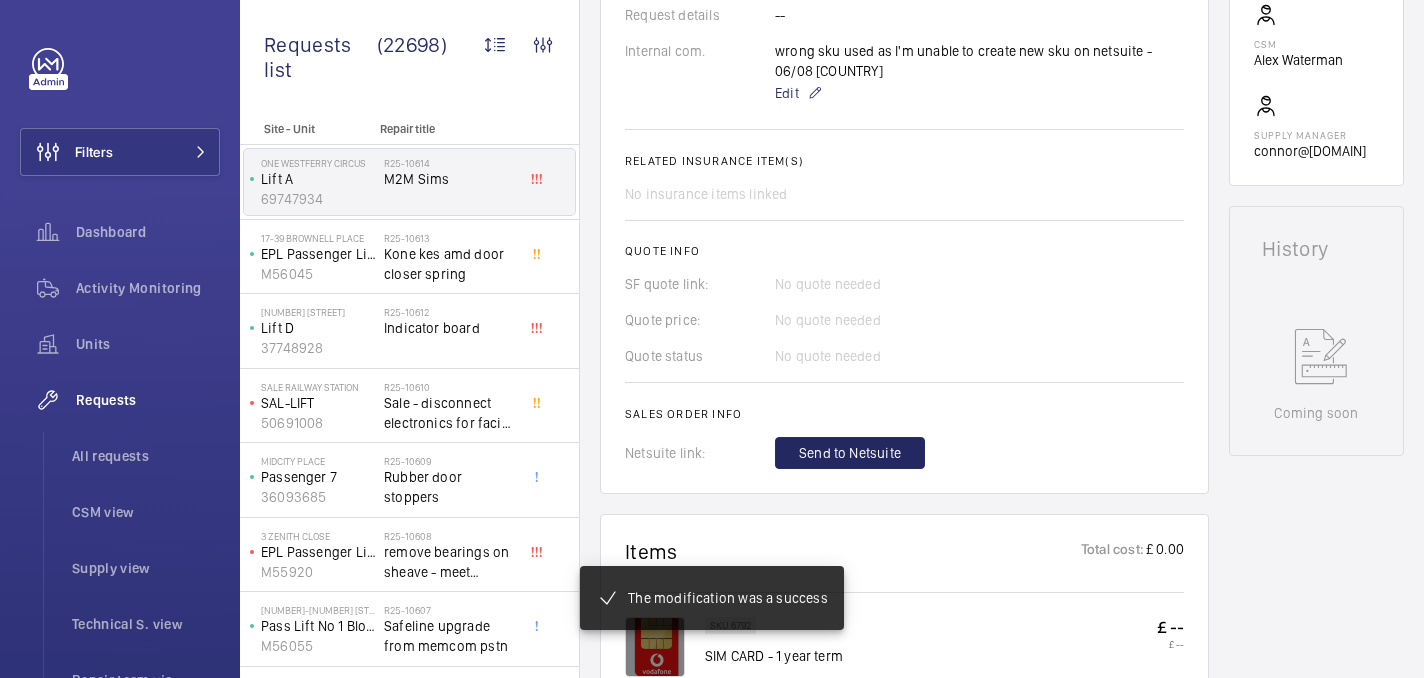 scroll, scrollTop: 694, scrollLeft: 0, axis: vertical 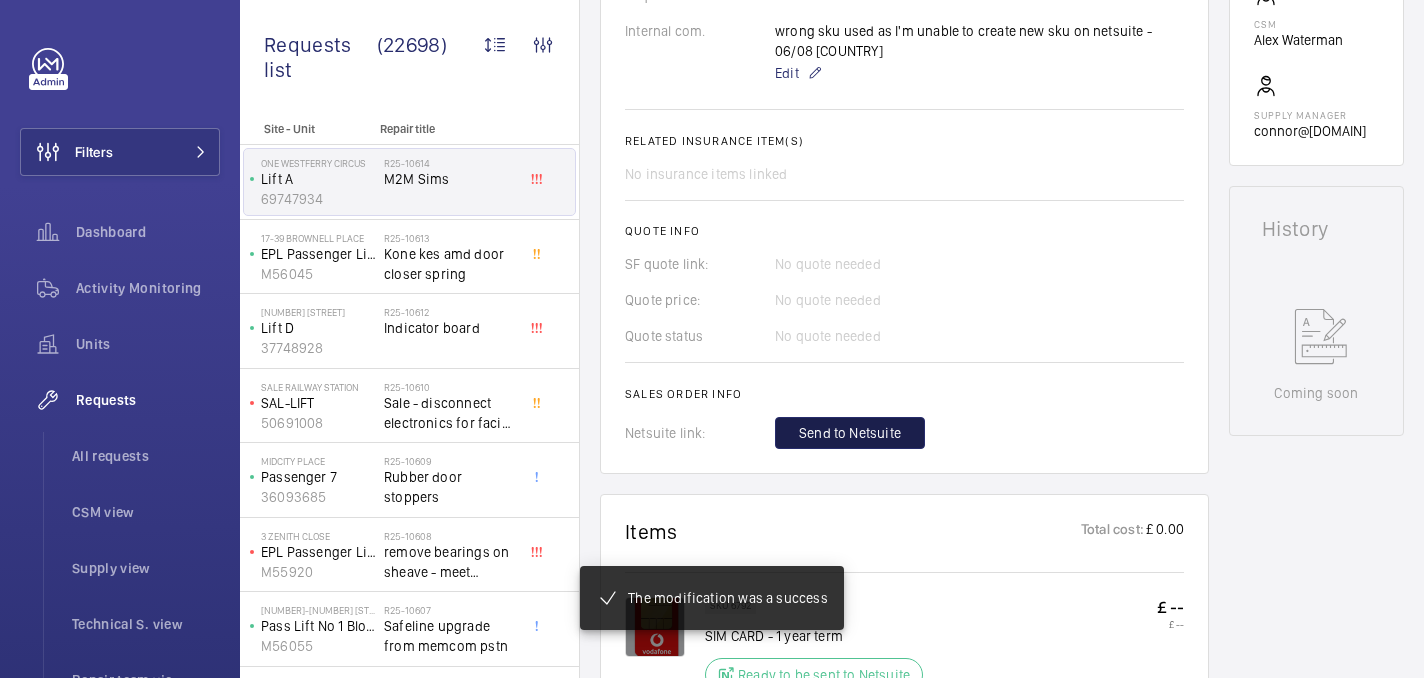 click on "Send to Netsuite" 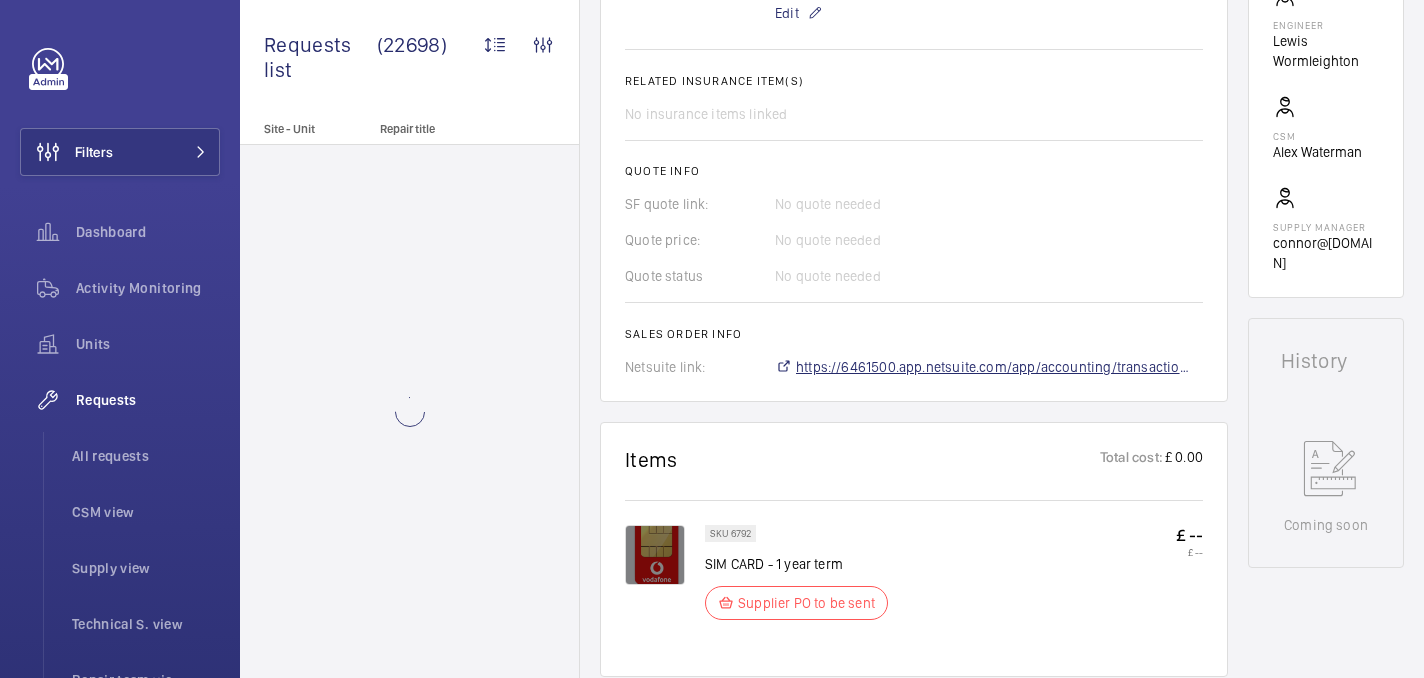 scroll, scrollTop: 714, scrollLeft: 0, axis: vertical 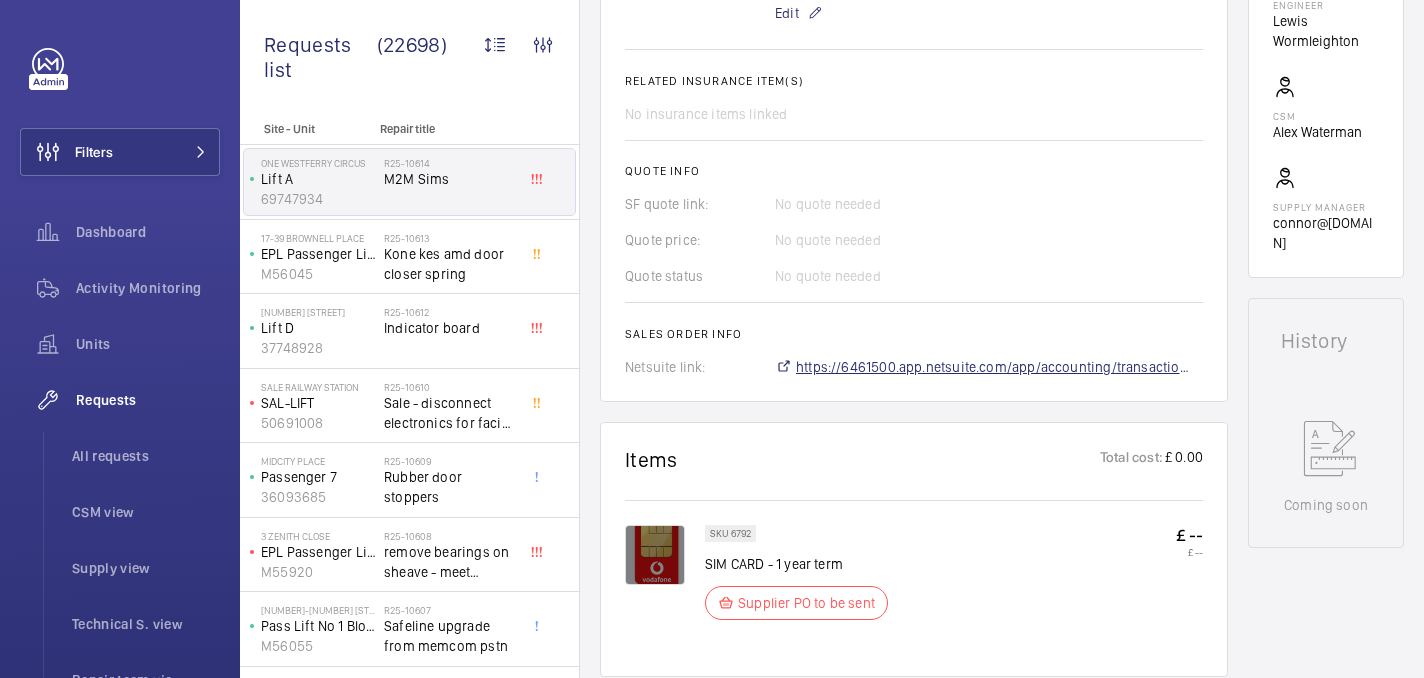 click on "https://6461500.app.netsuite.com/app/accounting/transactions/salesord.nl?id=2882837" 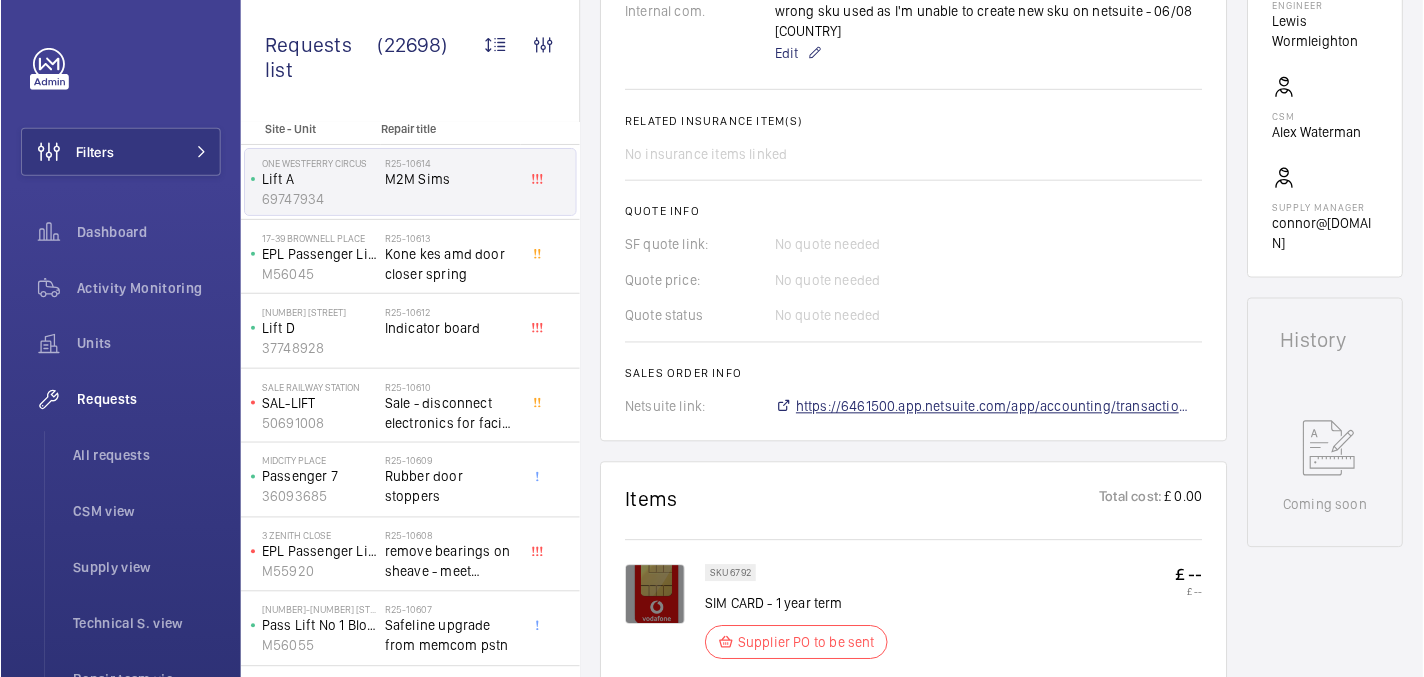 scroll, scrollTop: 754, scrollLeft: 0, axis: vertical 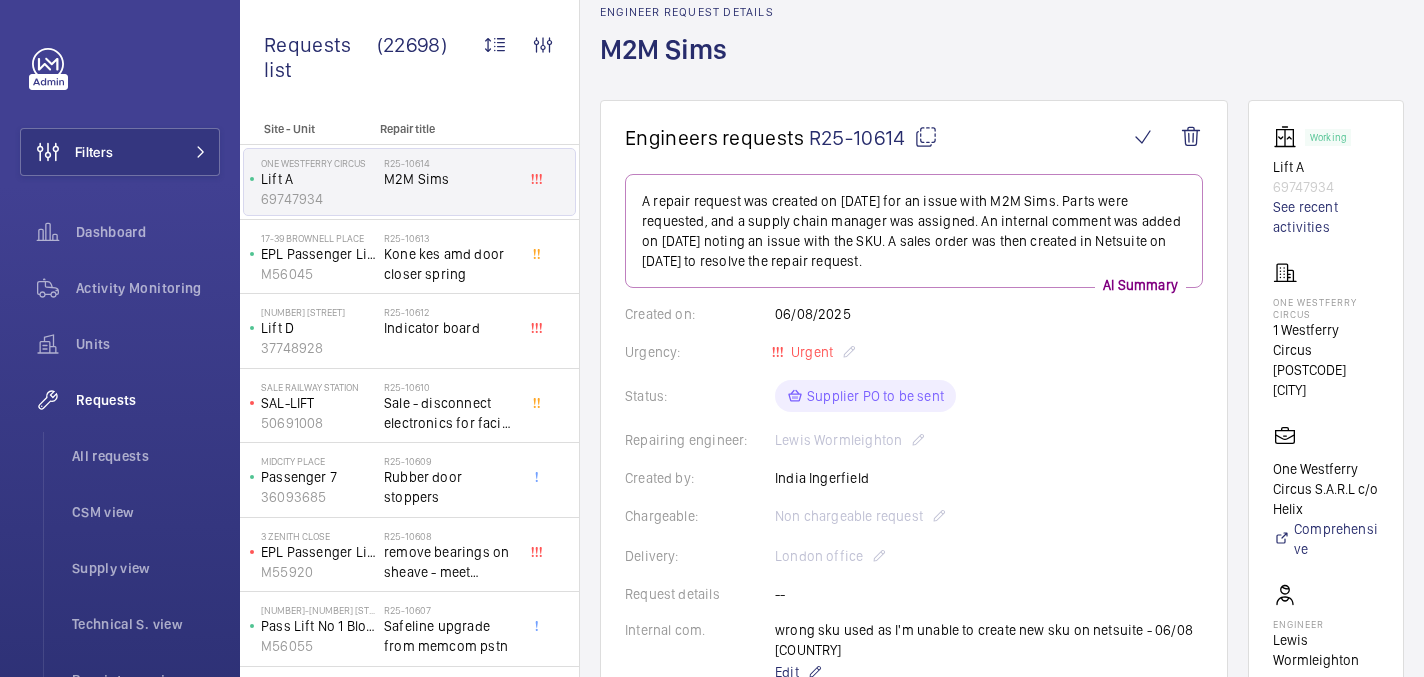 click on "One Westferry Circus" 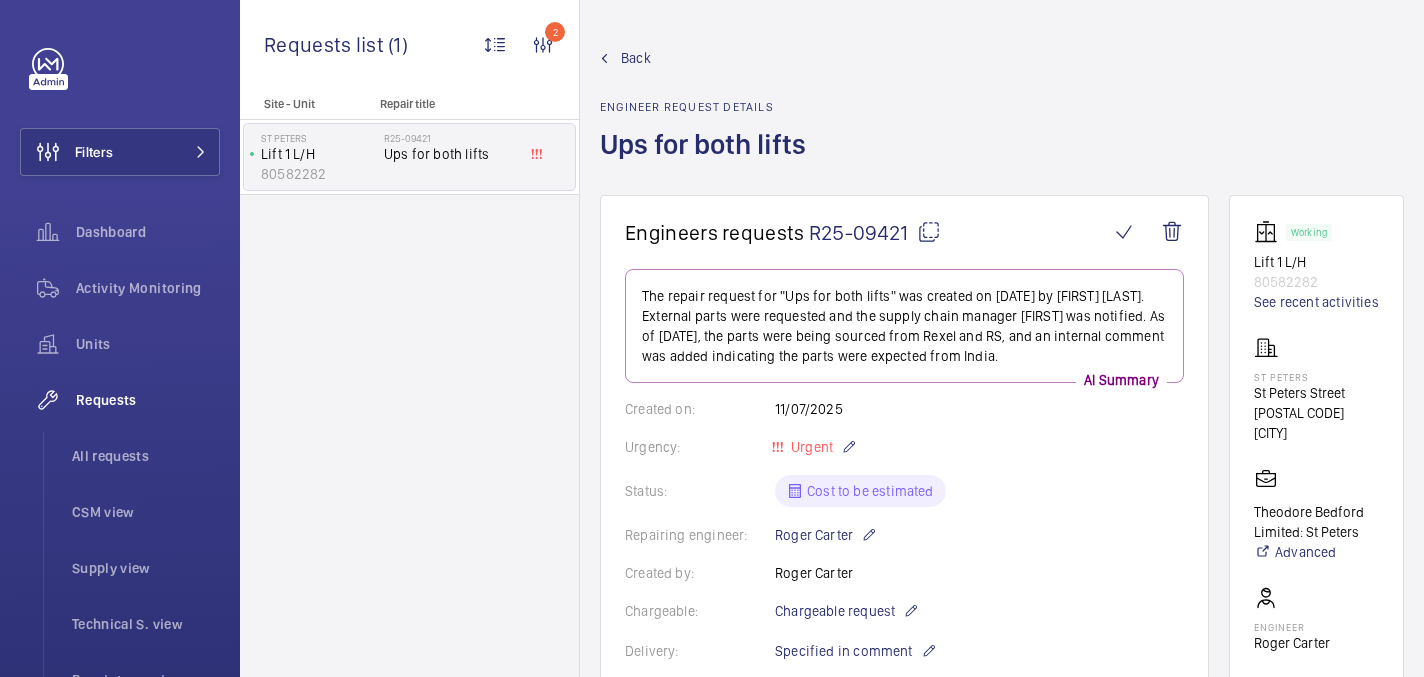 scroll, scrollTop: 0, scrollLeft: 0, axis: both 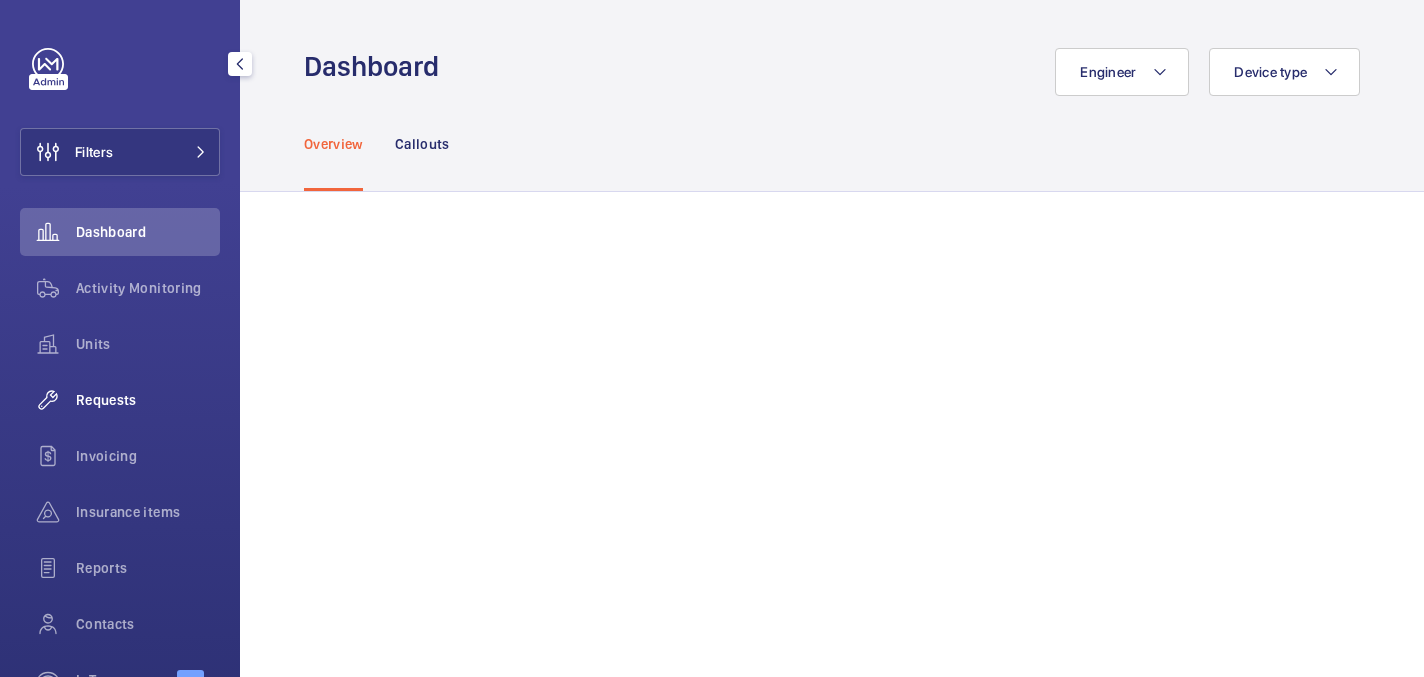 click on "Requests" 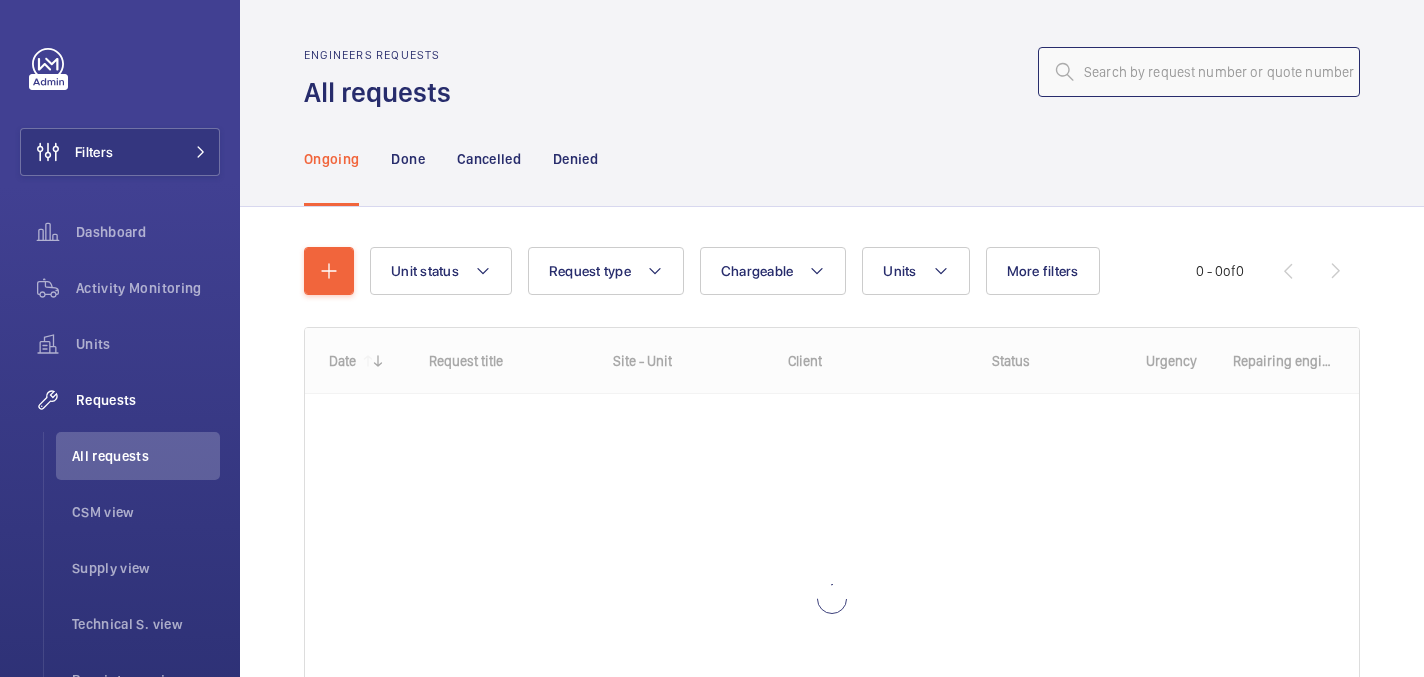 click 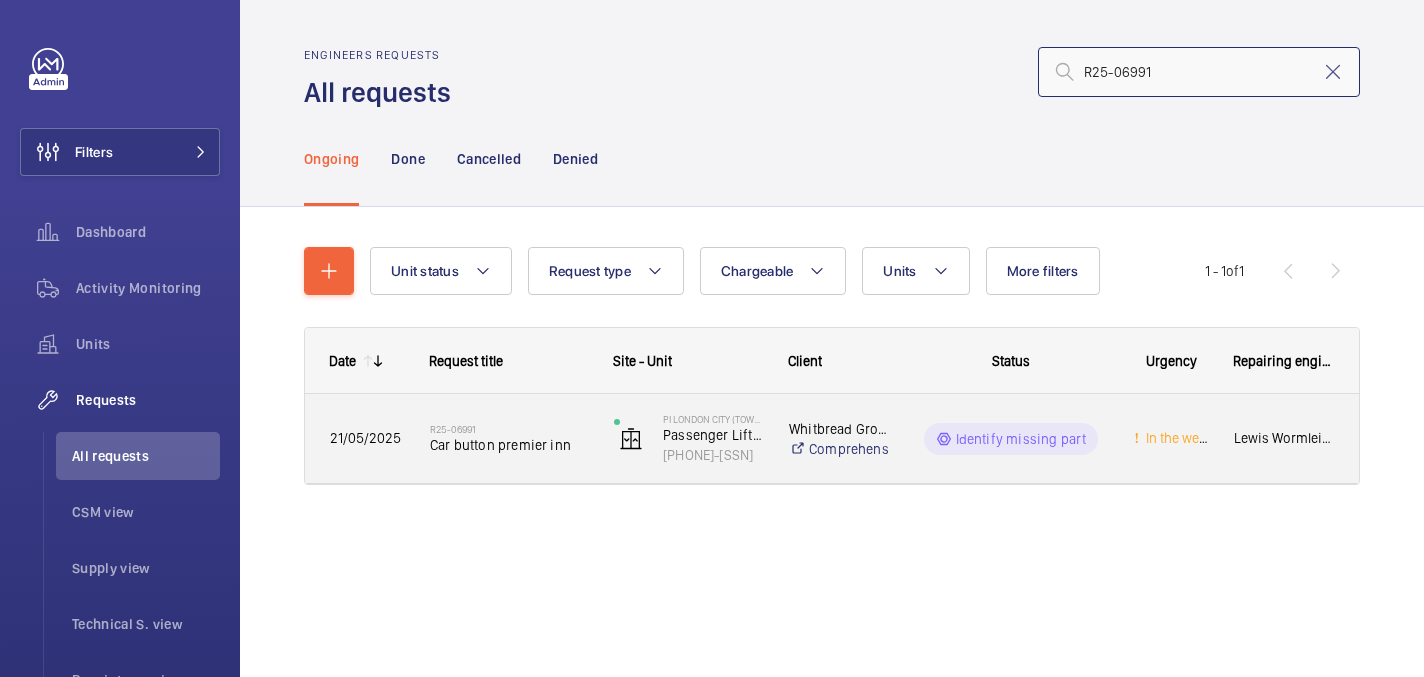 type on "R25-06991" 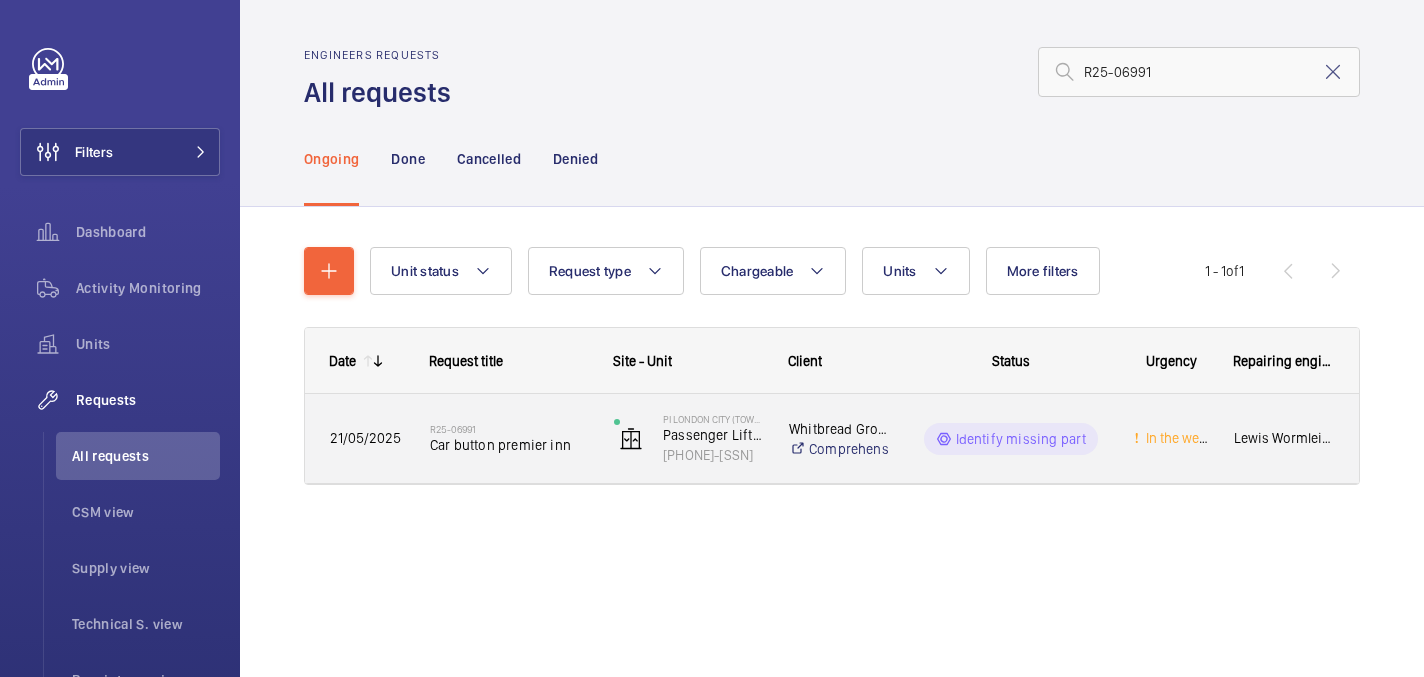 click on "Car button premier inn" 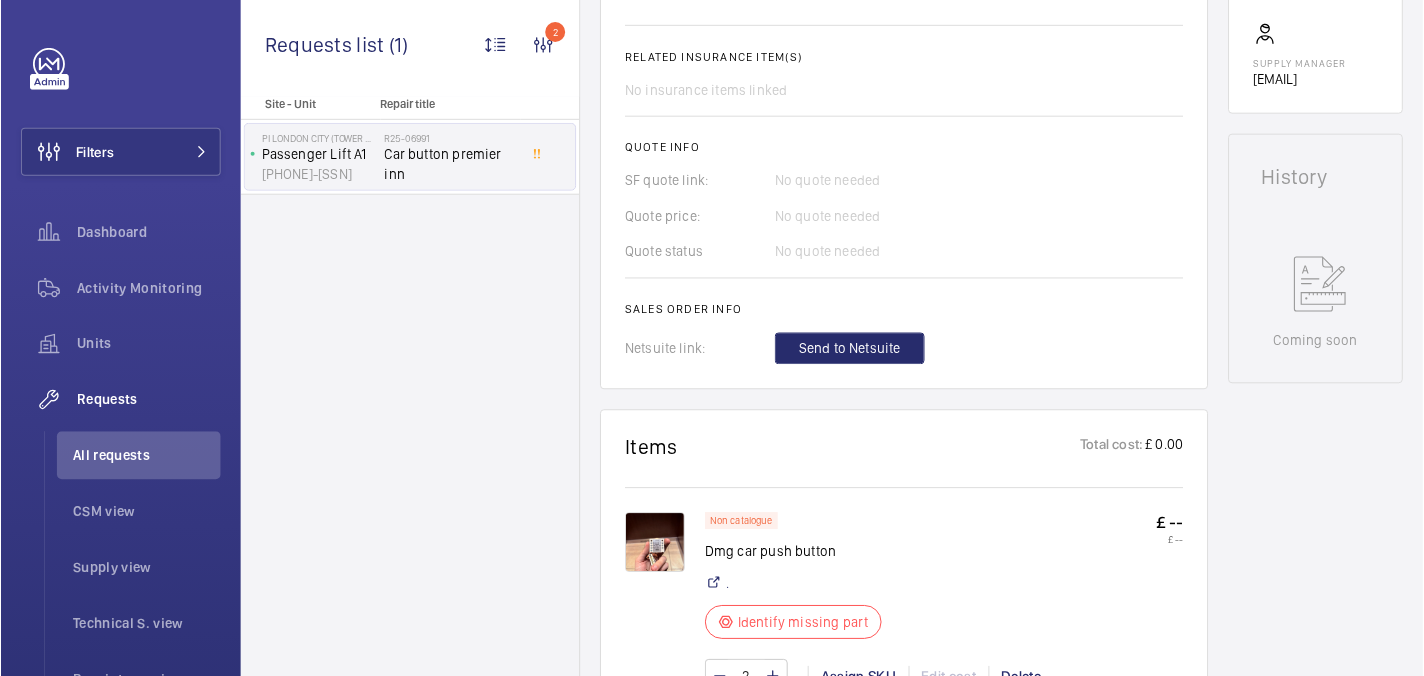 scroll, scrollTop: 1022, scrollLeft: 0, axis: vertical 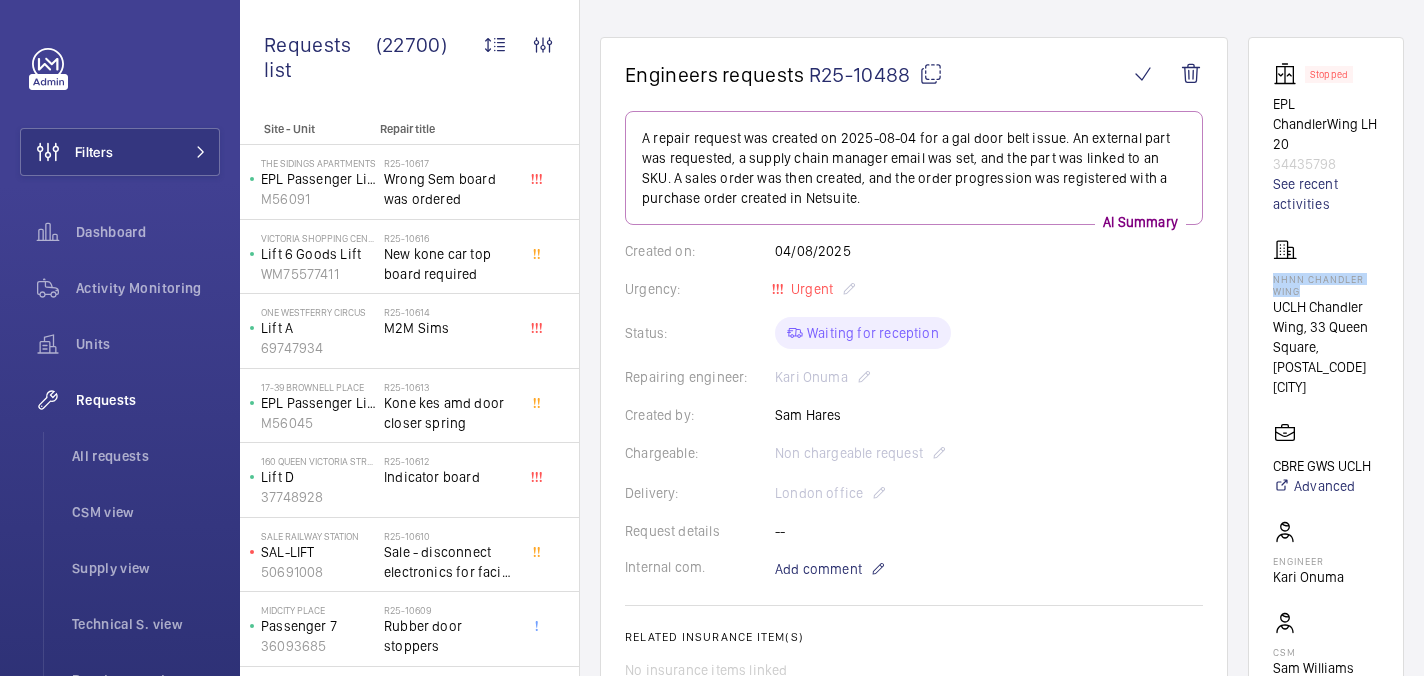 drag, startPoint x: 1268, startPoint y: 274, endPoint x: 1326, endPoint y: 290, distance: 60.166435 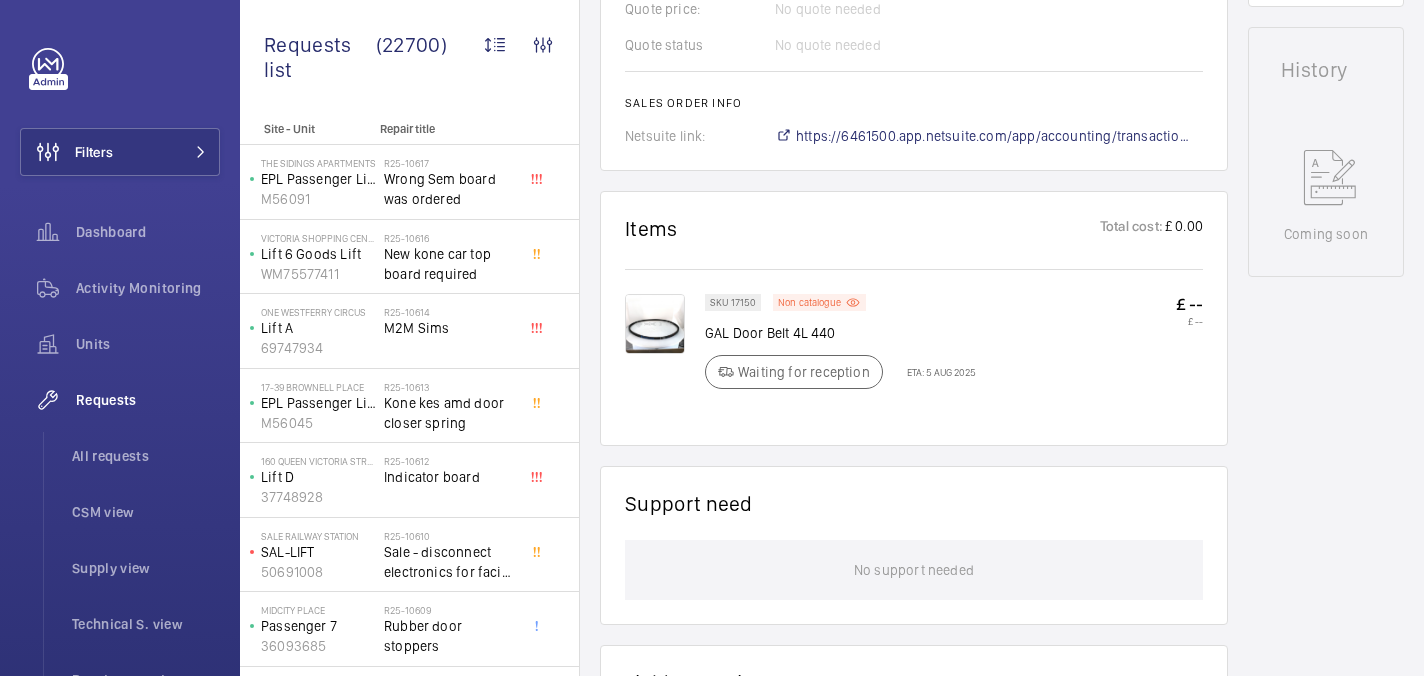 scroll, scrollTop: 978, scrollLeft: 0, axis: vertical 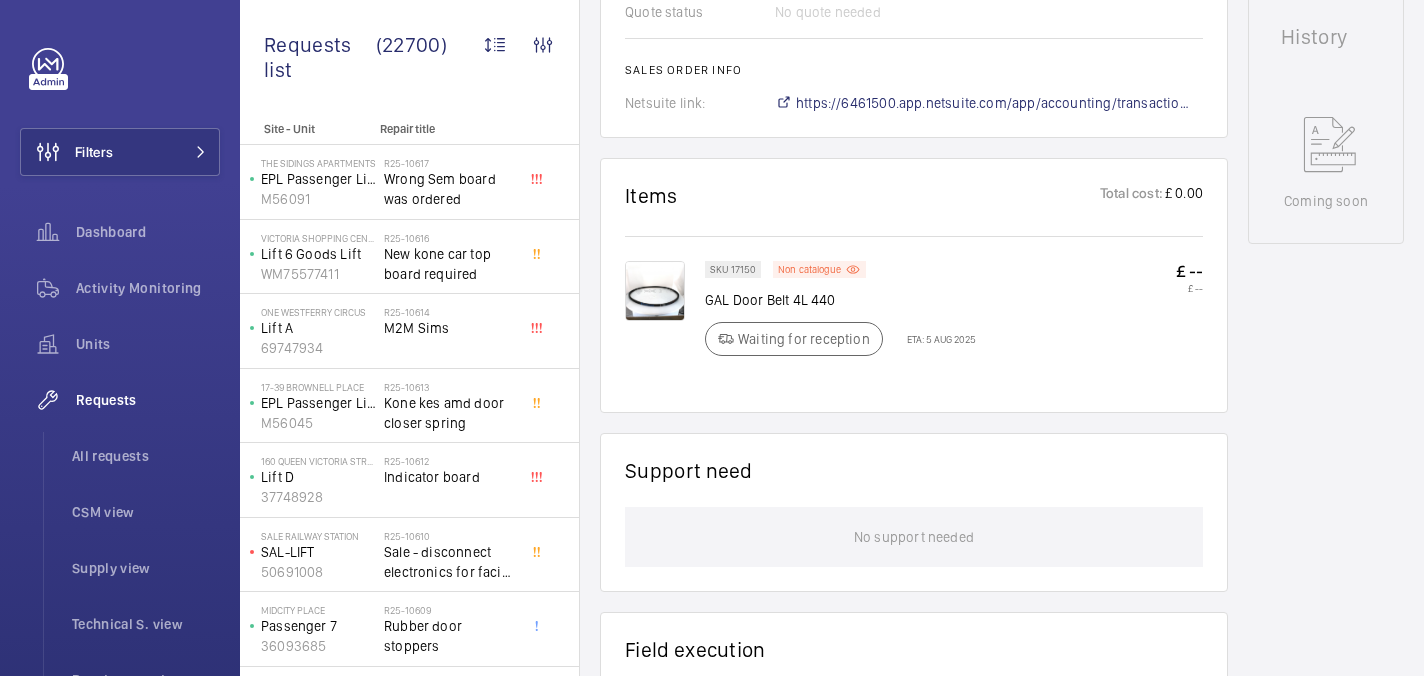 click on "GAL Door Belt 4L 440" 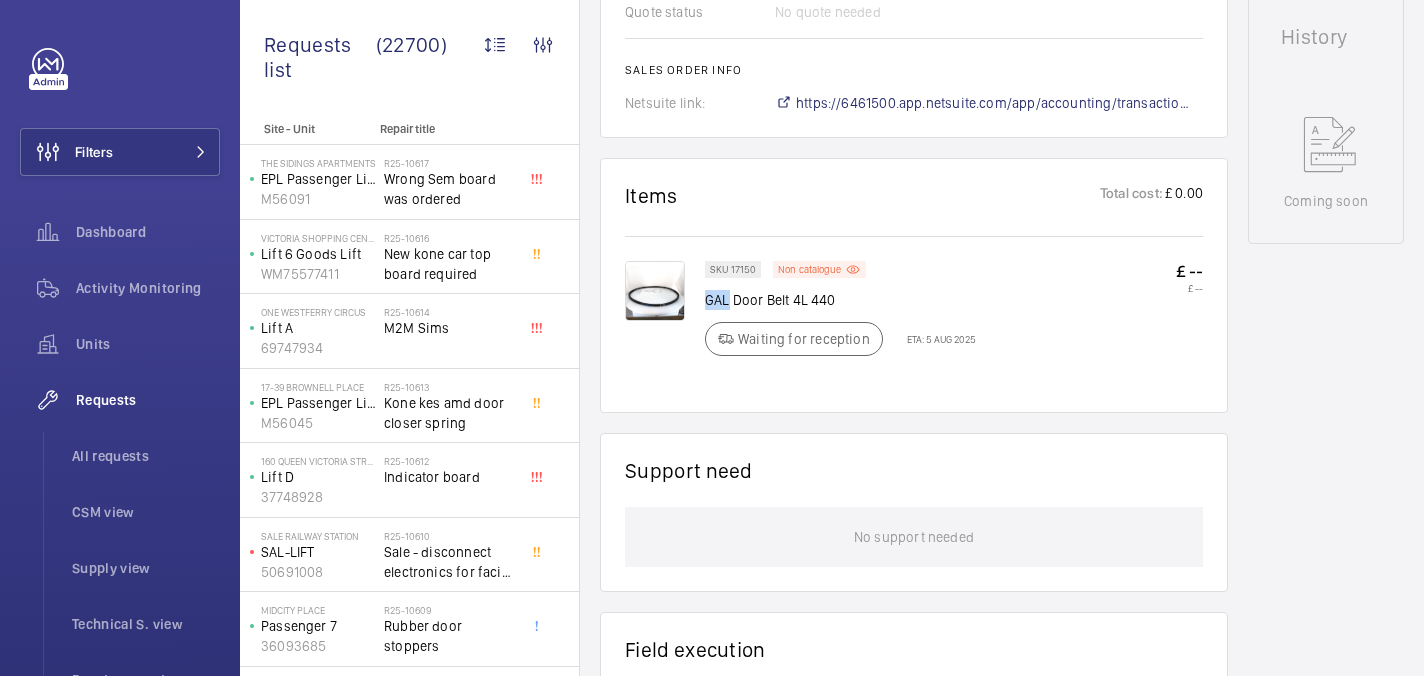 click on "GAL Door Belt 4L 440" 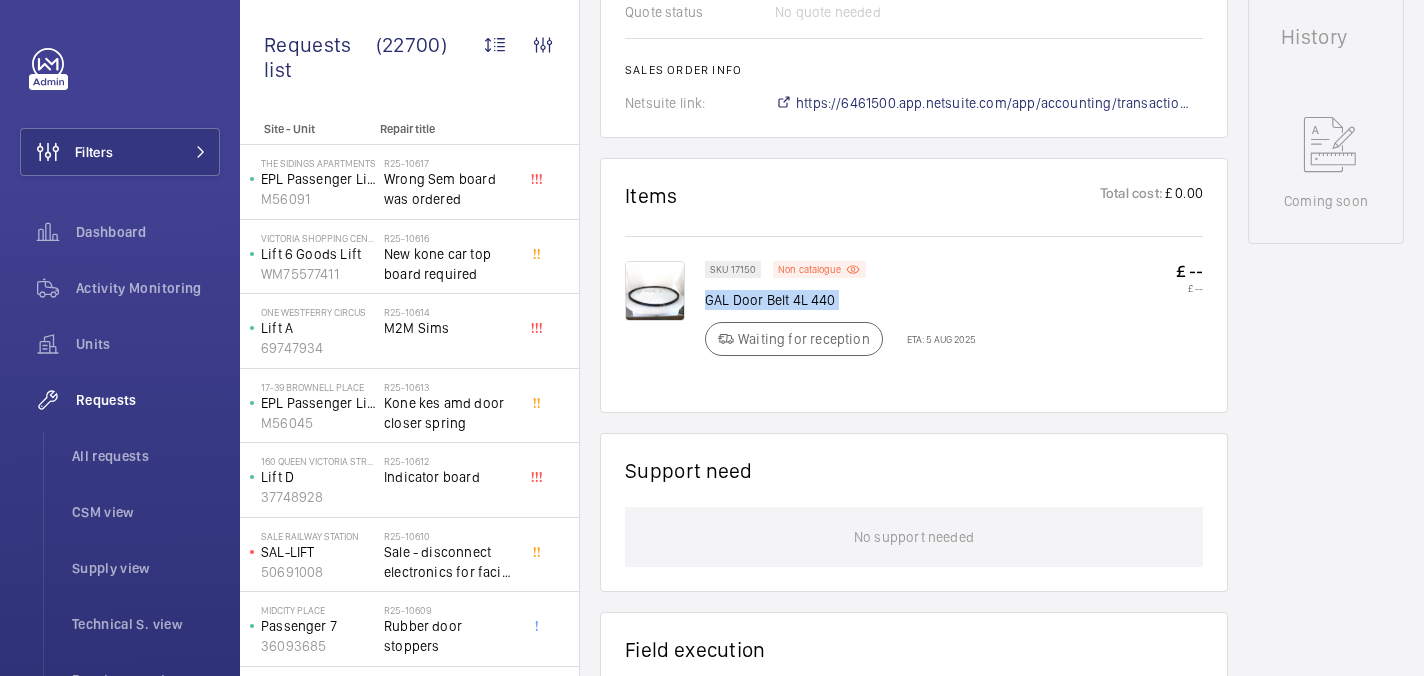 click on "GAL Door Belt 4L 440" 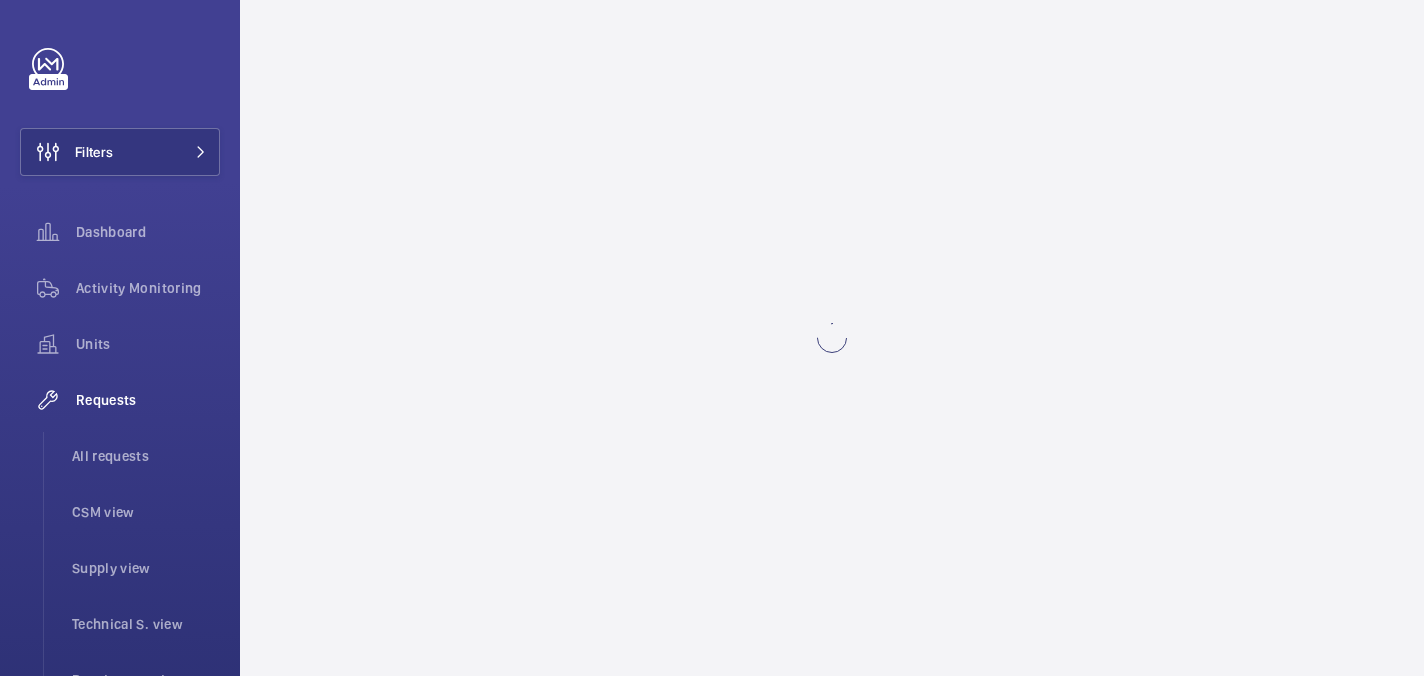 scroll, scrollTop: 0, scrollLeft: 0, axis: both 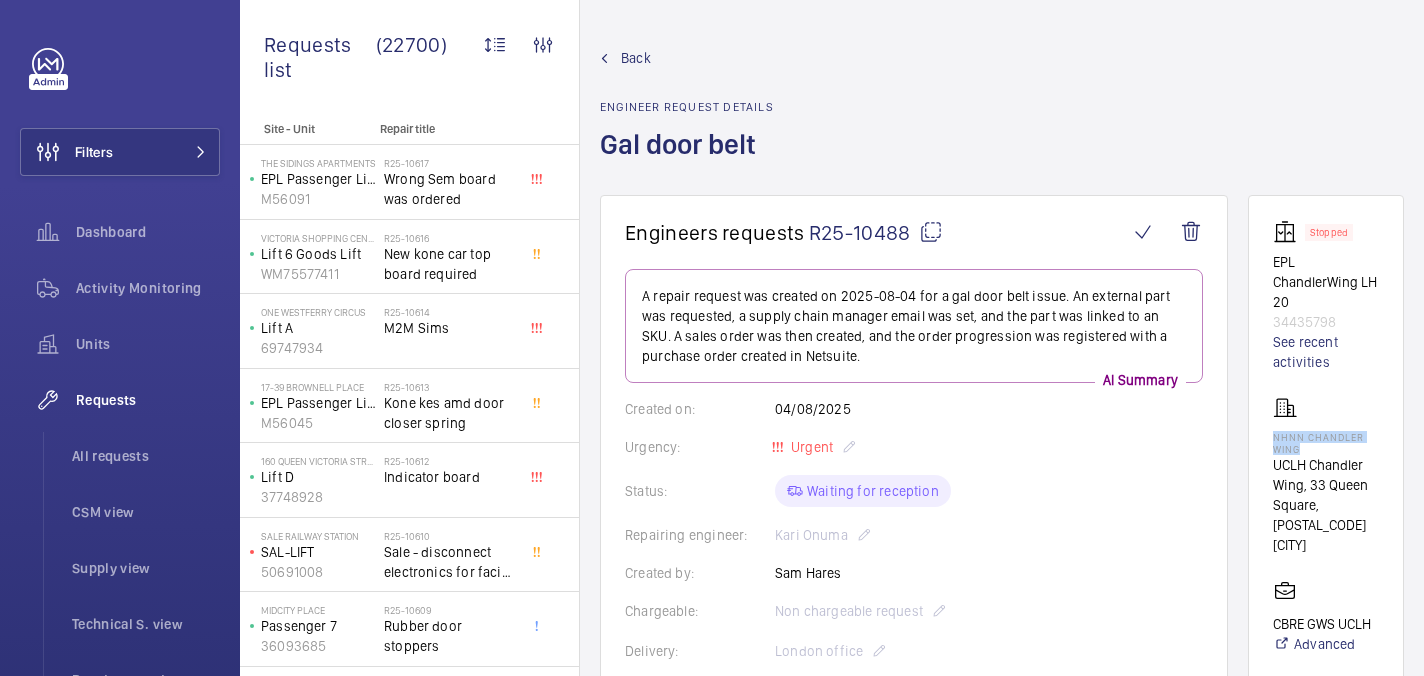 drag, startPoint x: 1272, startPoint y: 437, endPoint x: 1320, endPoint y: 445, distance: 48.6621 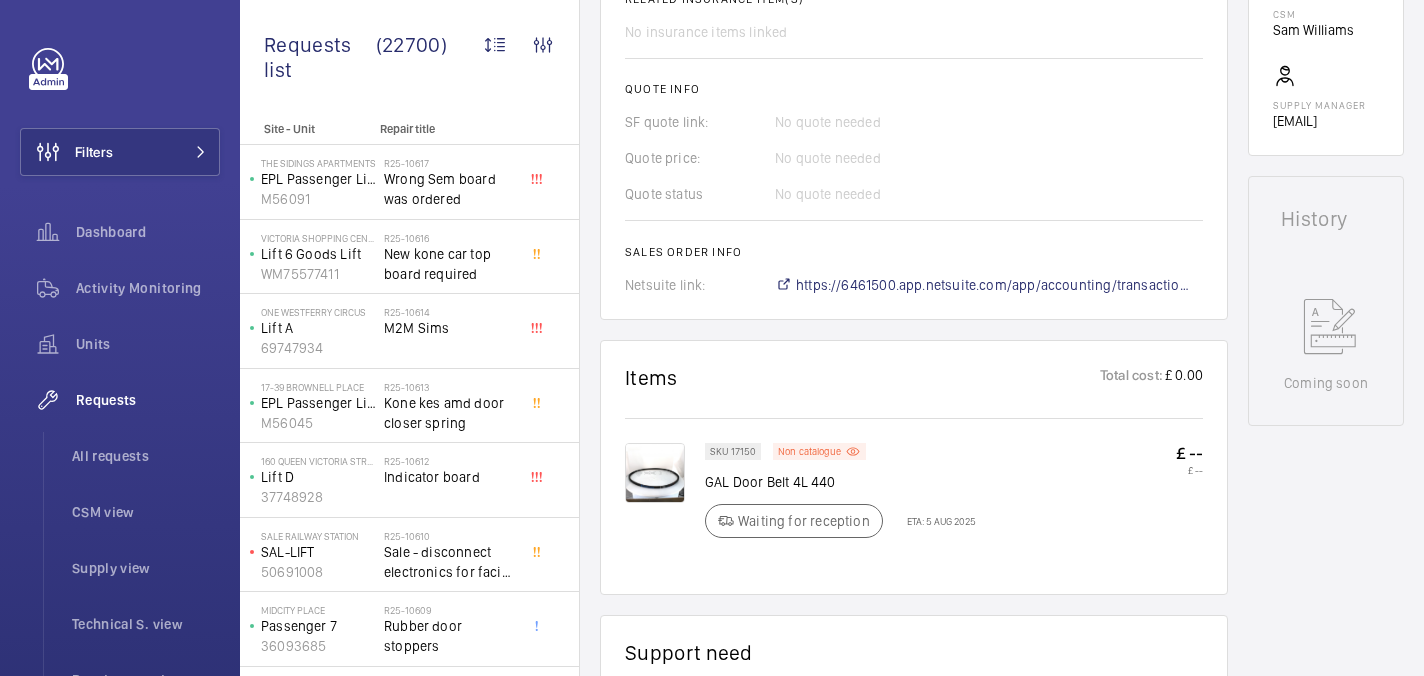 scroll, scrollTop: 817, scrollLeft: 0, axis: vertical 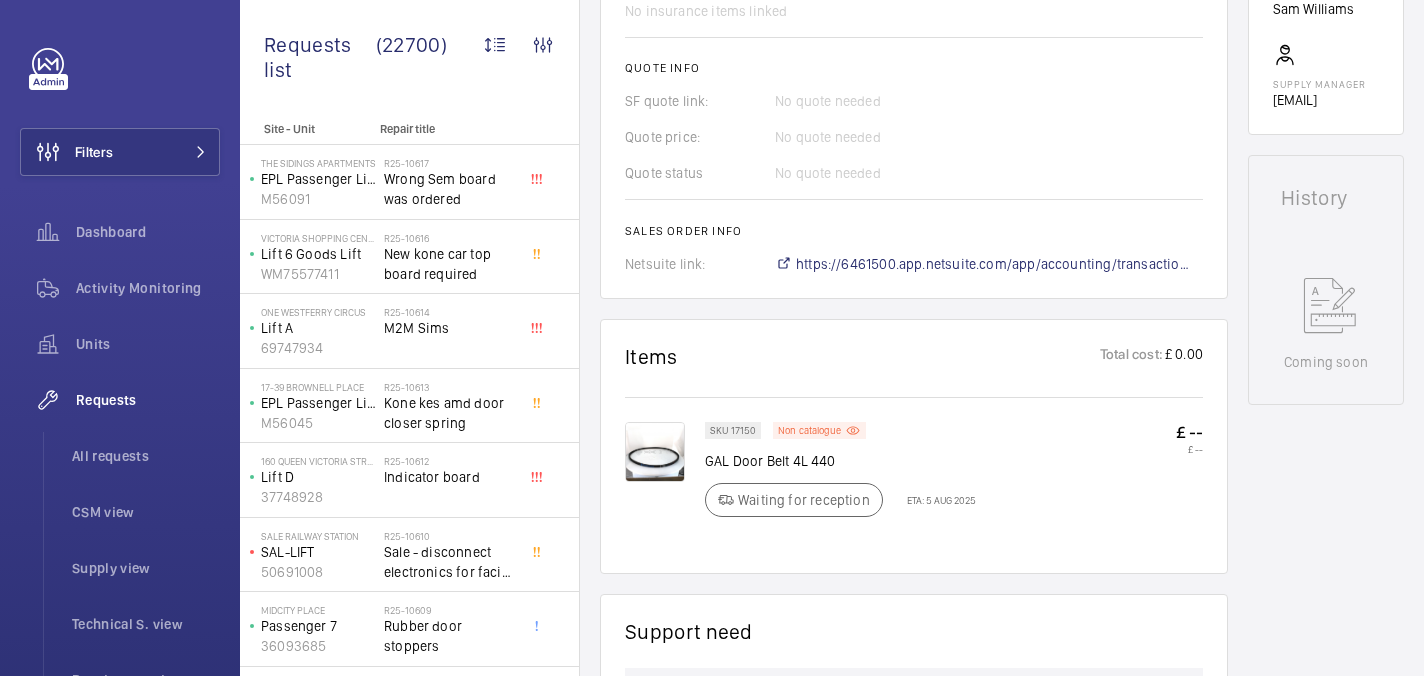 click on "SKU 17150 Non catalogue GAL Door Belt 4L 440 Waiting for reception ETA: 5 Aug 2025" 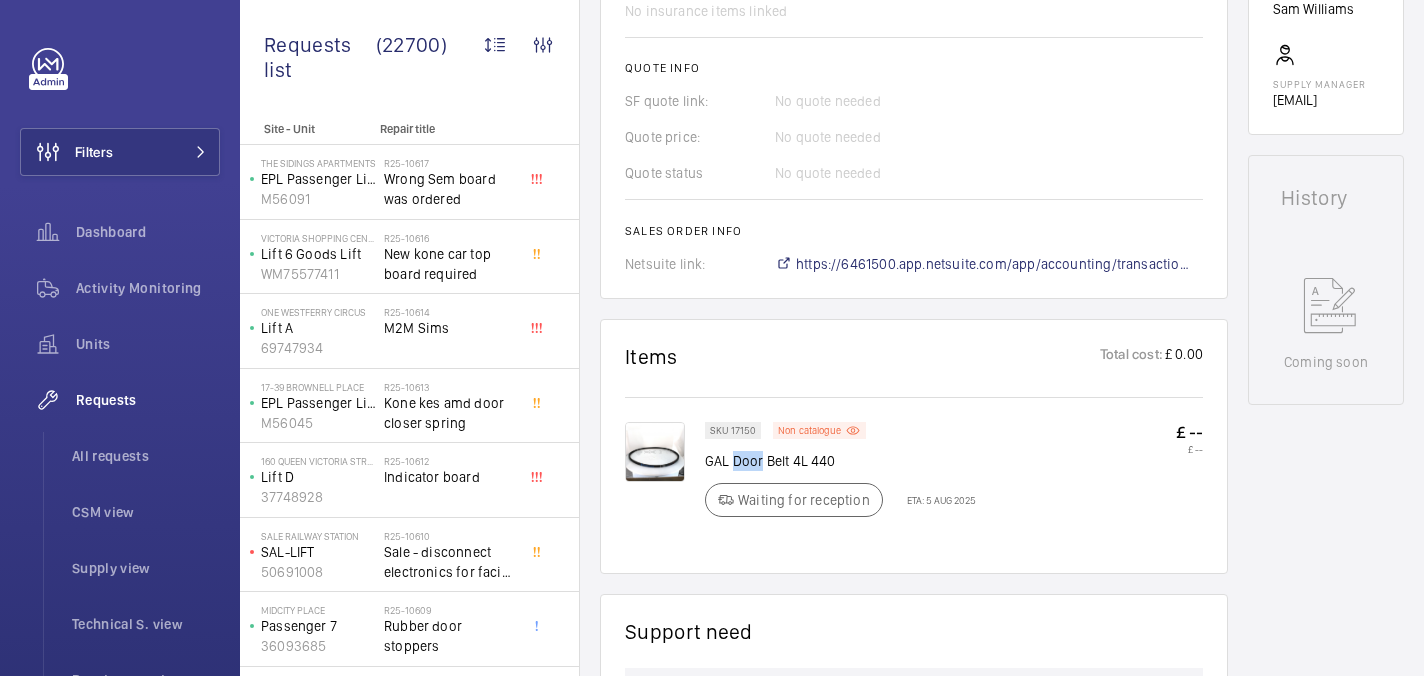 click on "GAL Door Belt 4L 440" 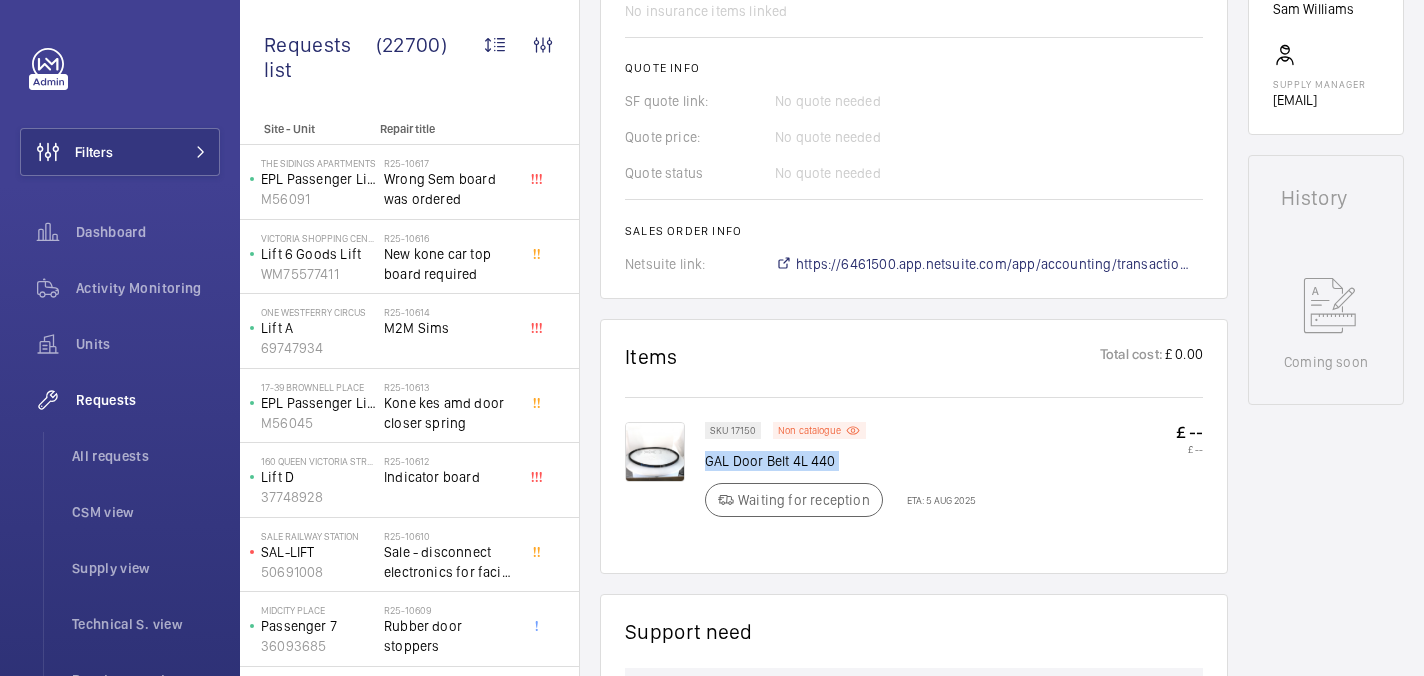 click on "GAL Door Belt 4L 440" 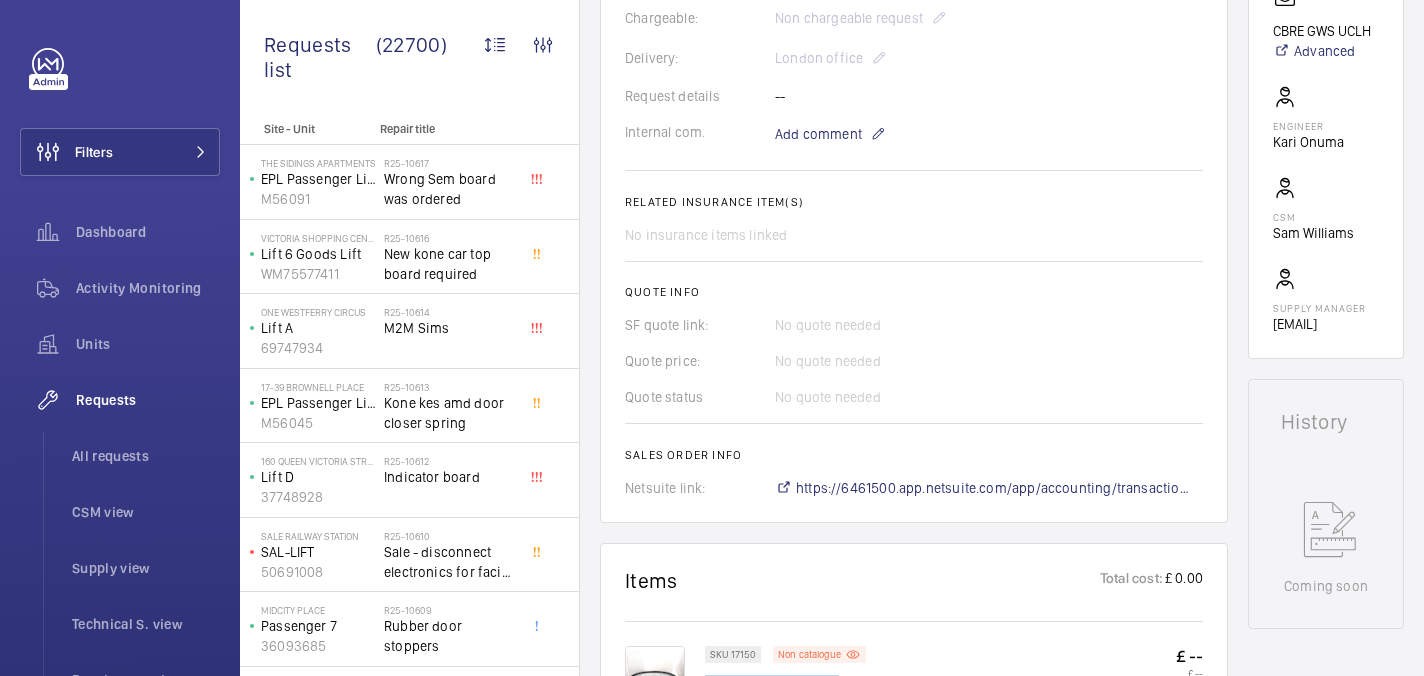 scroll, scrollTop: 0, scrollLeft: 0, axis: both 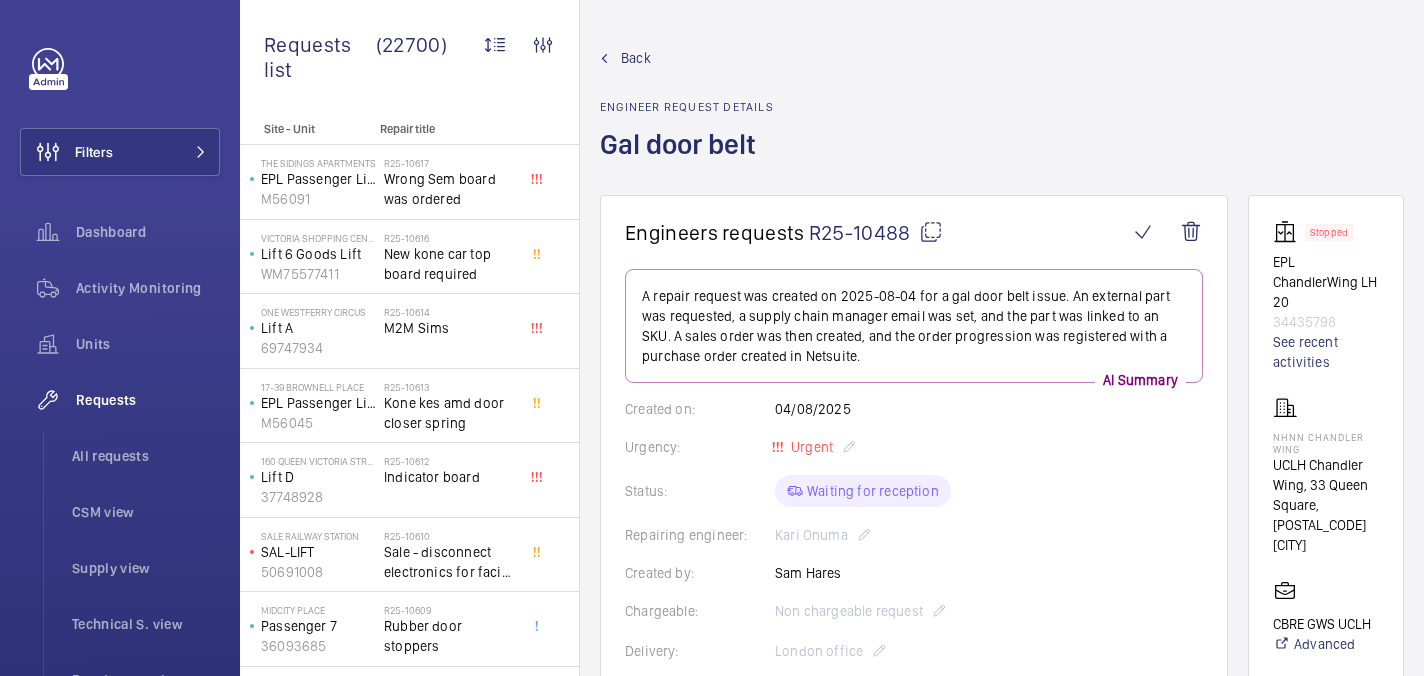 click 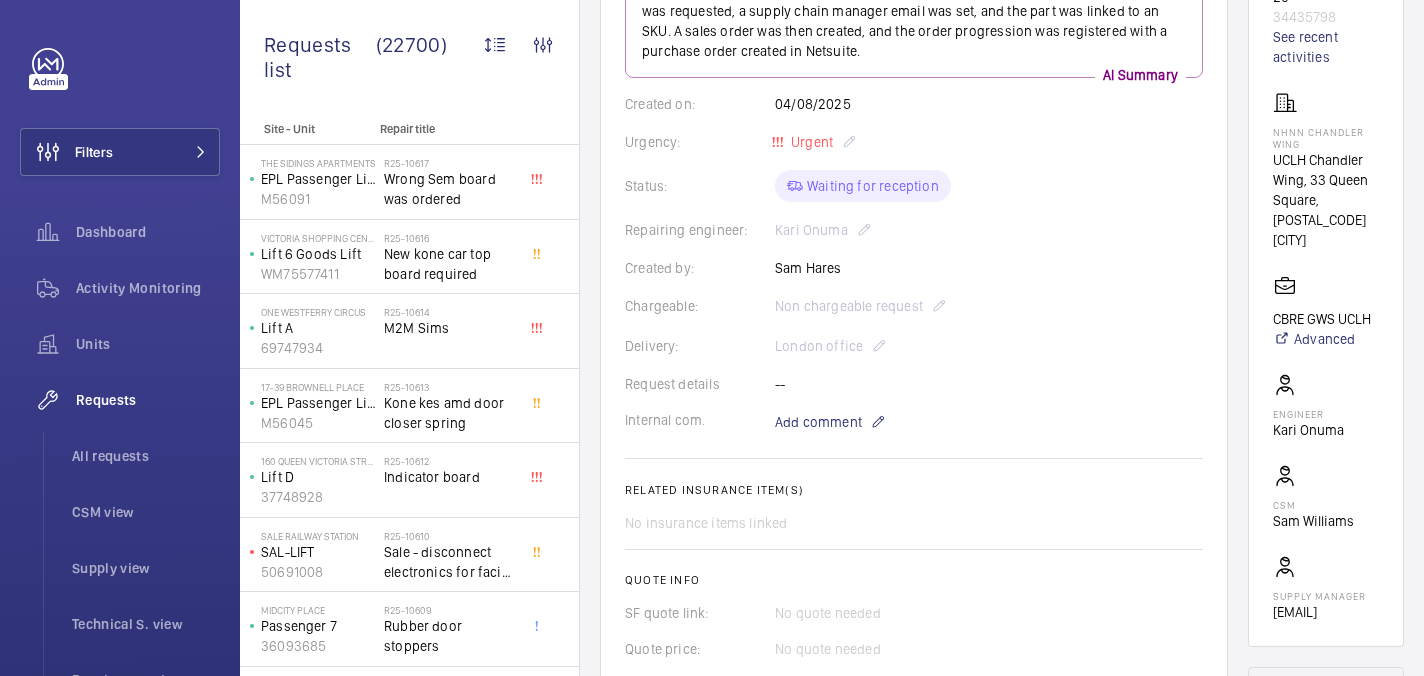 scroll, scrollTop: 312, scrollLeft: 0, axis: vertical 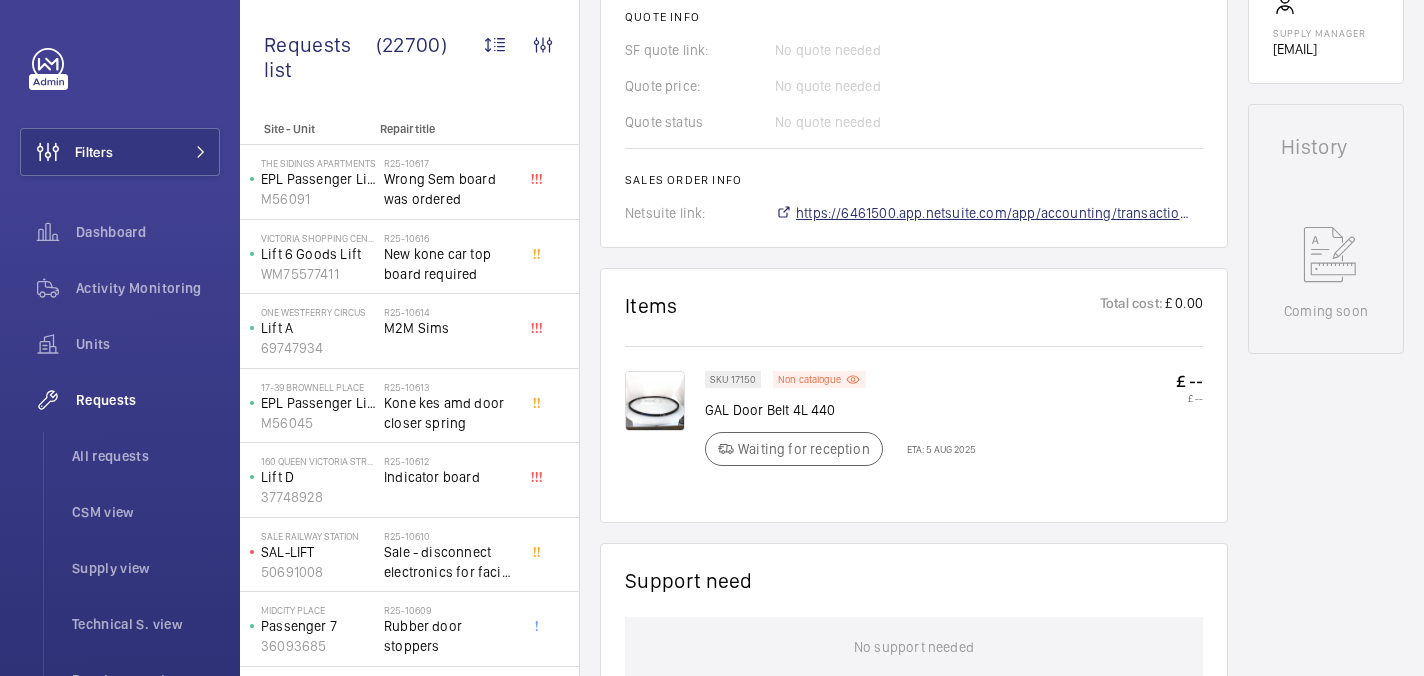 click on "https://6461500.app.netsuite.com/app/accounting/transactions/salesord.nl?id=2874211" 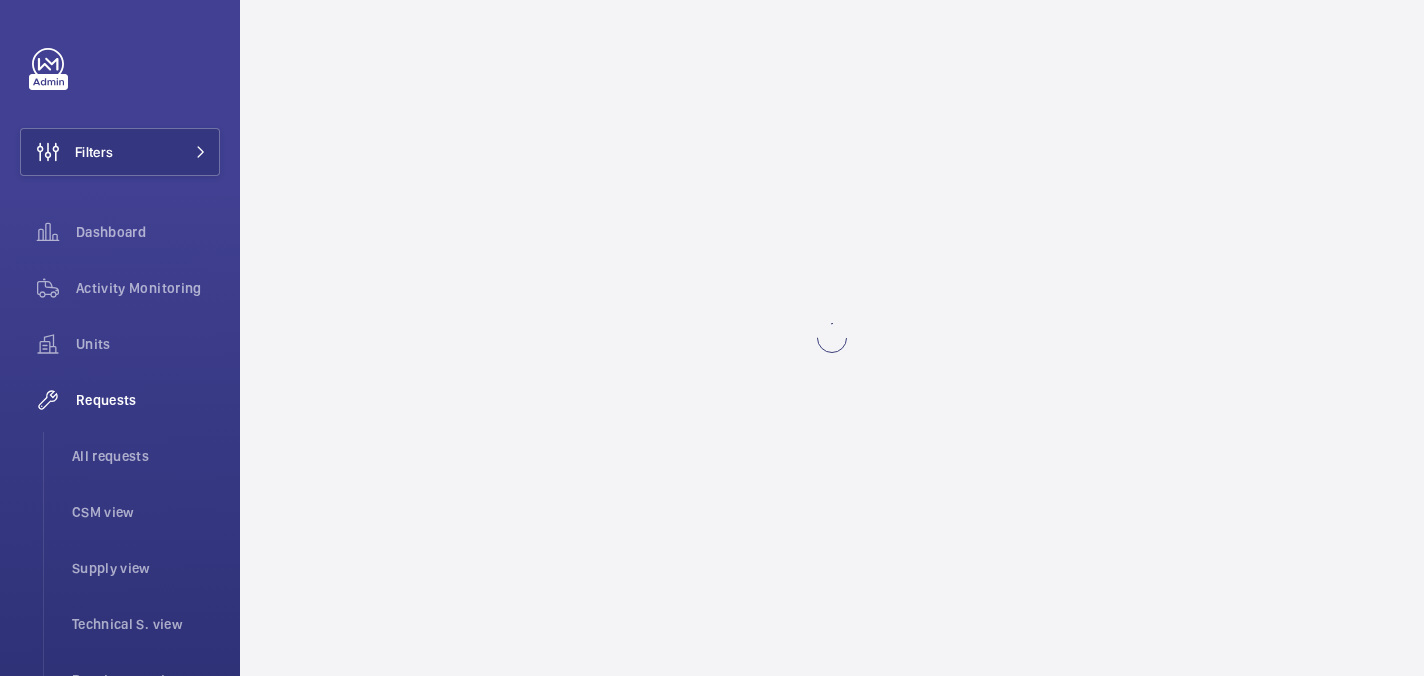 scroll, scrollTop: 0, scrollLeft: 0, axis: both 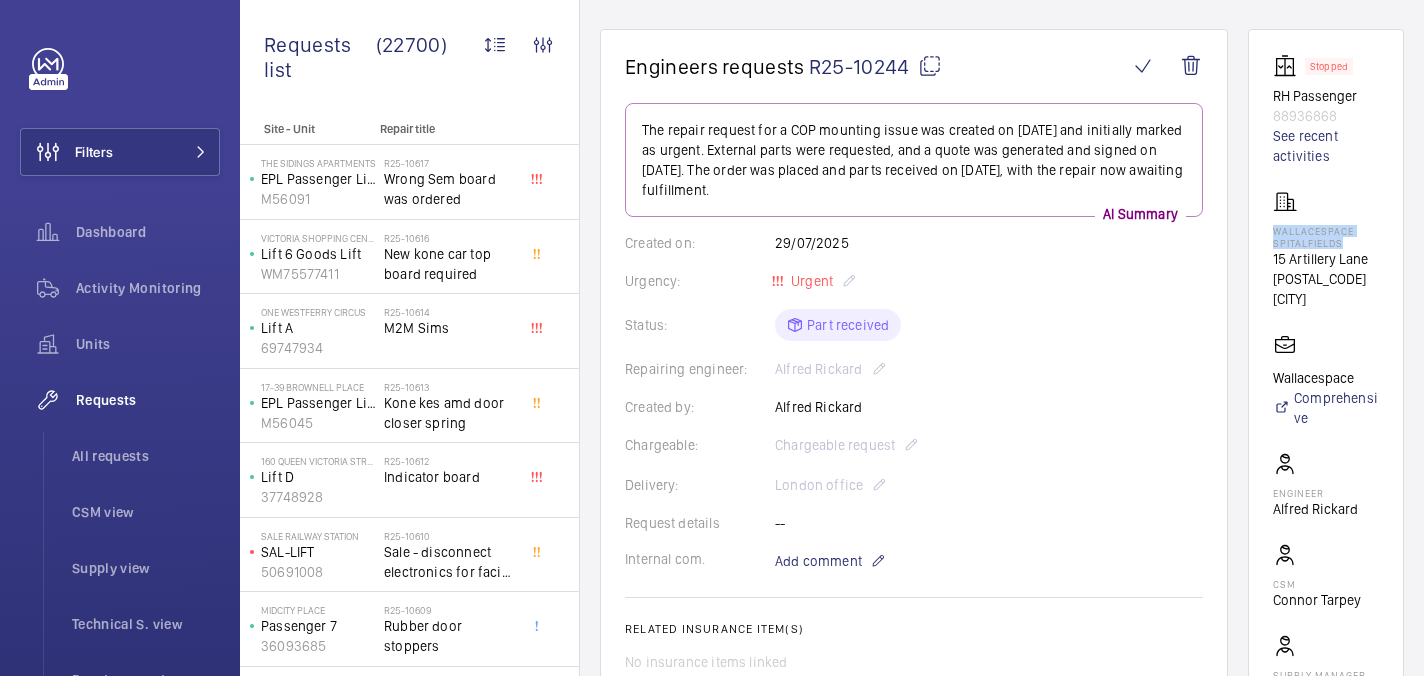 drag, startPoint x: 1272, startPoint y: 230, endPoint x: 1357, endPoint y: 241, distance: 85.70881 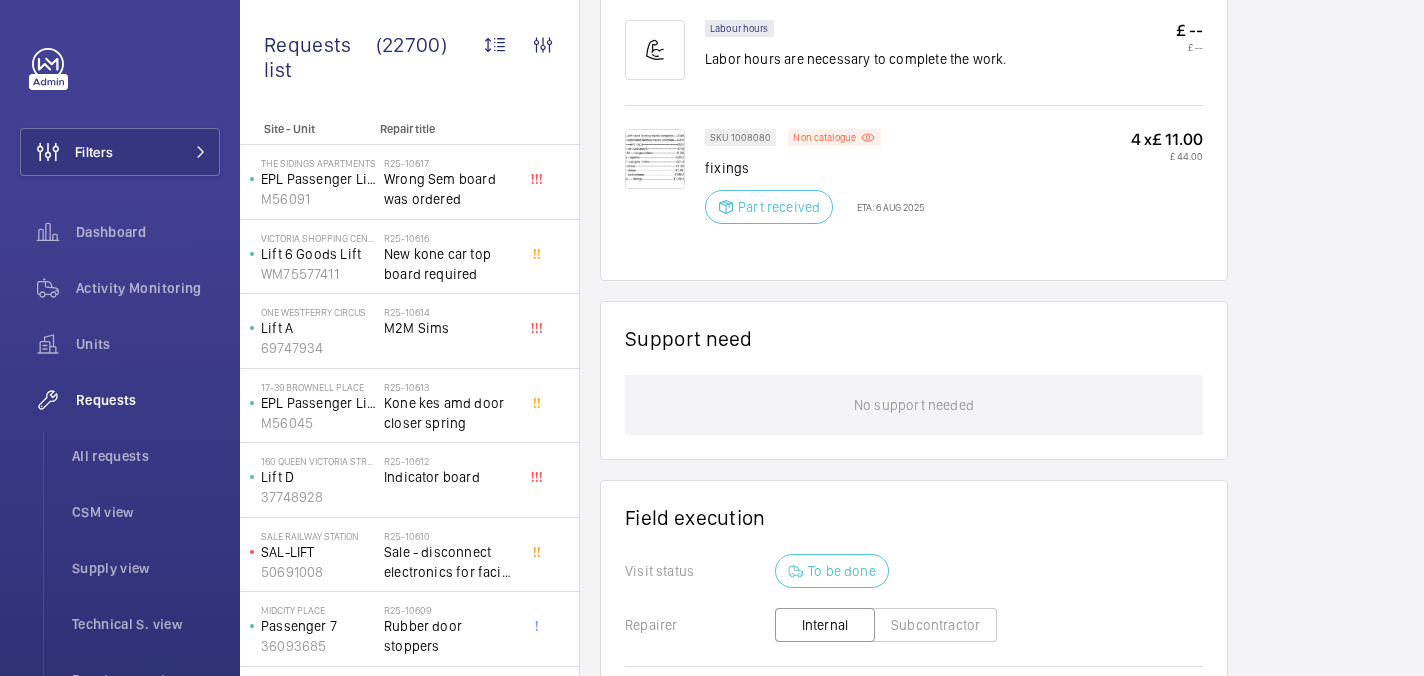 scroll, scrollTop: 1267, scrollLeft: 0, axis: vertical 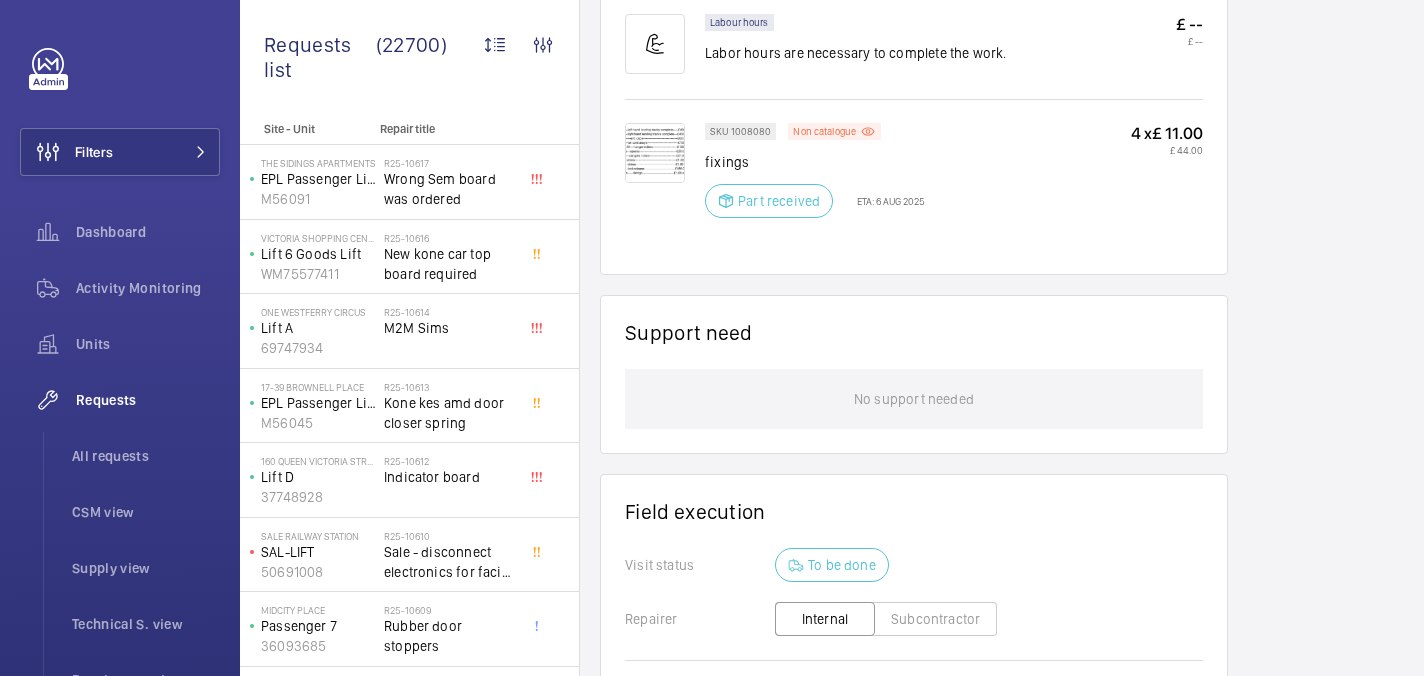 click on "fixings" 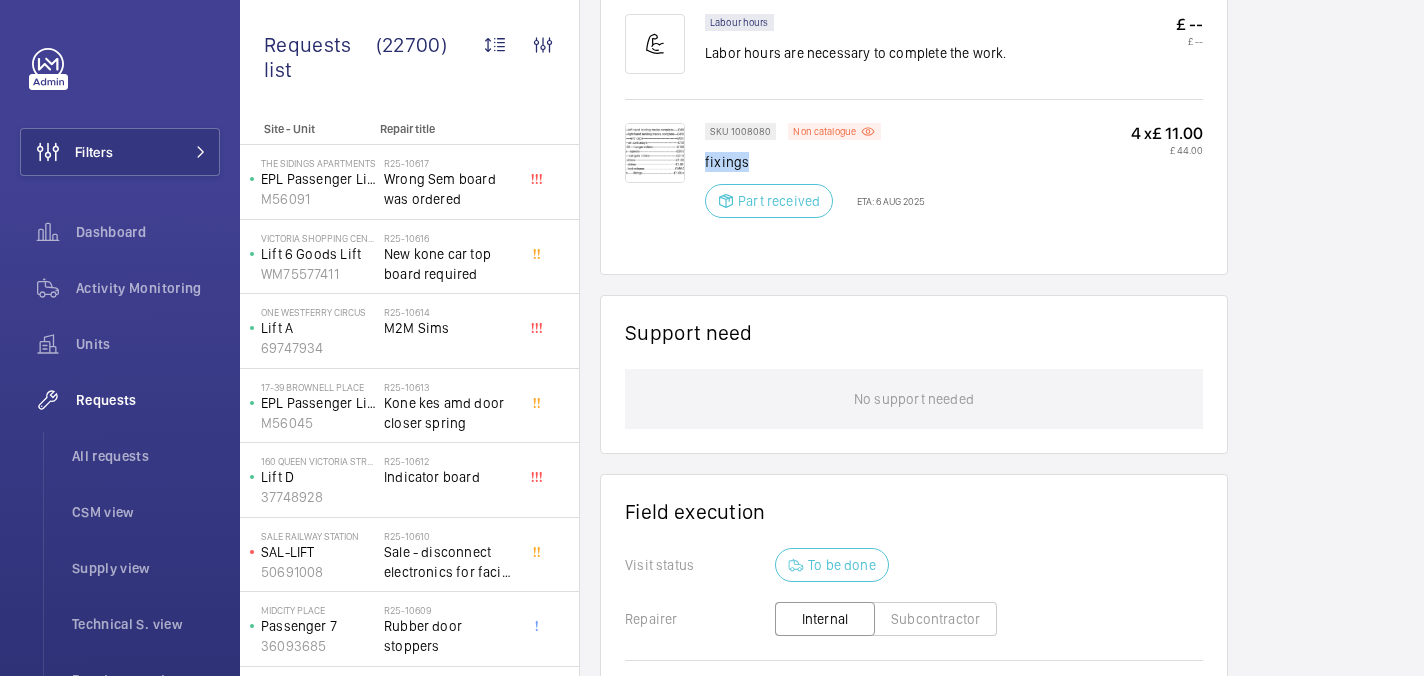 click on "fixings" 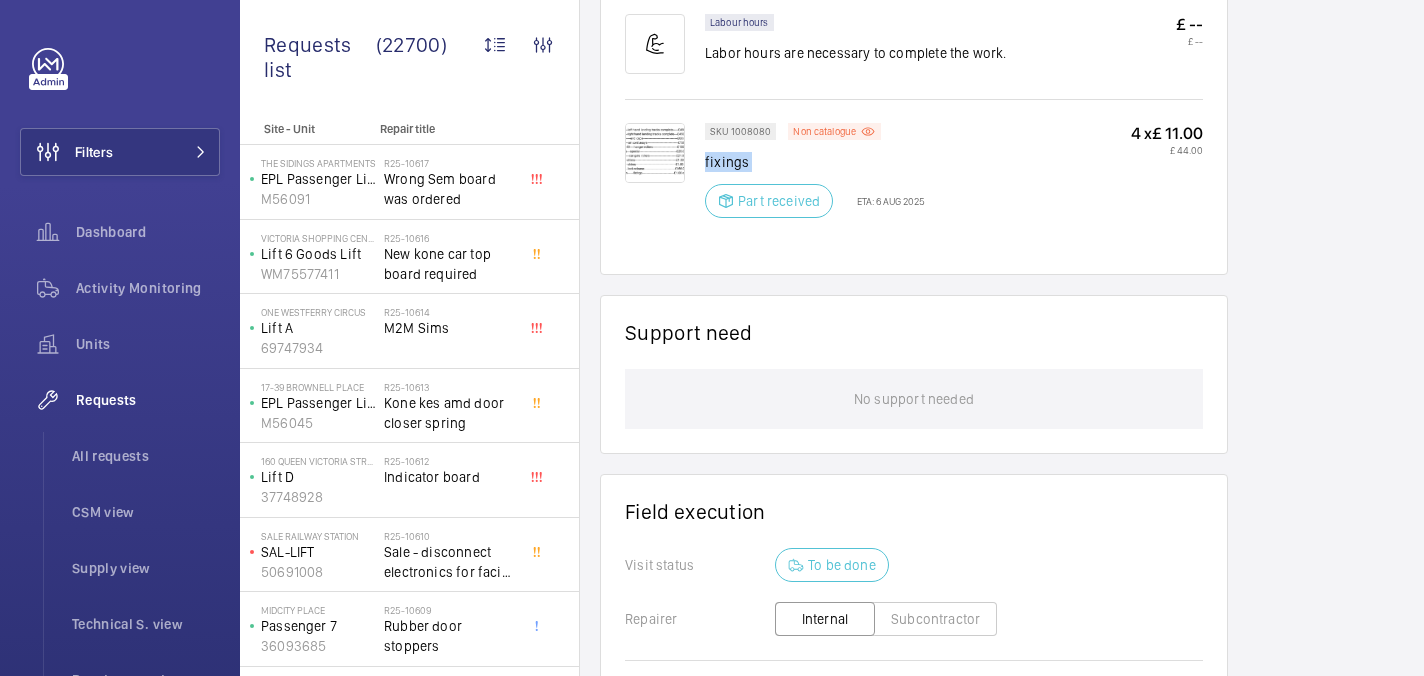 click on "fixings" 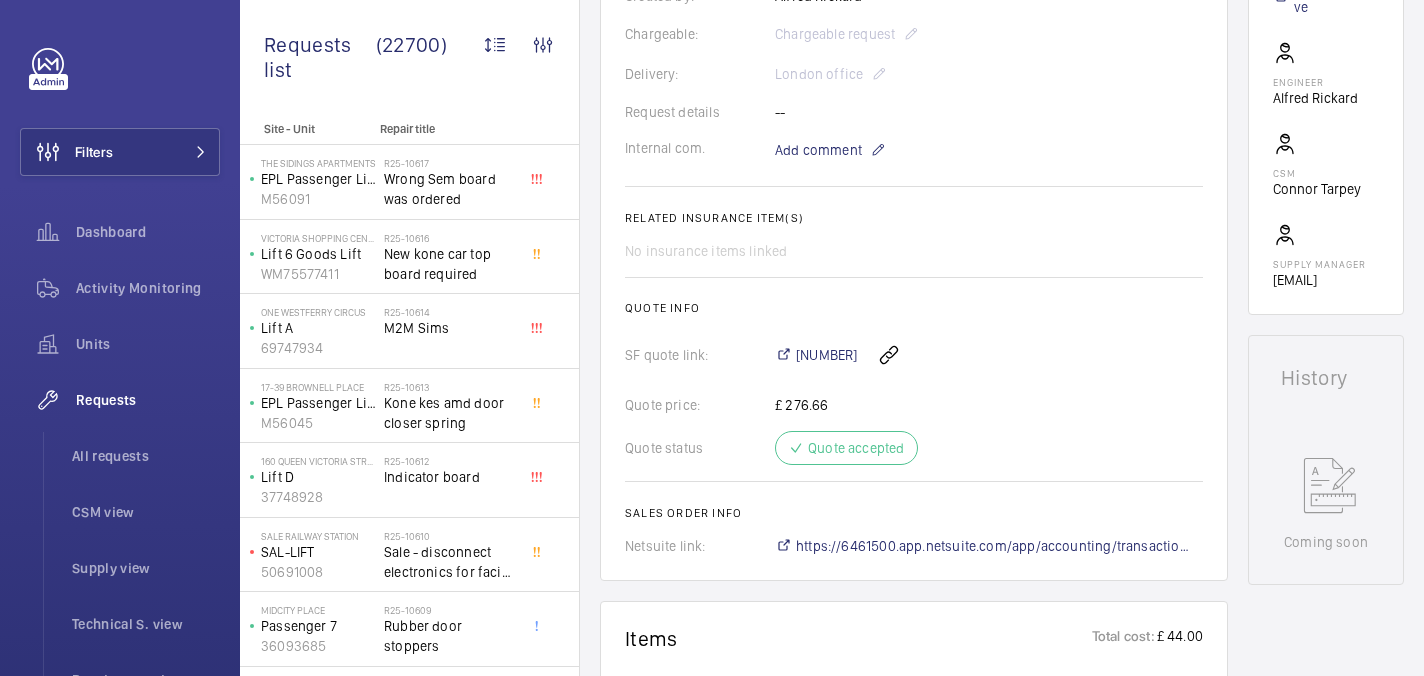 scroll, scrollTop: 0, scrollLeft: 0, axis: both 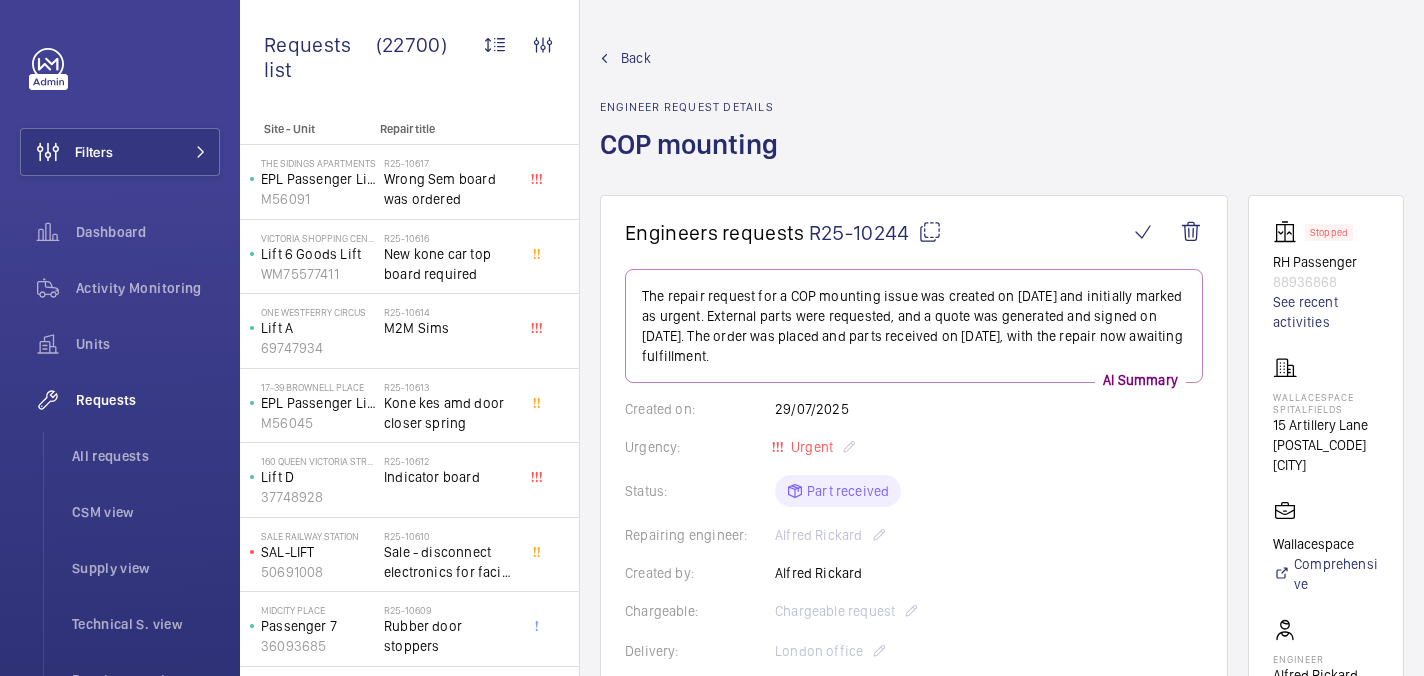 click 